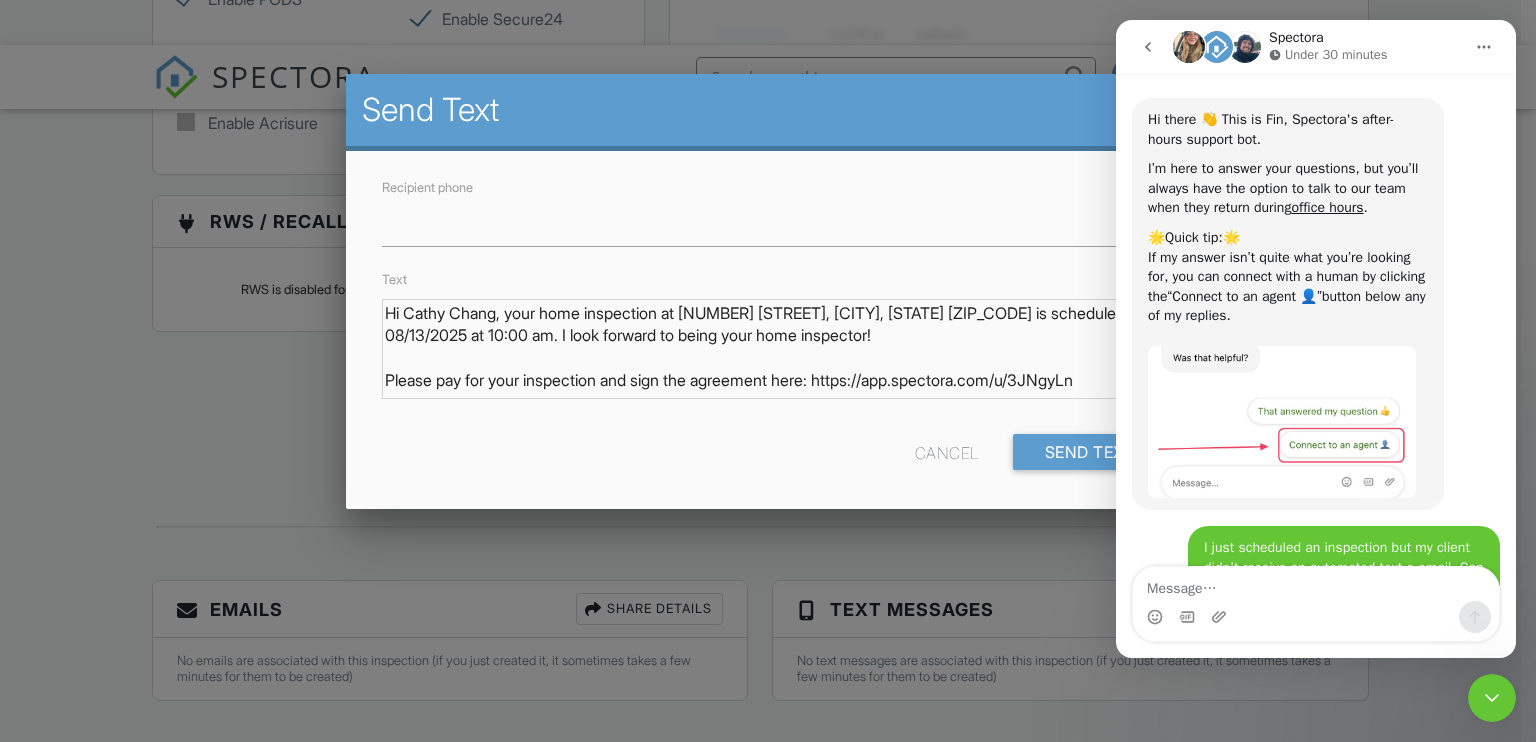 scroll, scrollTop: 0, scrollLeft: 0, axis: both 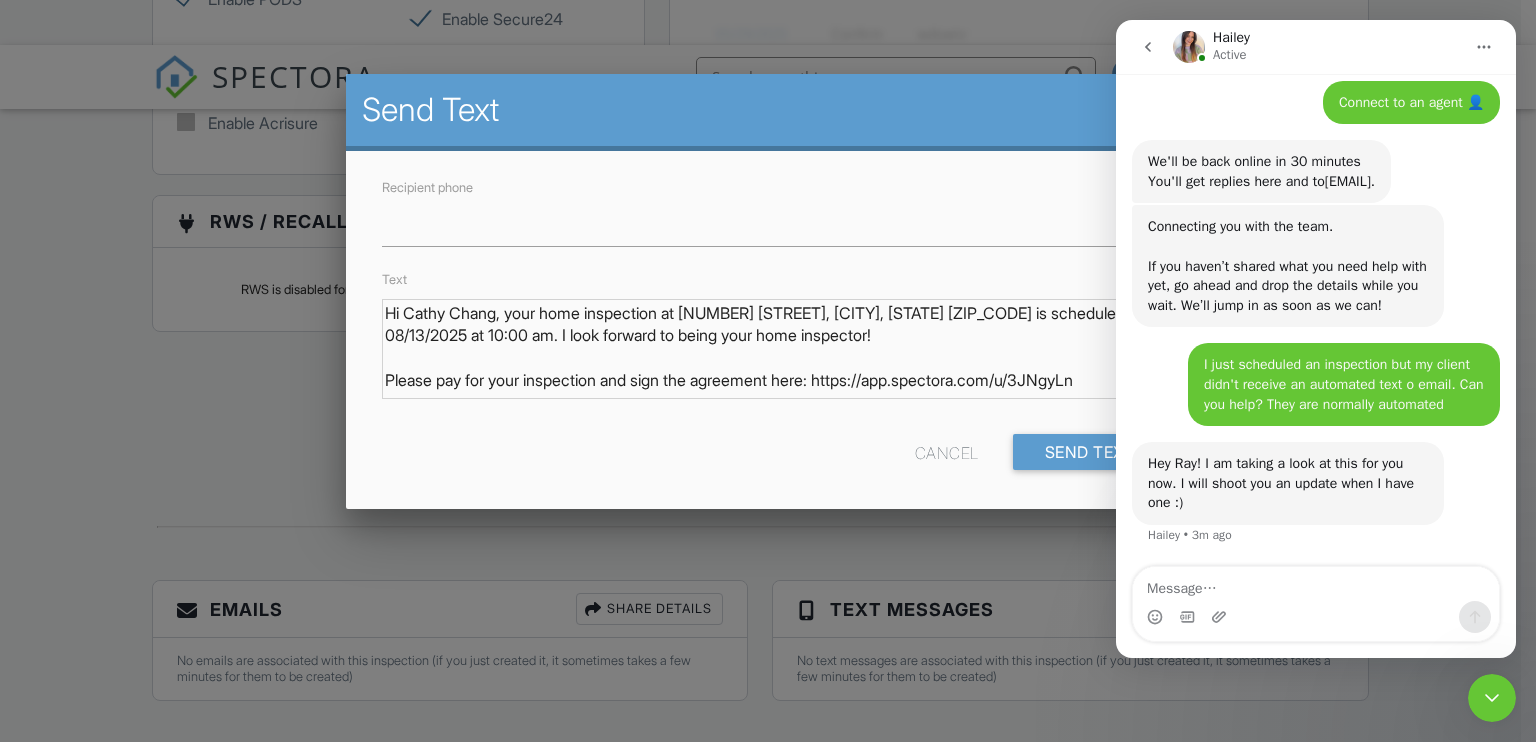 click at bounding box center (768, 364) 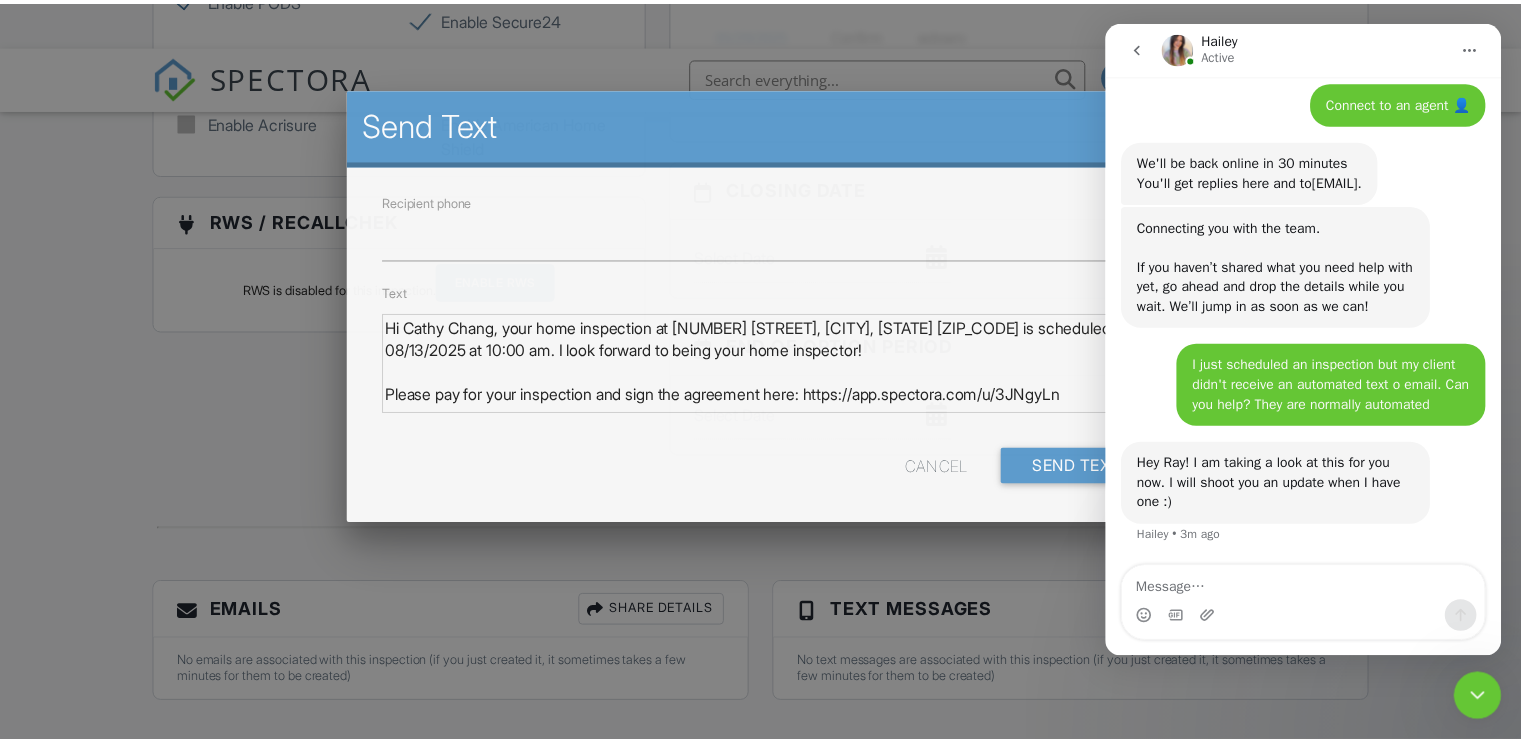 scroll, scrollTop: 1852, scrollLeft: 0, axis: vertical 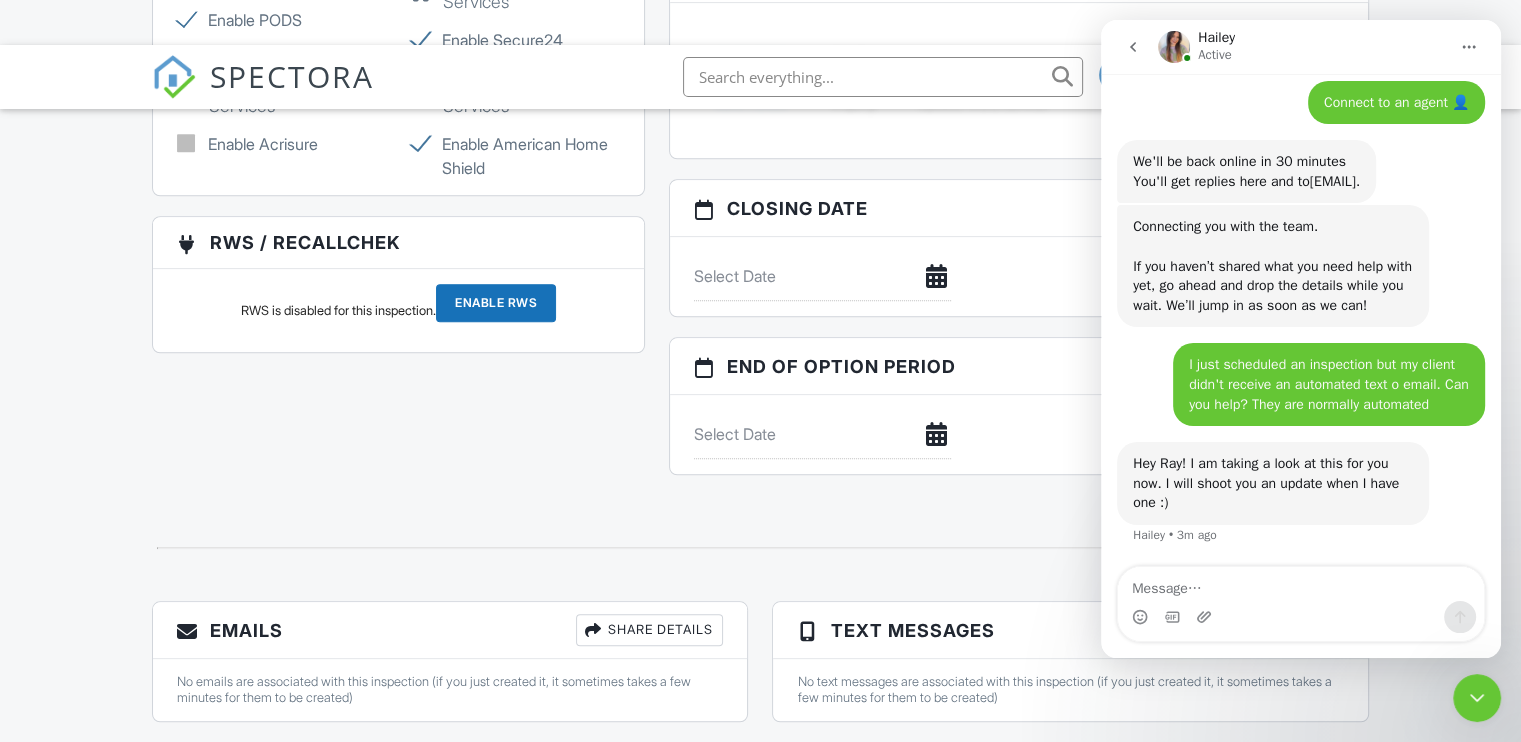 click 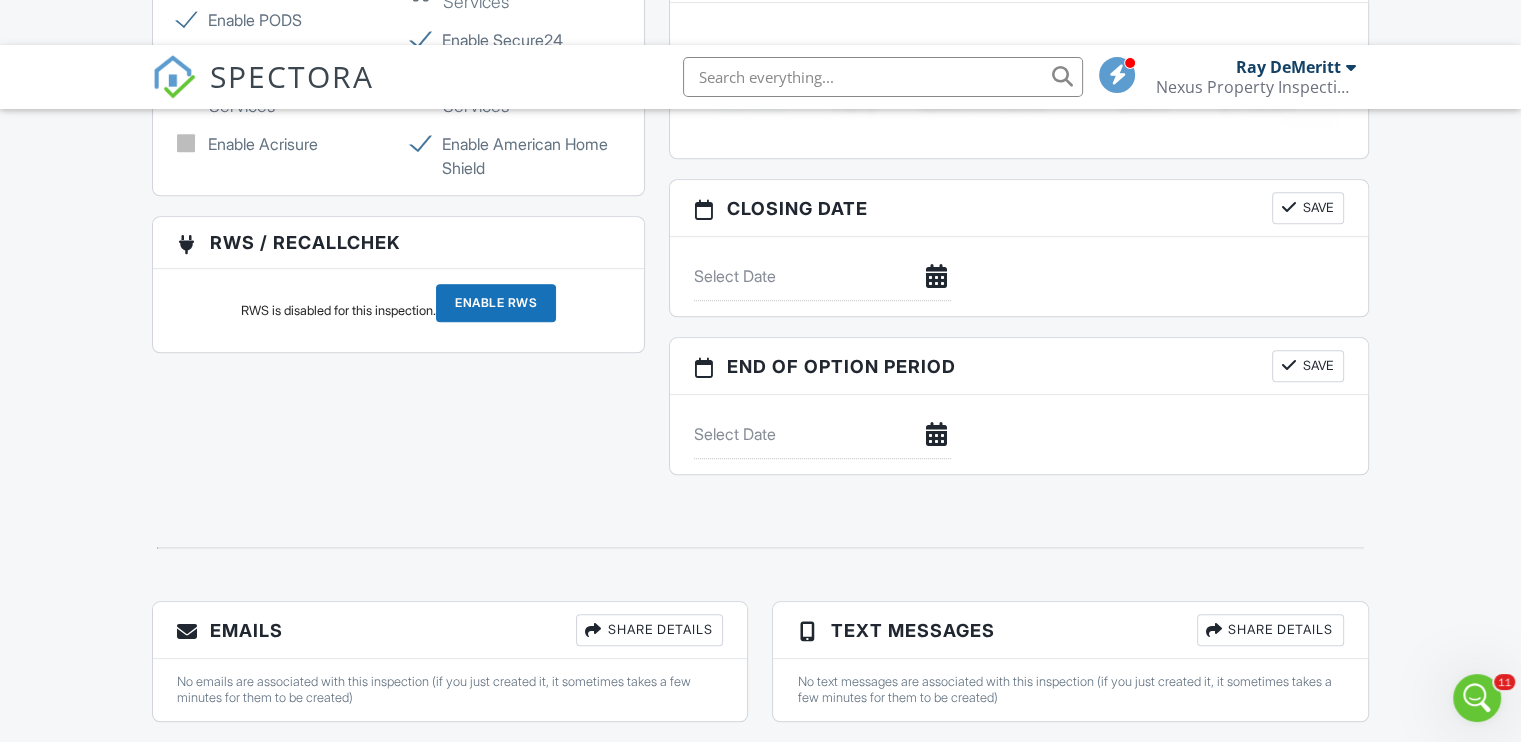 scroll, scrollTop: 0, scrollLeft: 0, axis: both 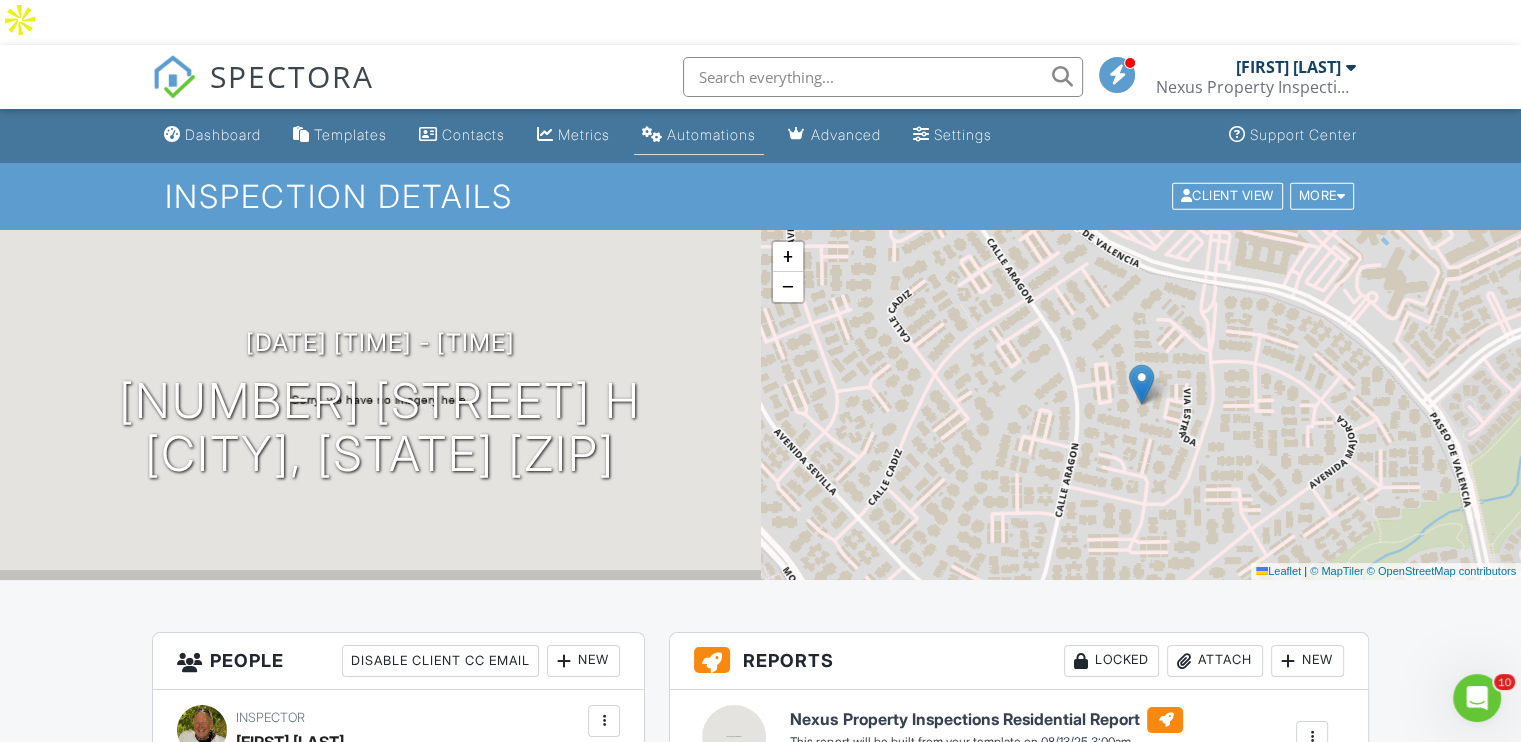 click on "Automations" at bounding box center (699, 135) 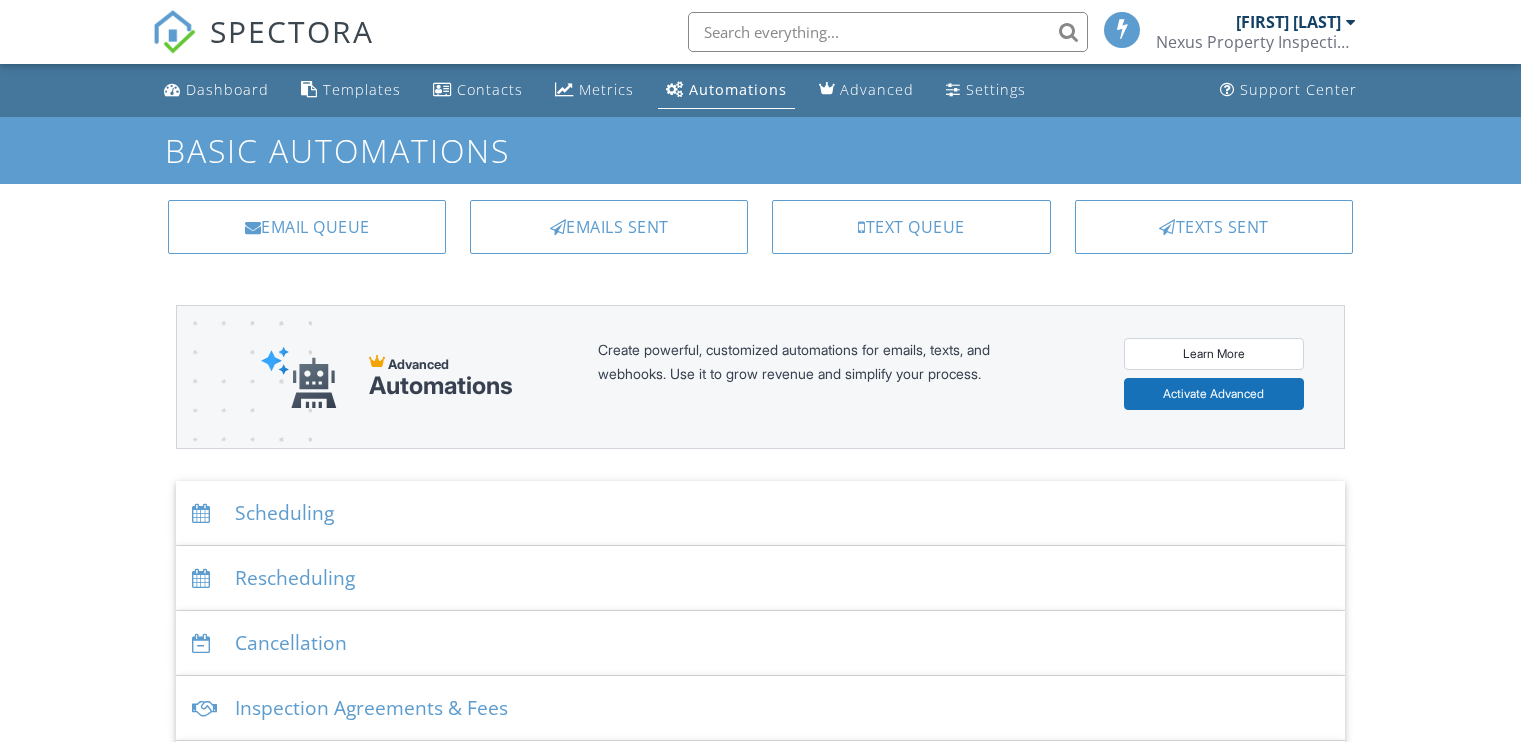 scroll, scrollTop: 0, scrollLeft: 0, axis: both 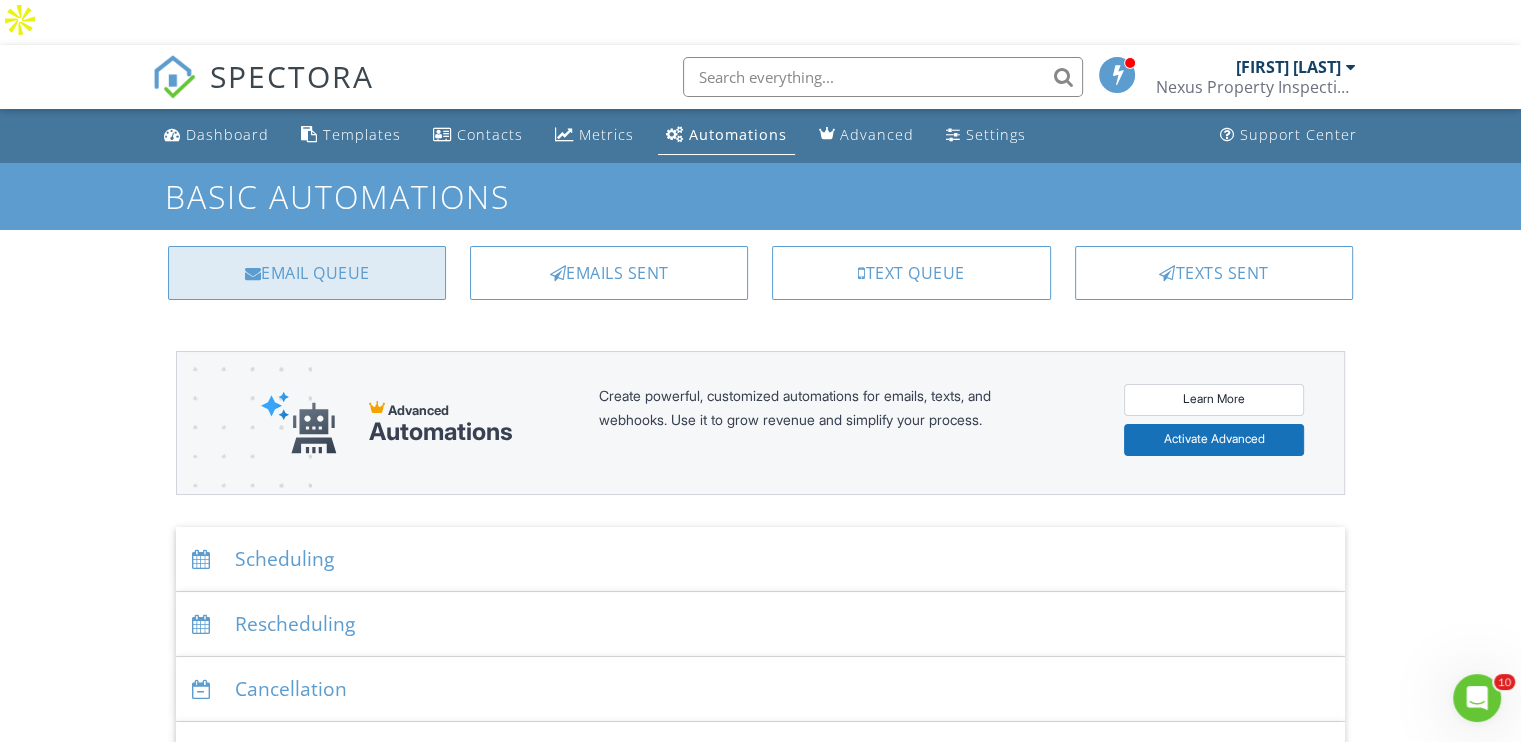 click on "Email Queue" at bounding box center (307, 273) 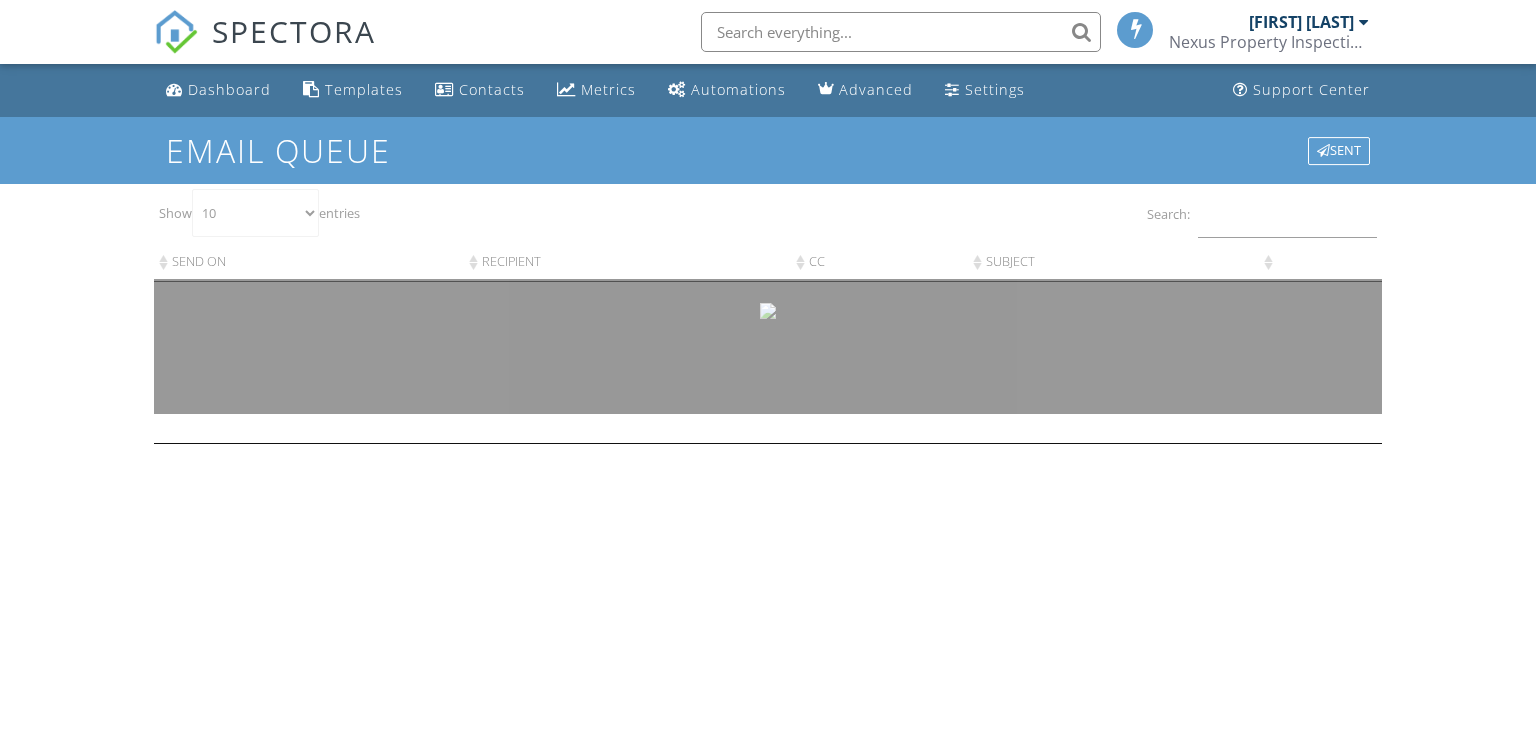 scroll, scrollTop: 0, scrollLeft: 0, axis: both 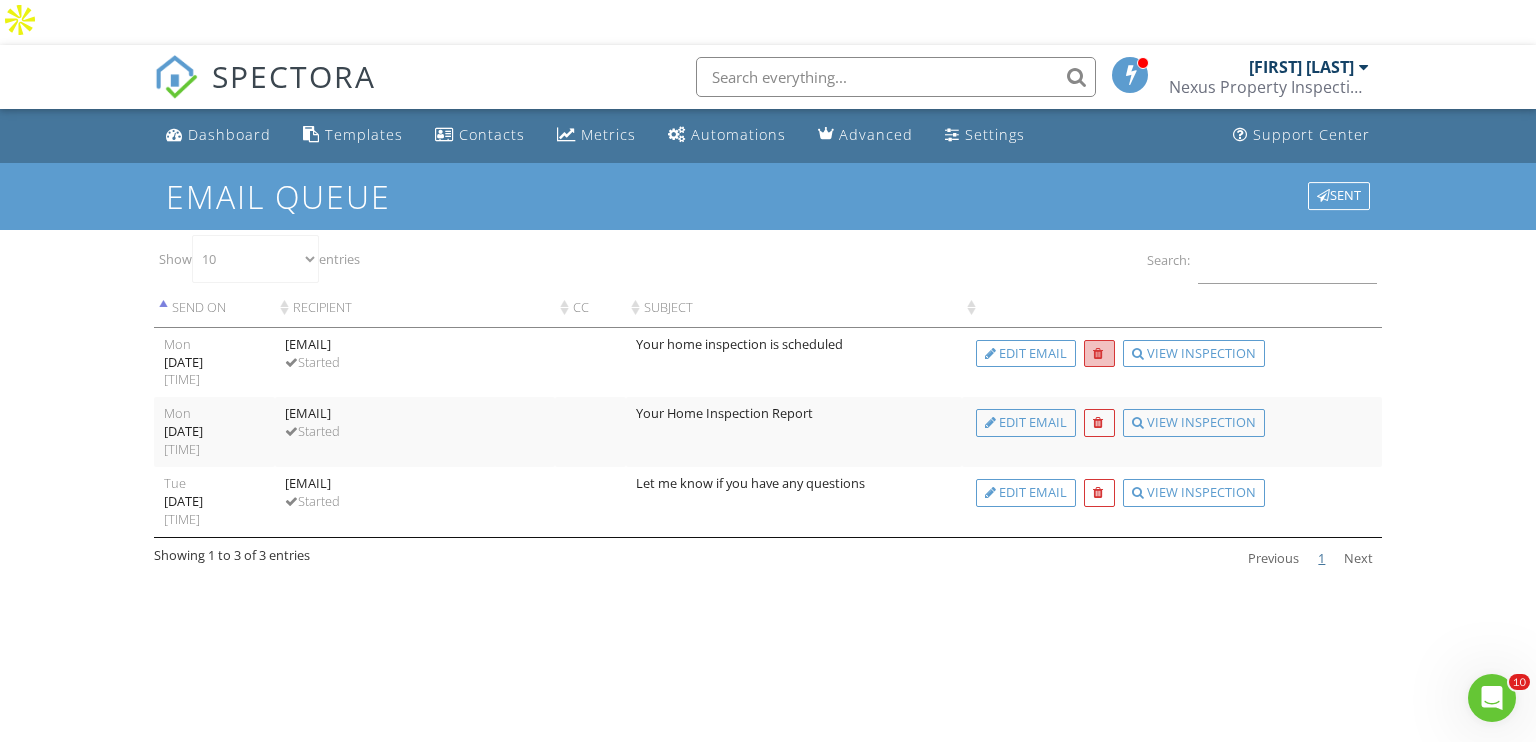 click at bounding box center [1098, 354] 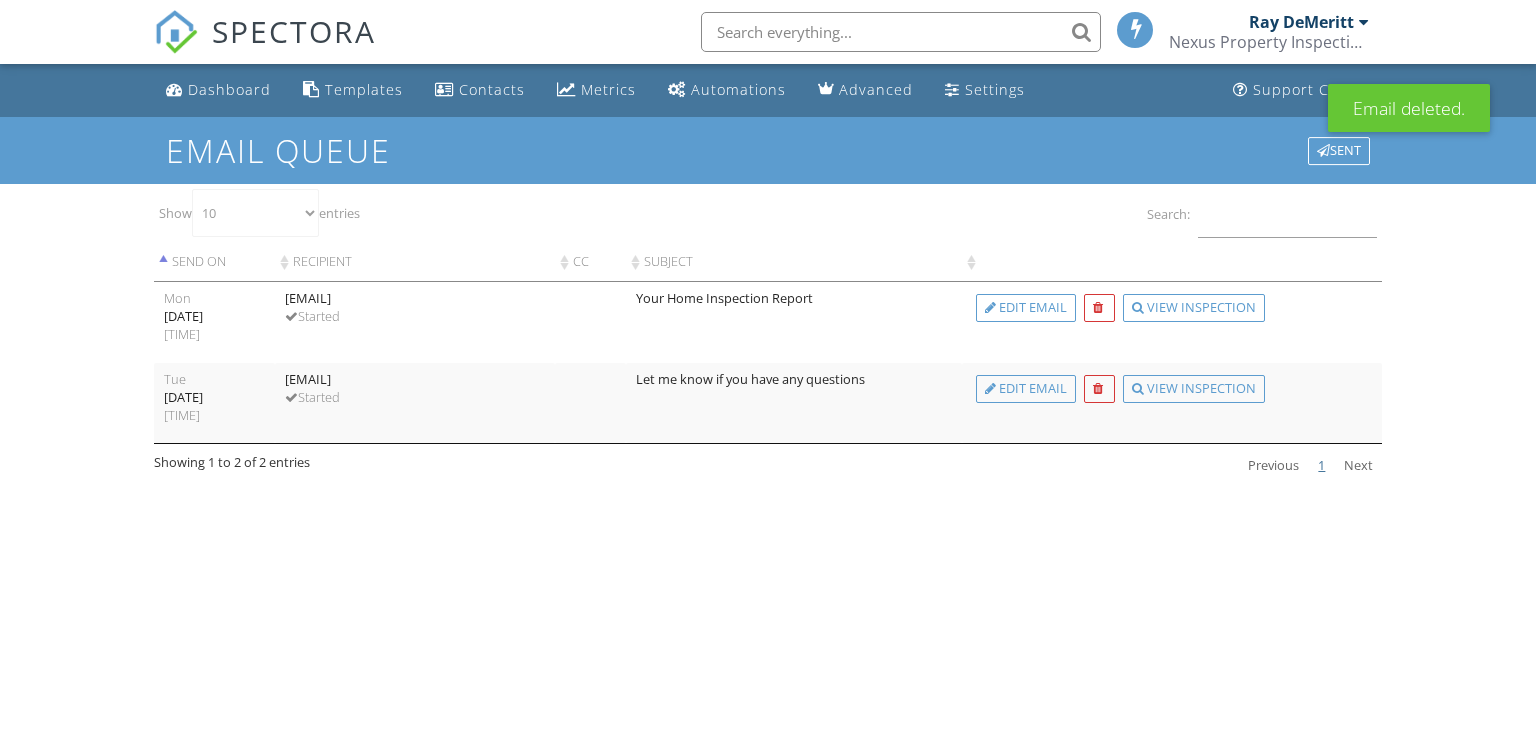 scroll, scrollTop: 0, scrollLeft: 0, axis: both 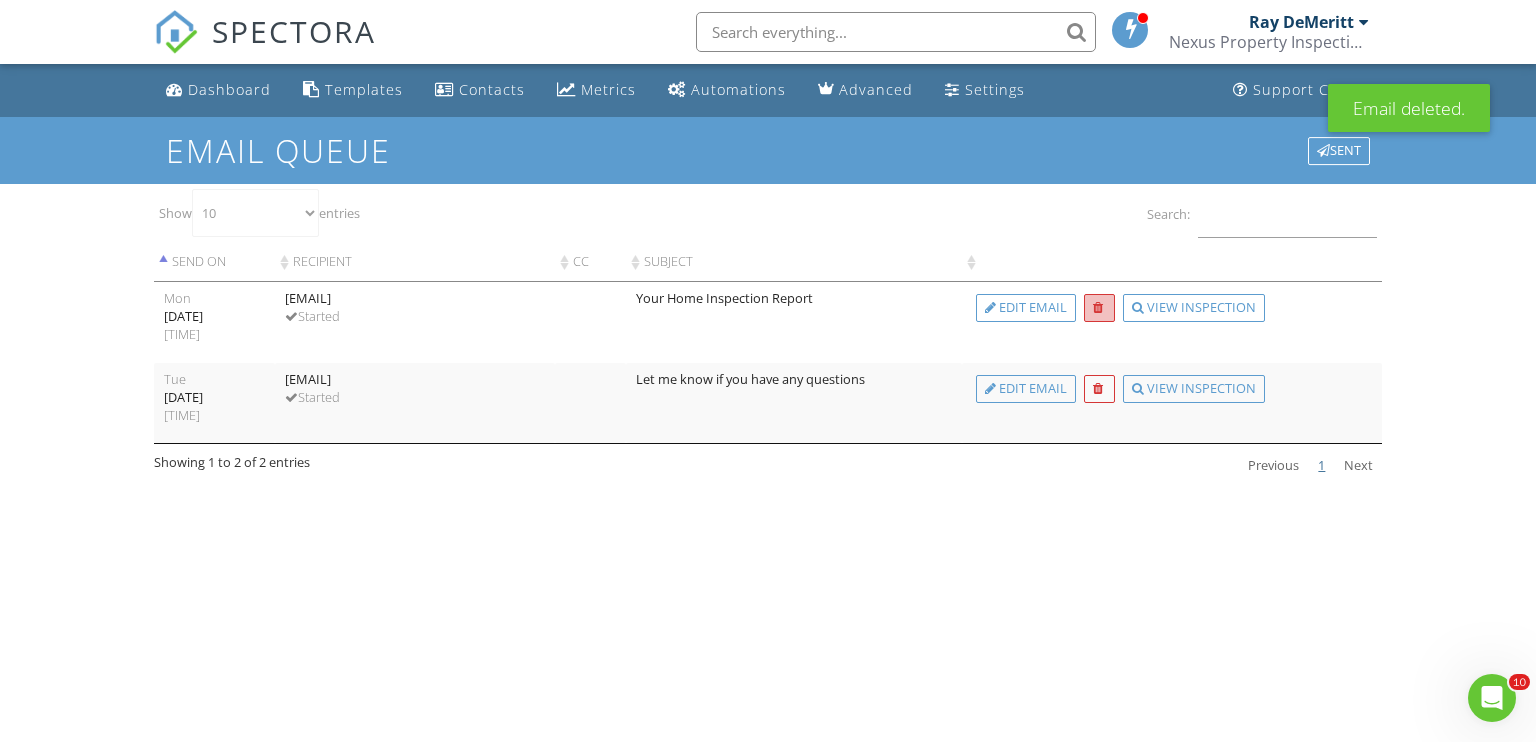 click at bounding box center [1099, 308] 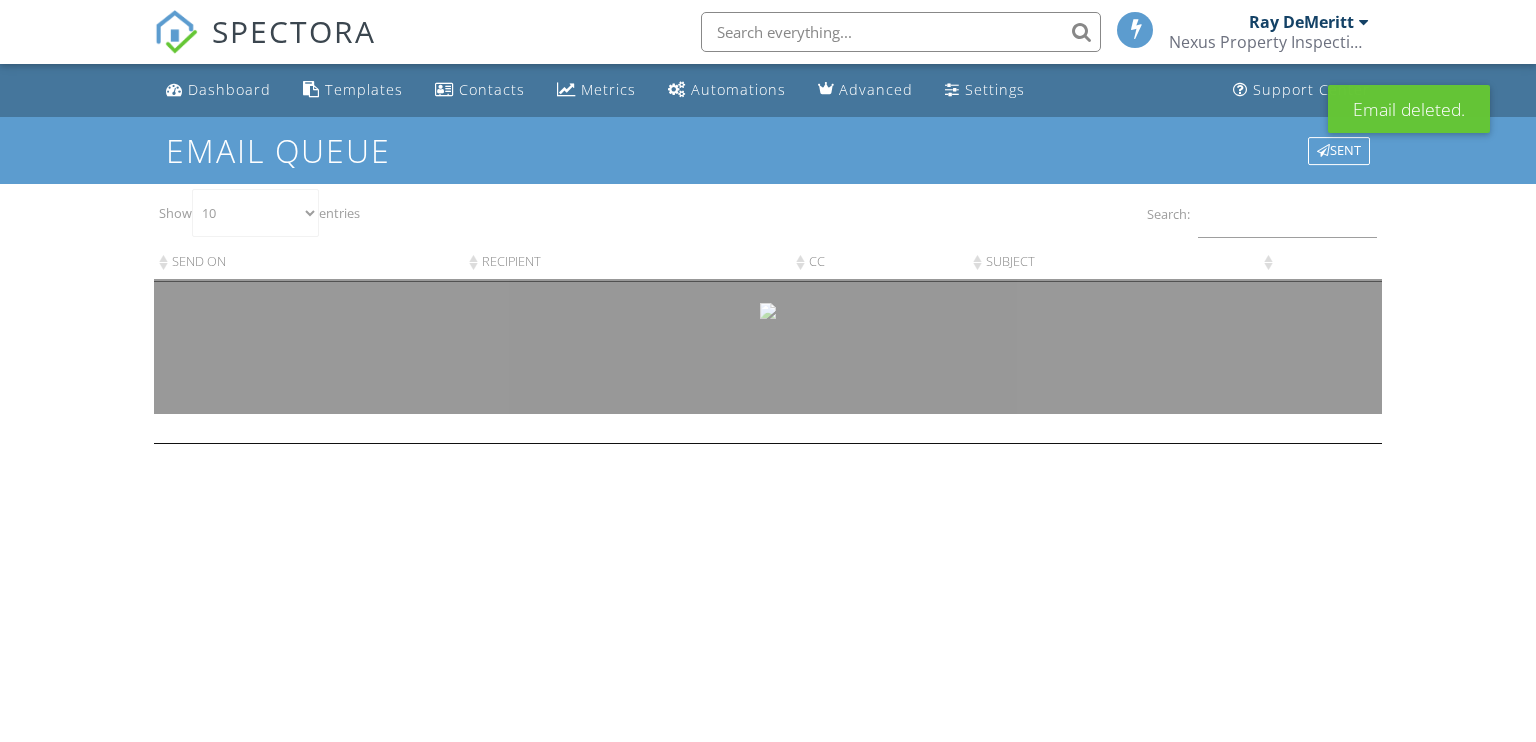 scroll, scrollTop: 0, scrollLeft: 0, axis: both 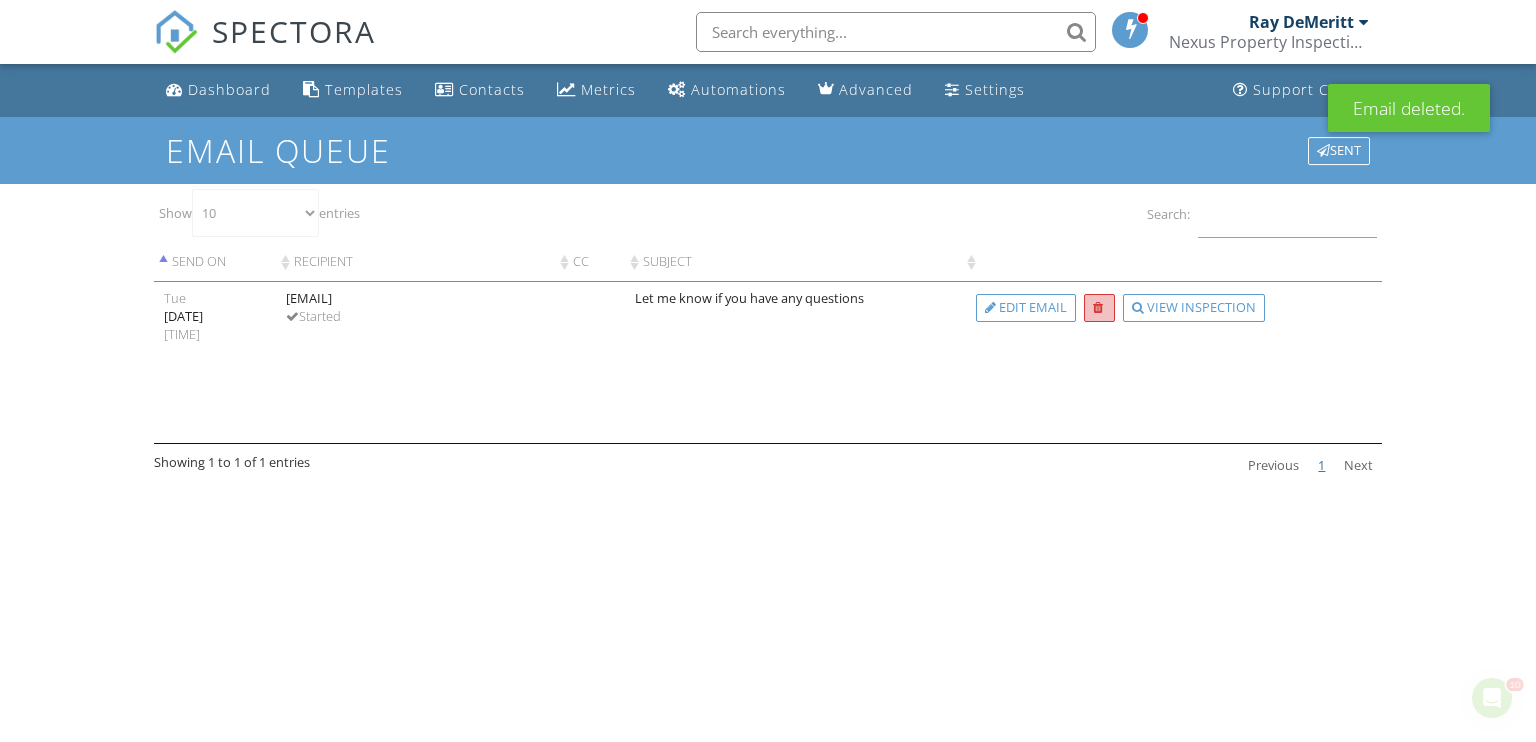 click at bounding box center [1099, 308] 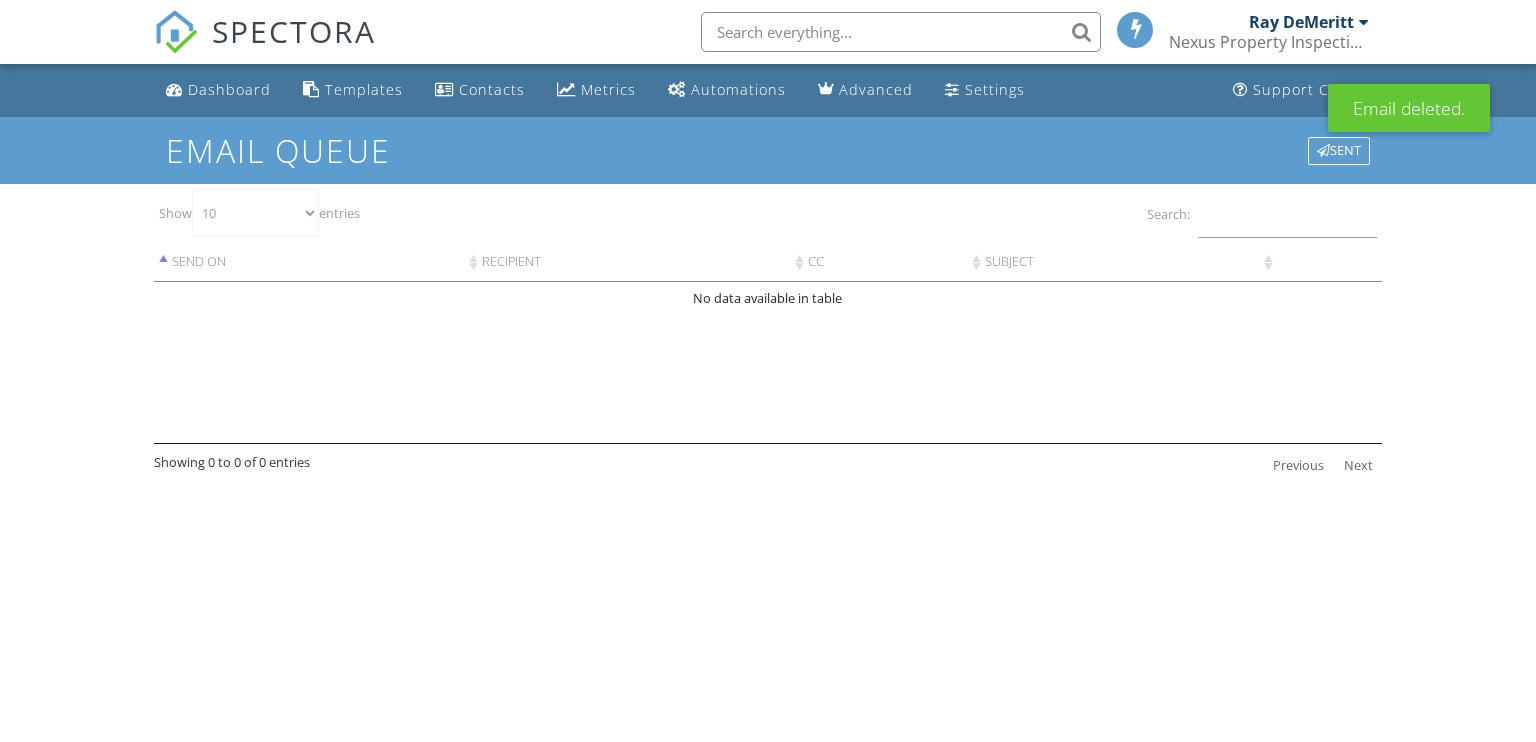 scroll, scrollTop: 0, scrollLeft: 0, axis: both 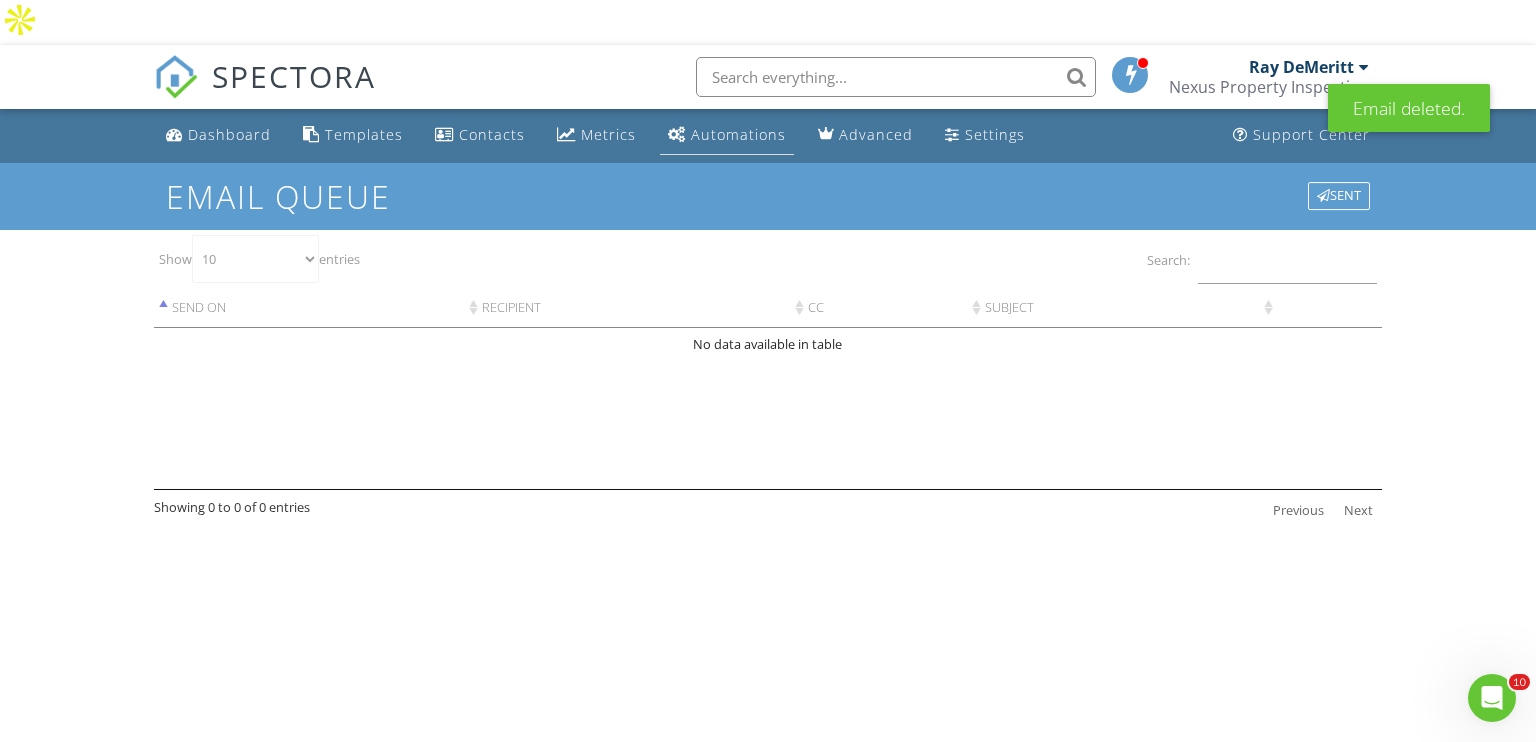 click on "Automations" at bounding box center [738, 134] 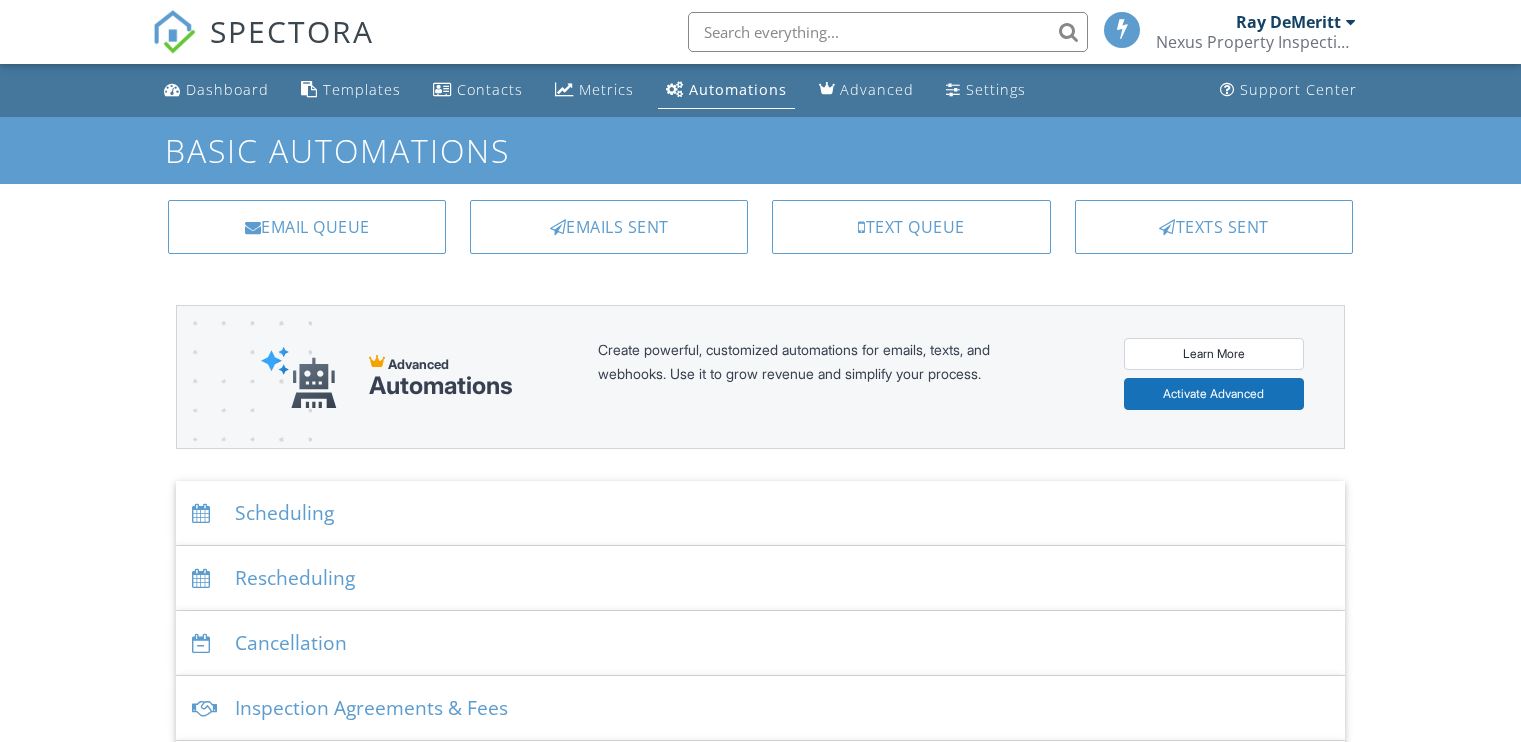 scroll, scrollTop: 0, scrollLeft: 0, axis: both 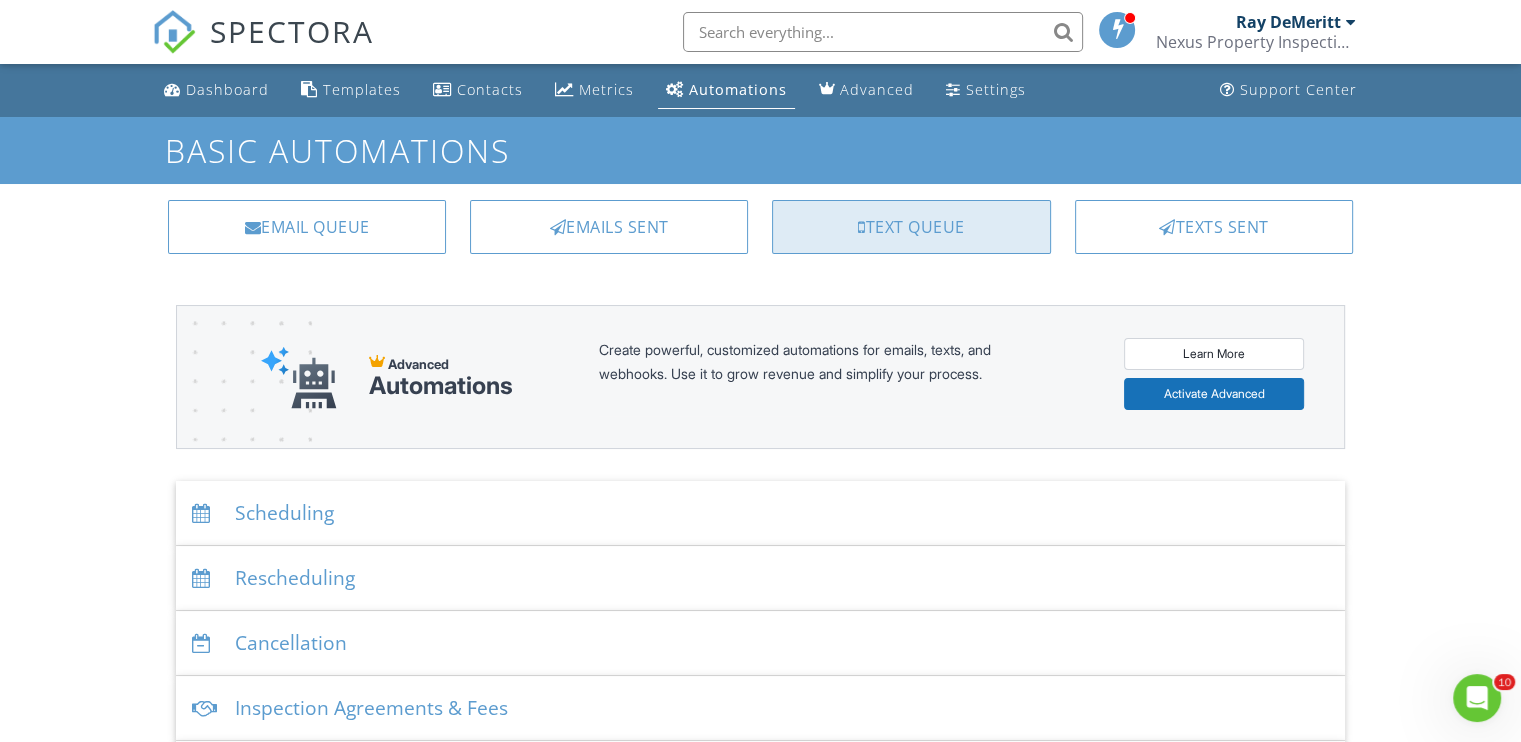 click on "Text Queue" at bounding box center [911, 227] 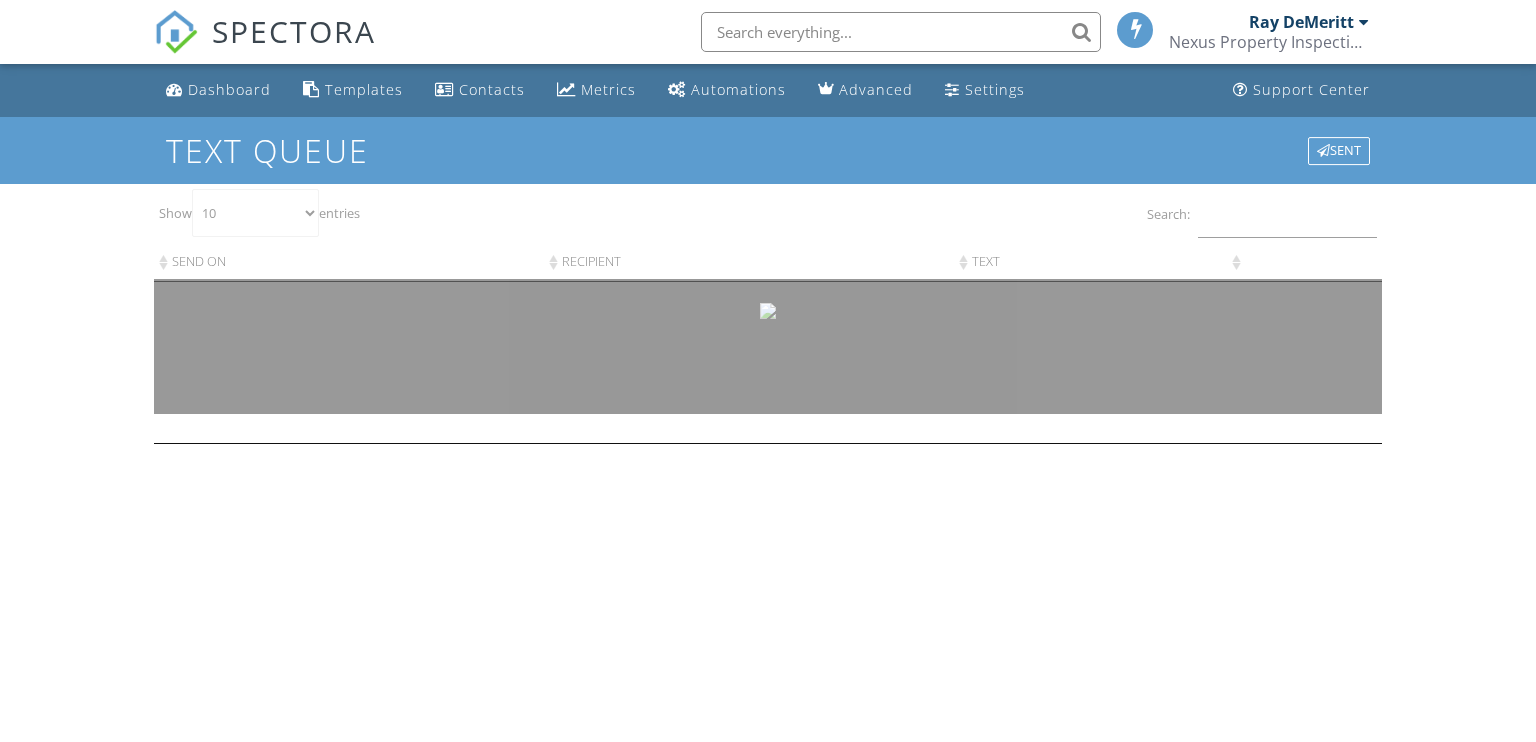 scroll, scrollTop: 0, scrollLeft: 0, axis: both 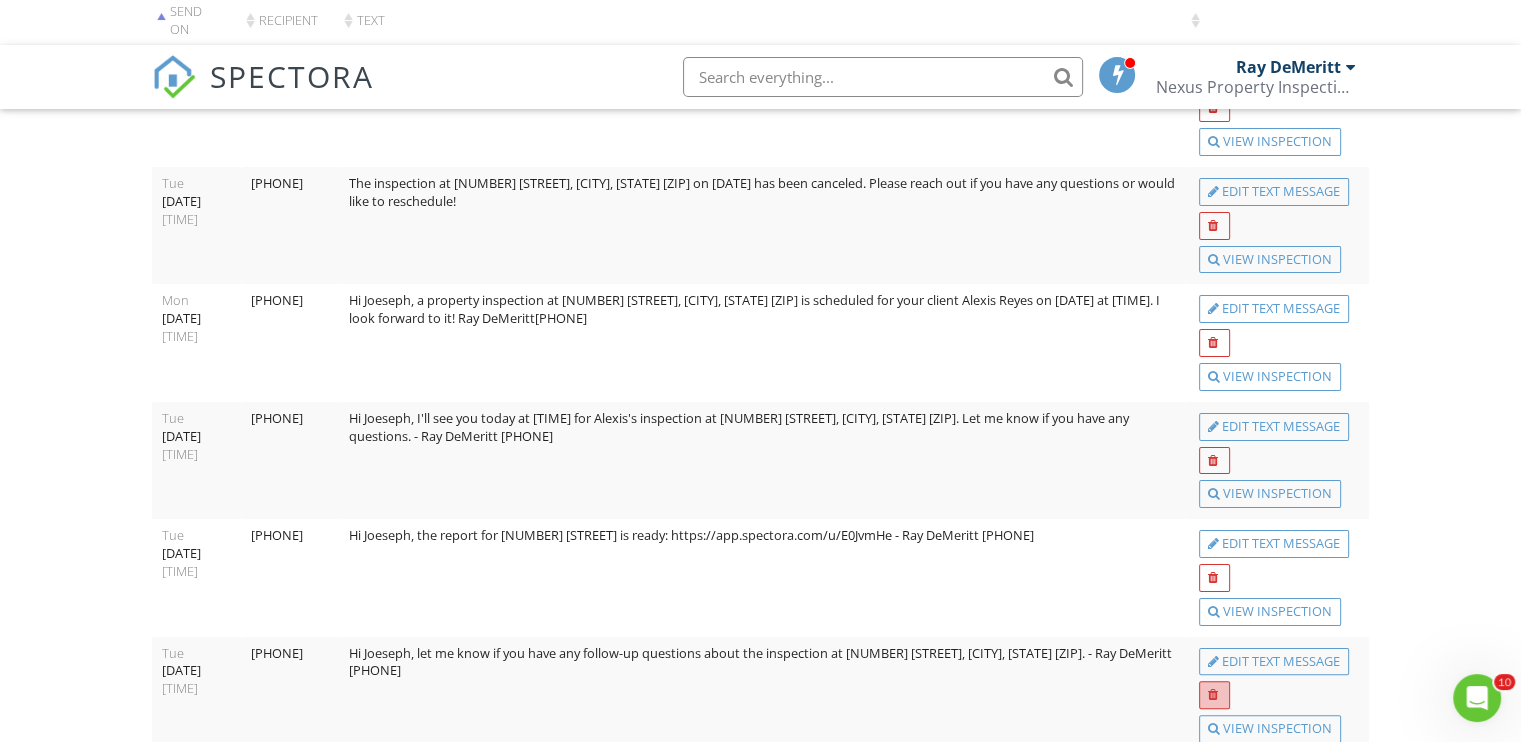 click at bounding box center [1213, 695] 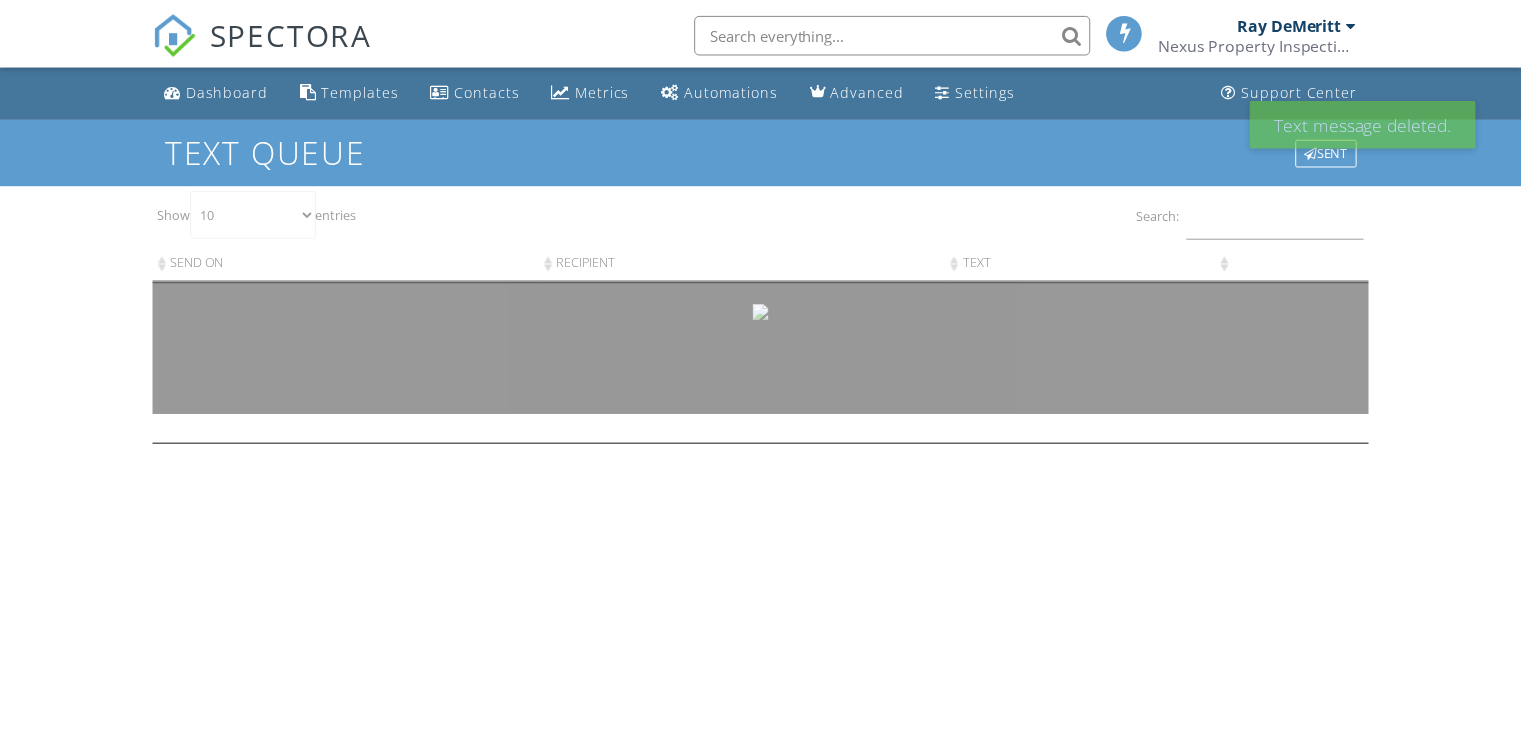 scroll, scrollTop: 0, scrollLeft: 0, axis: both 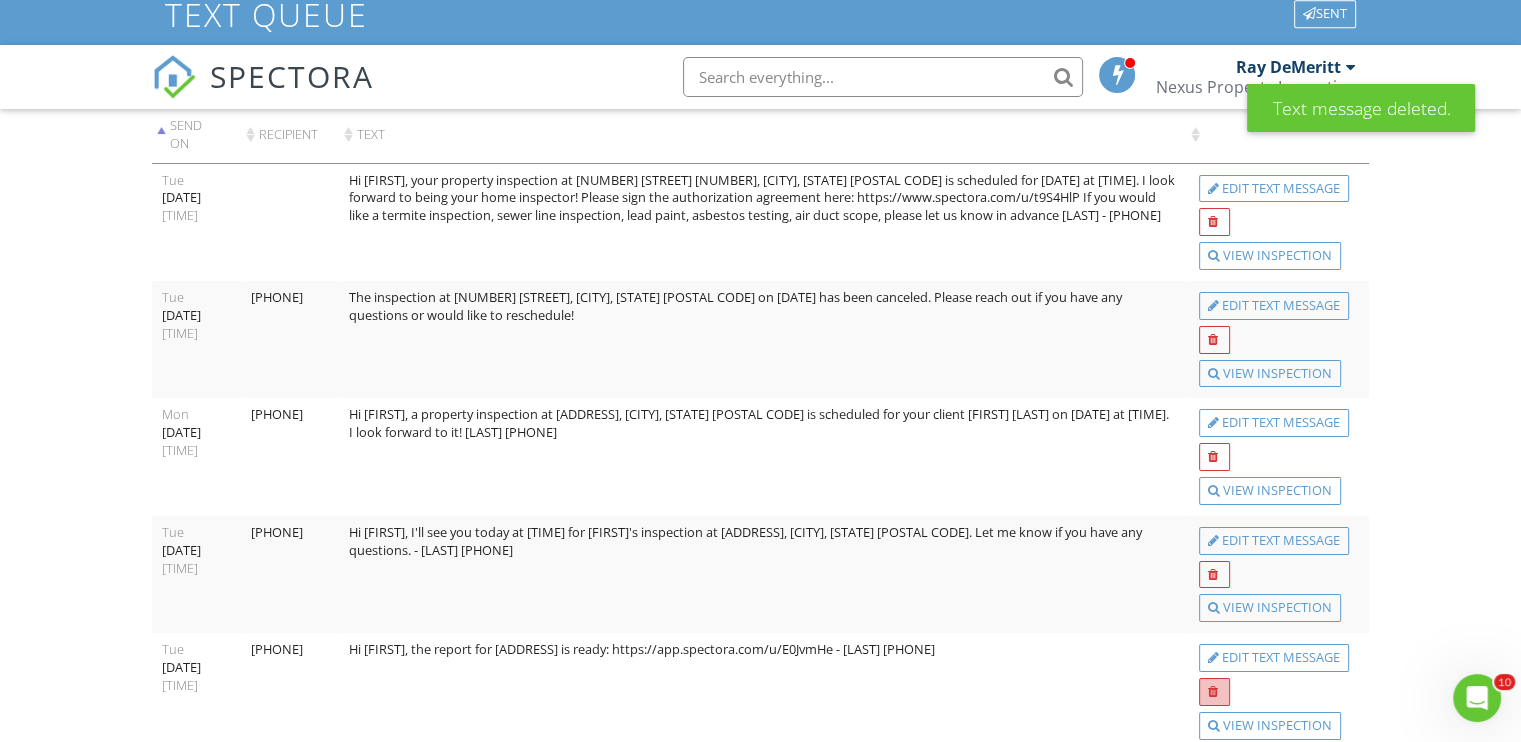 click at bounding box center (1214, 692) 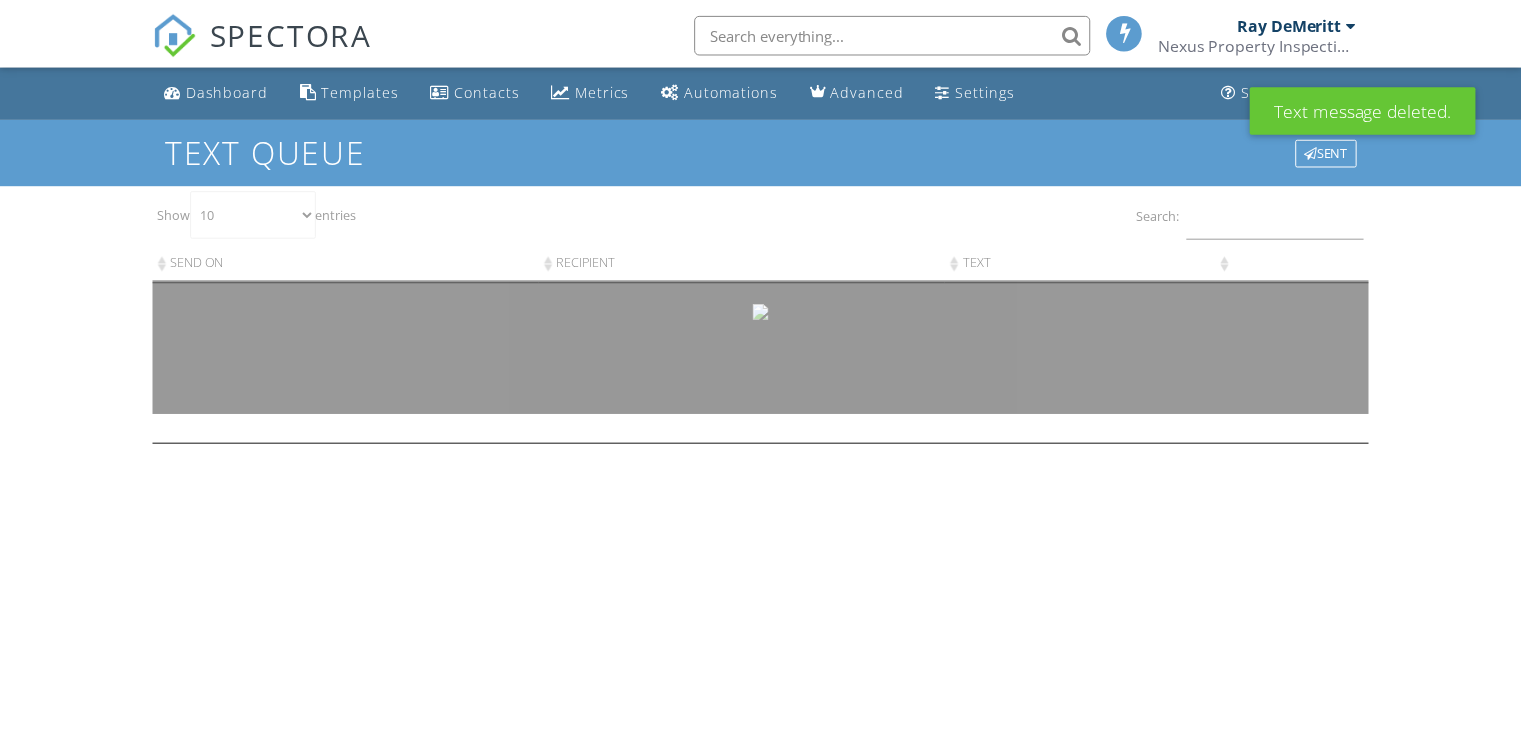 scroll, scrollTop: 0, scrollLeft: 0, axis: both 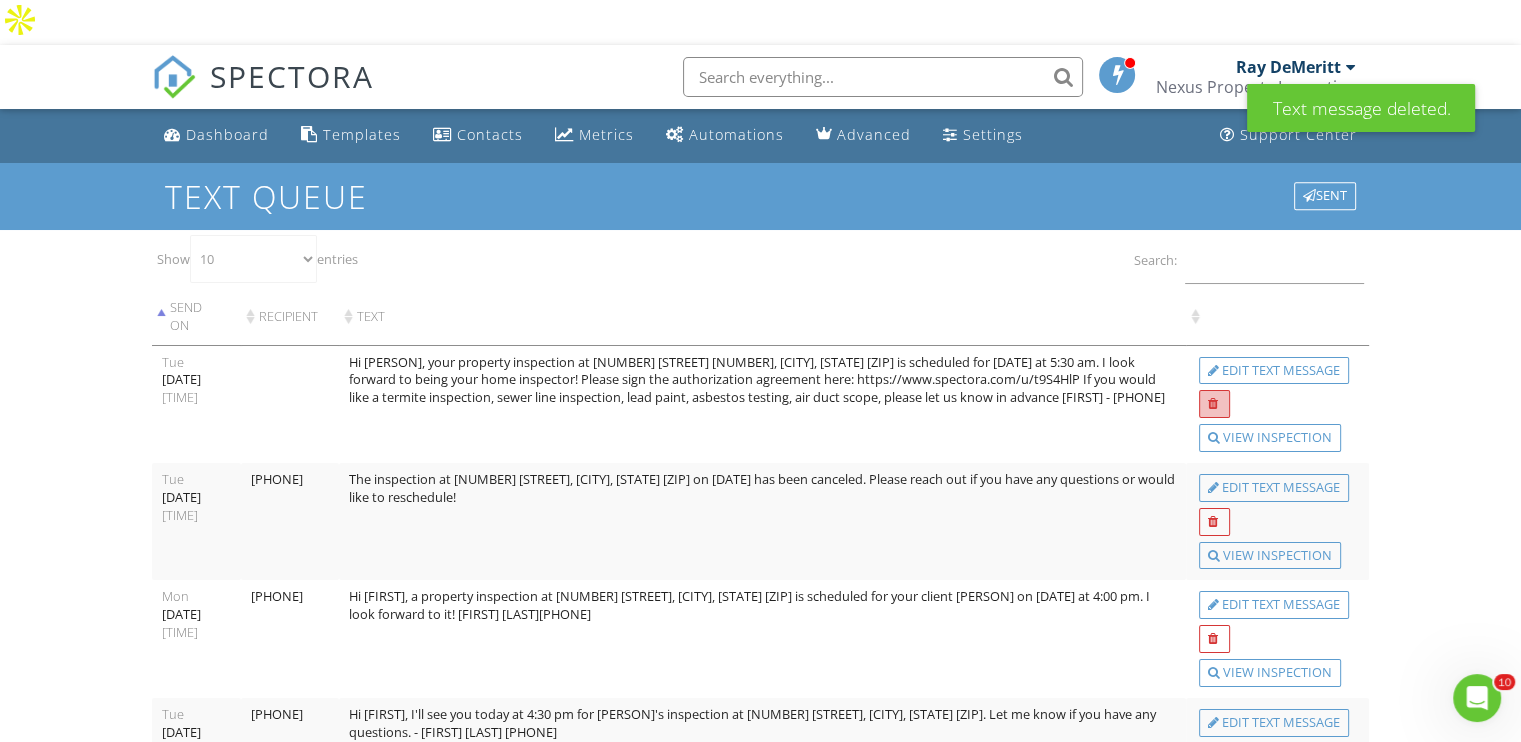 click at bounding box center [1214, 404] 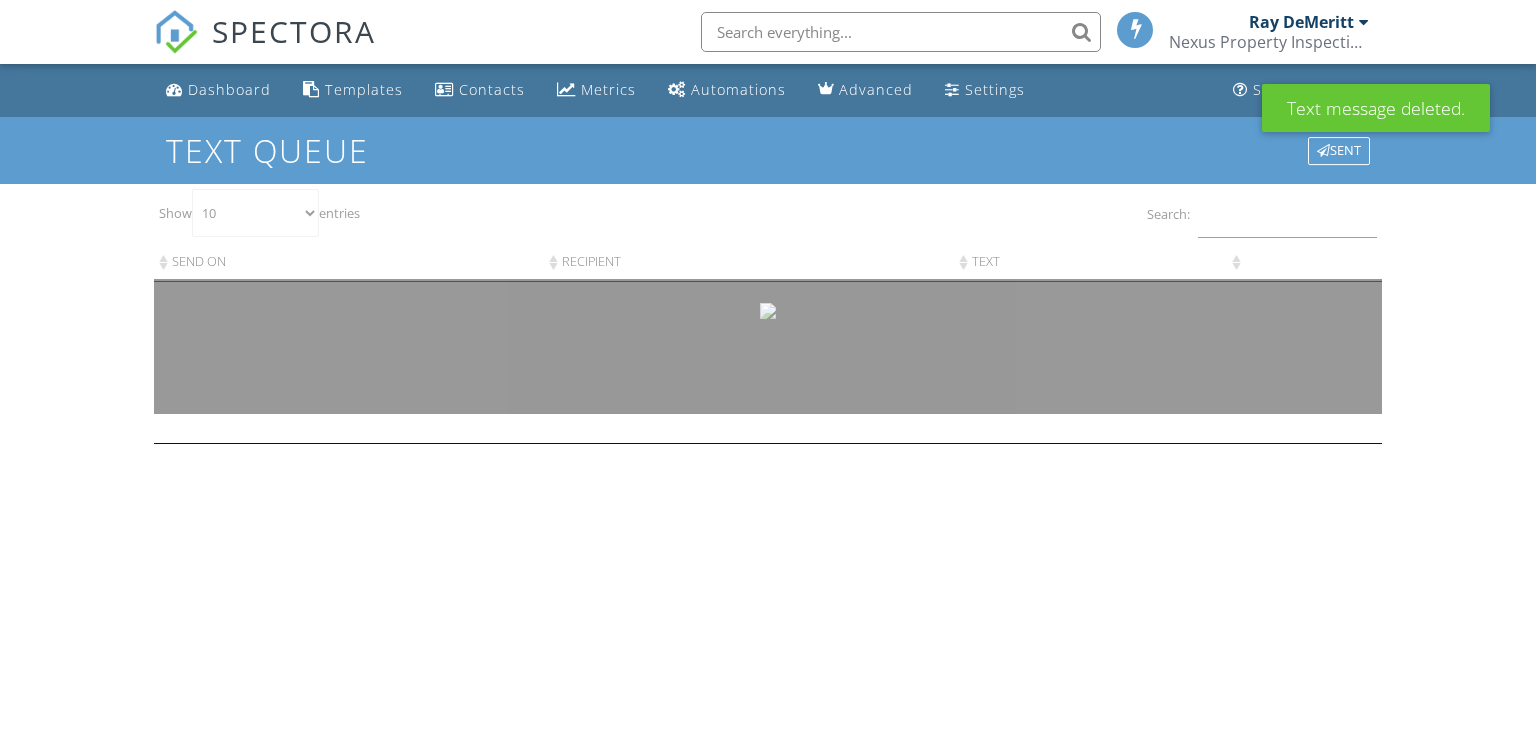 scroll, scrollTop: 0, scrollLeft: 0, axis: both 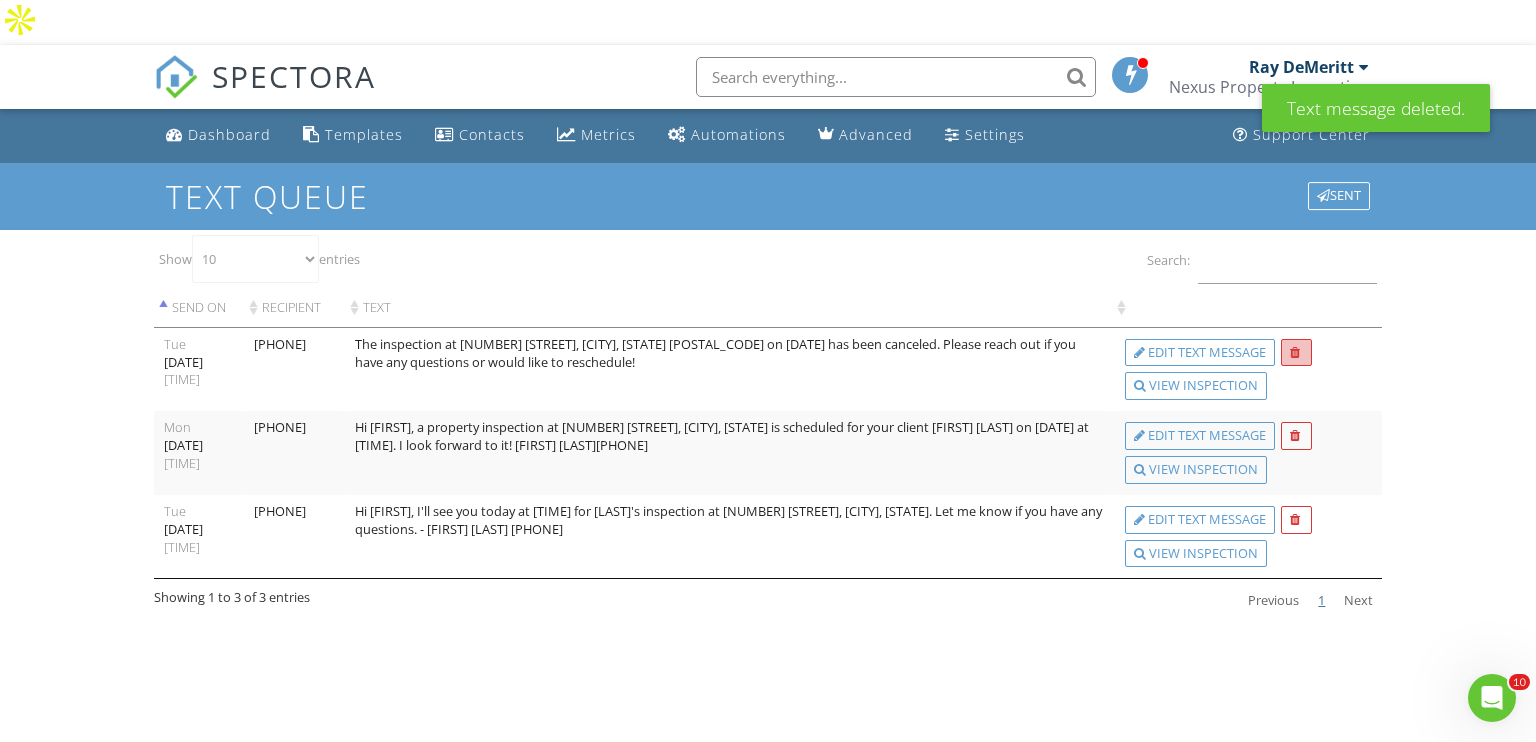 click at bounding box center (1296, 353) 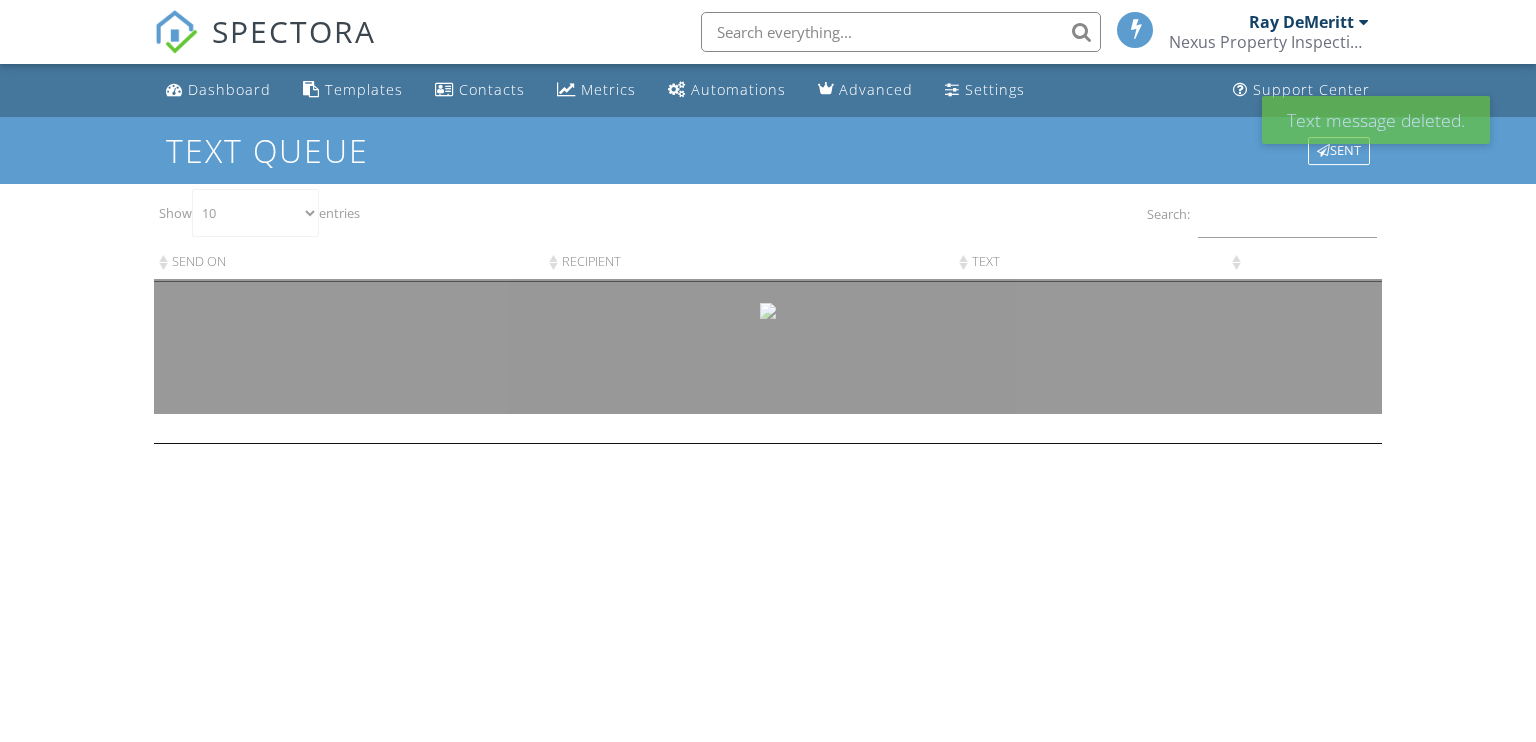 scroll, scrollTop: 0, scrollLeft: 0, axis: both 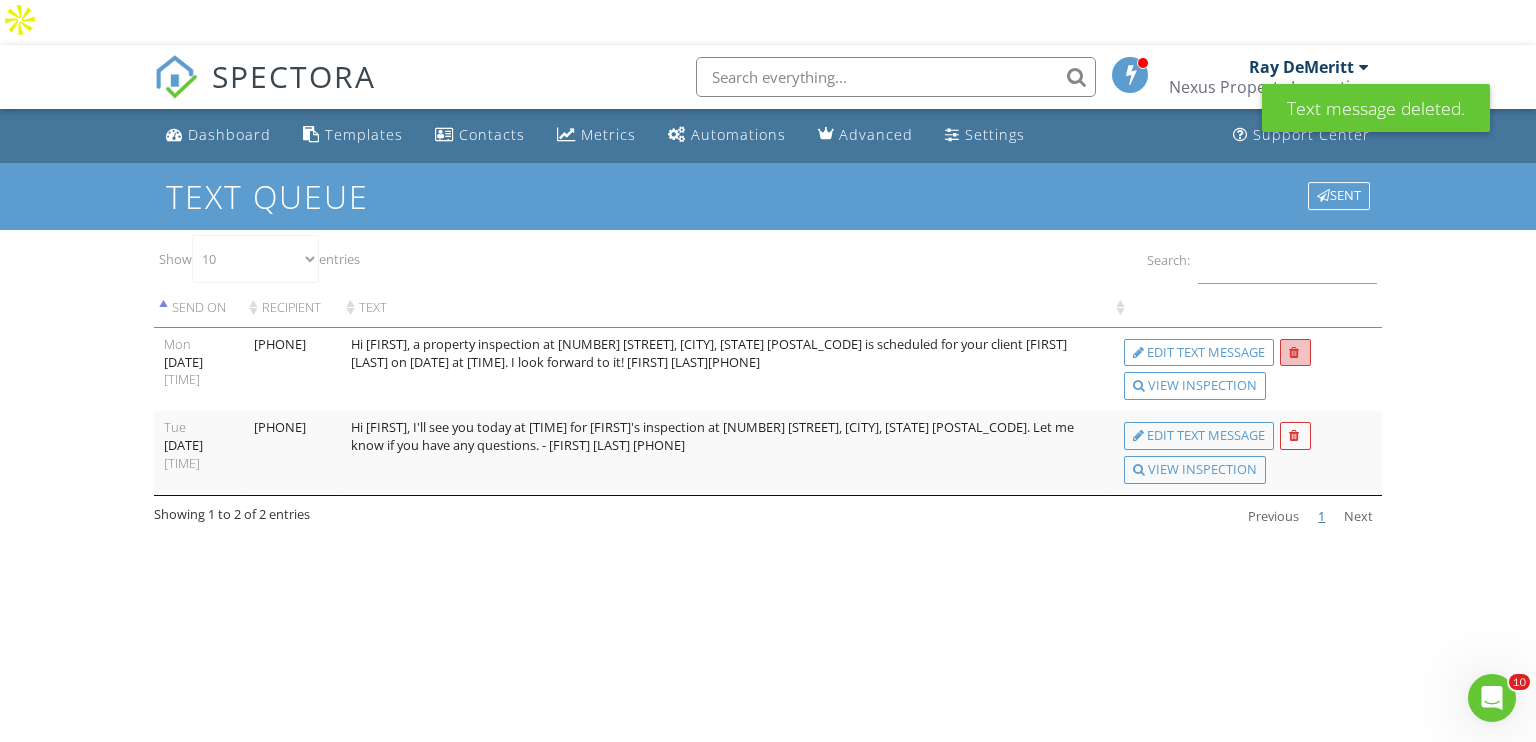 click at bounding box center [1294, 353] 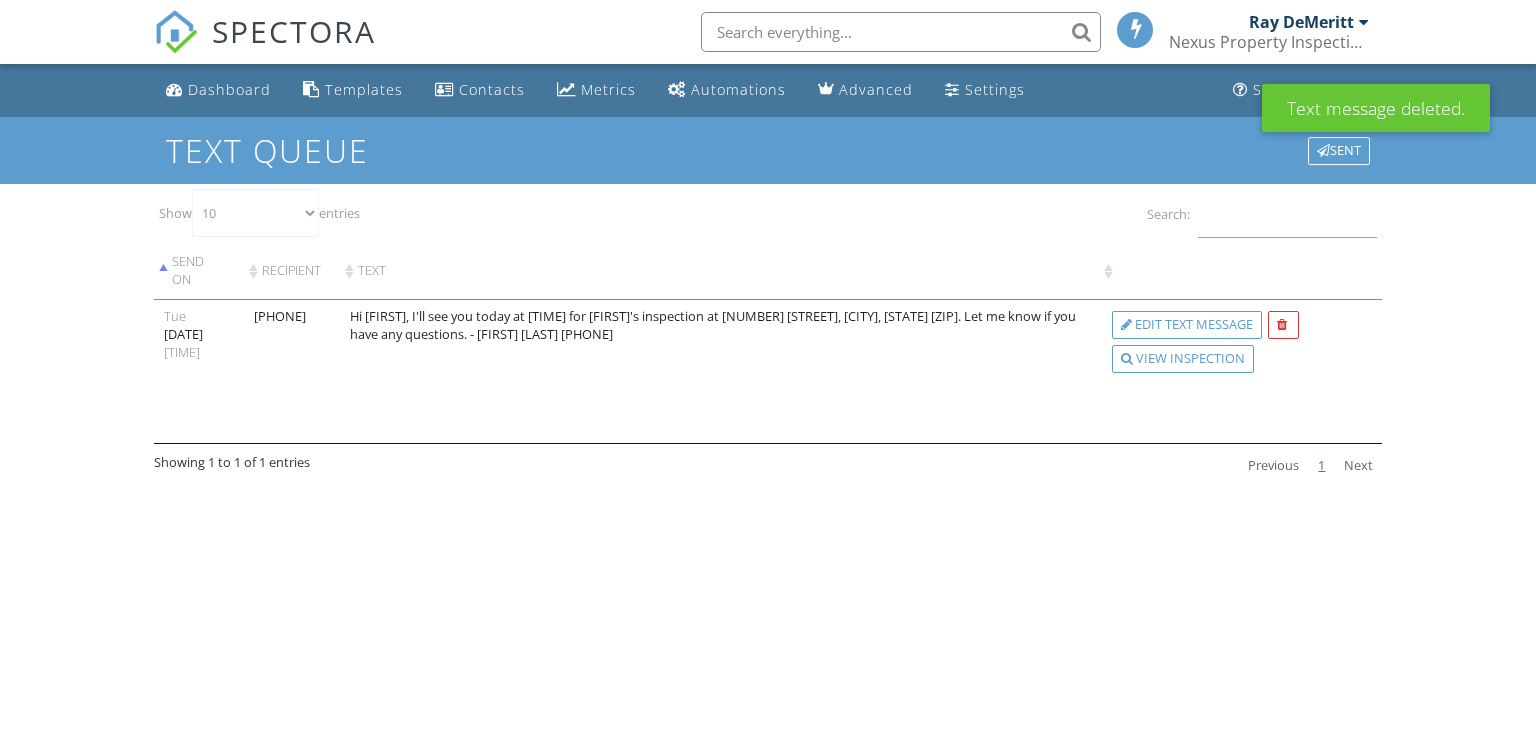 scroll, scrollTop: 0, scrollLeft: 0, axis: both 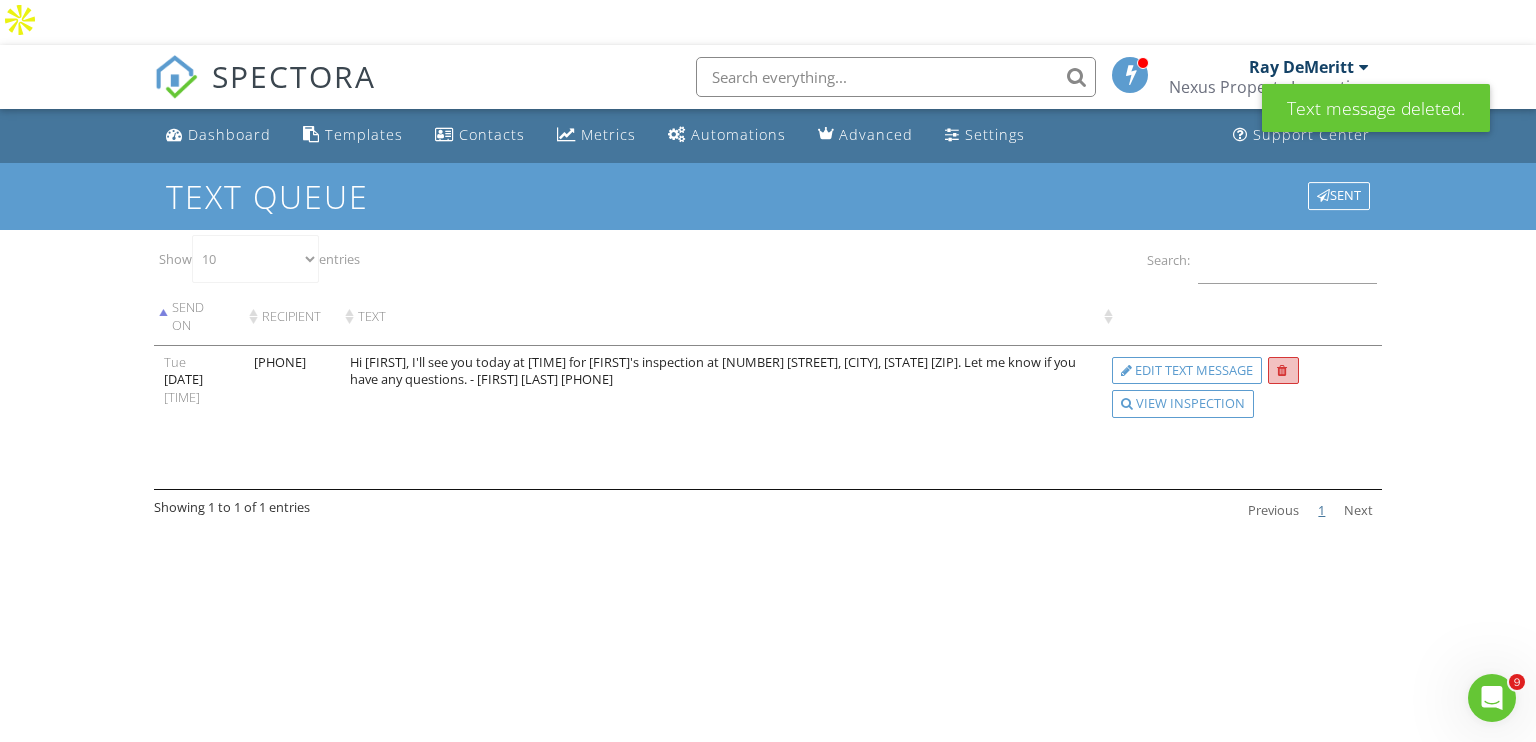 click at bounding box center (1282, 371) 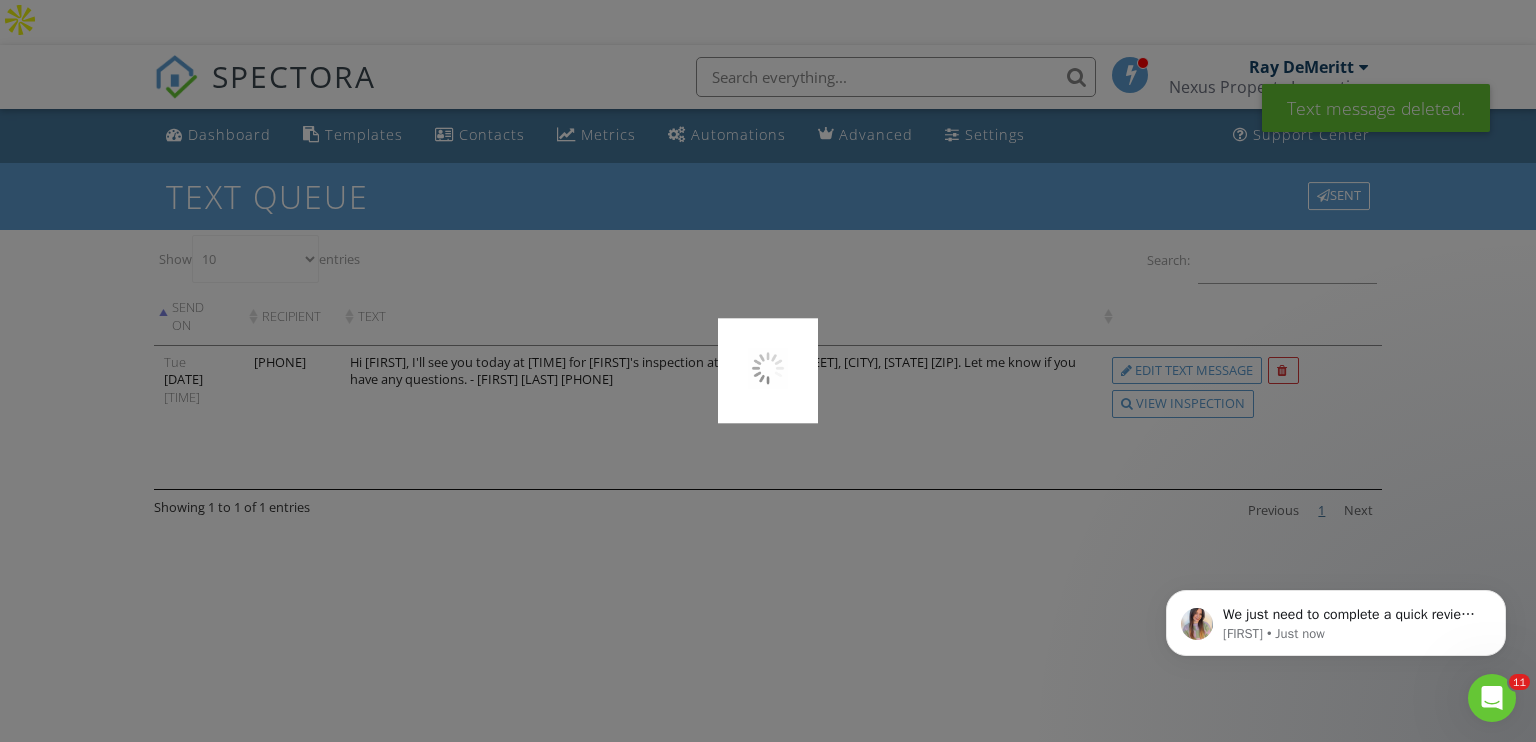 scroll, scrollTop: 0, scrollLeft: 0, axis: both 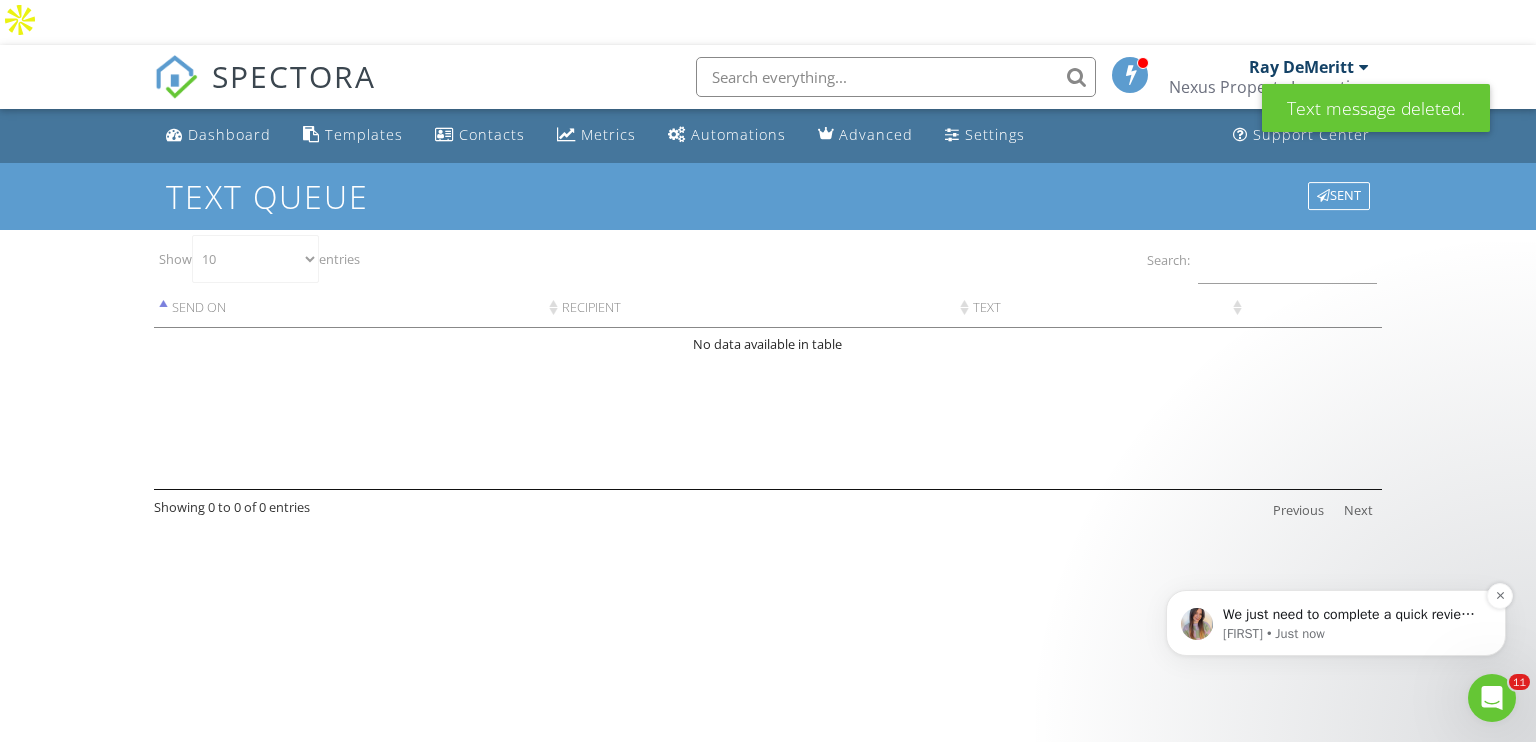 click on "[FIRST] • Just now" at bounding box center (1352, 634) 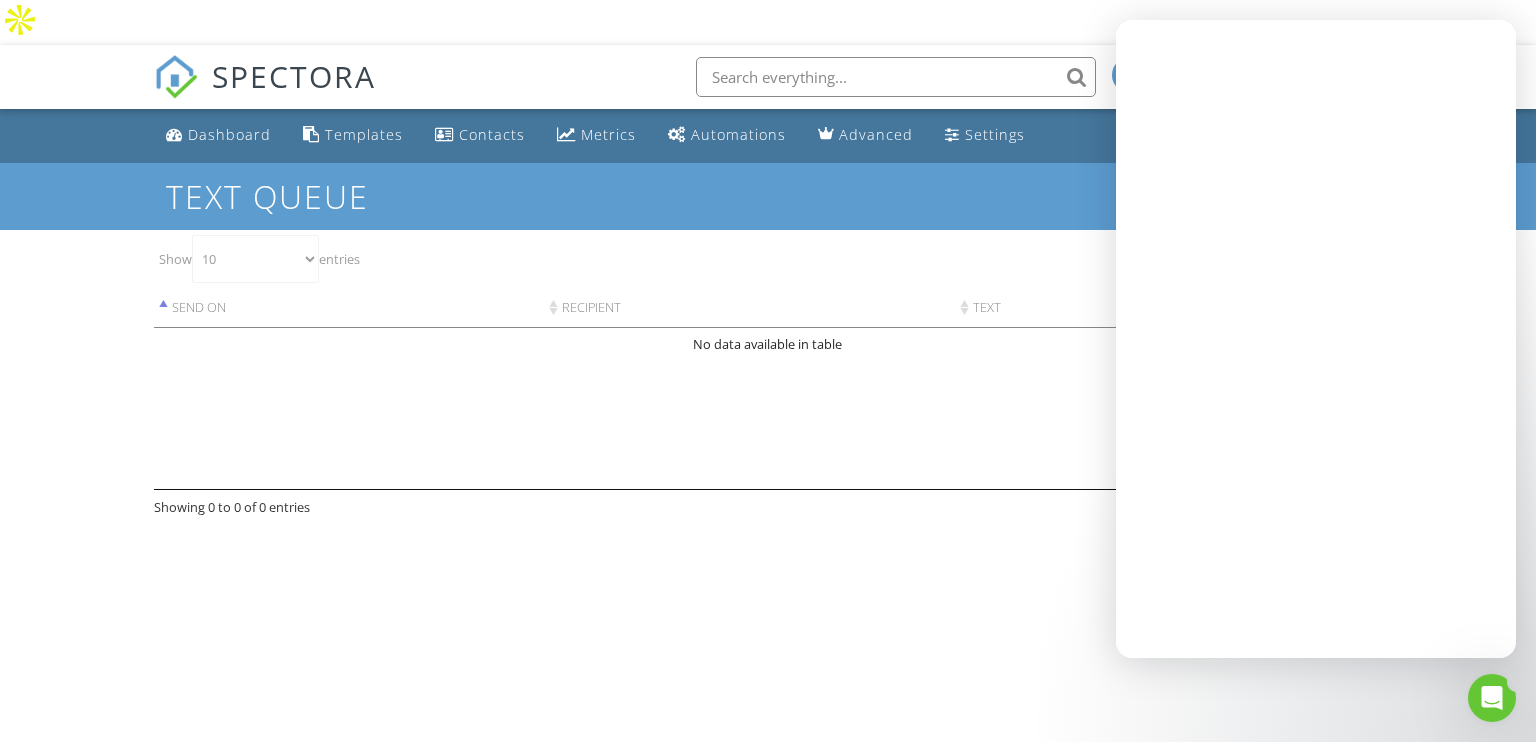 scroll, scrollTop: 0, scrollLeft: 0, axis: both 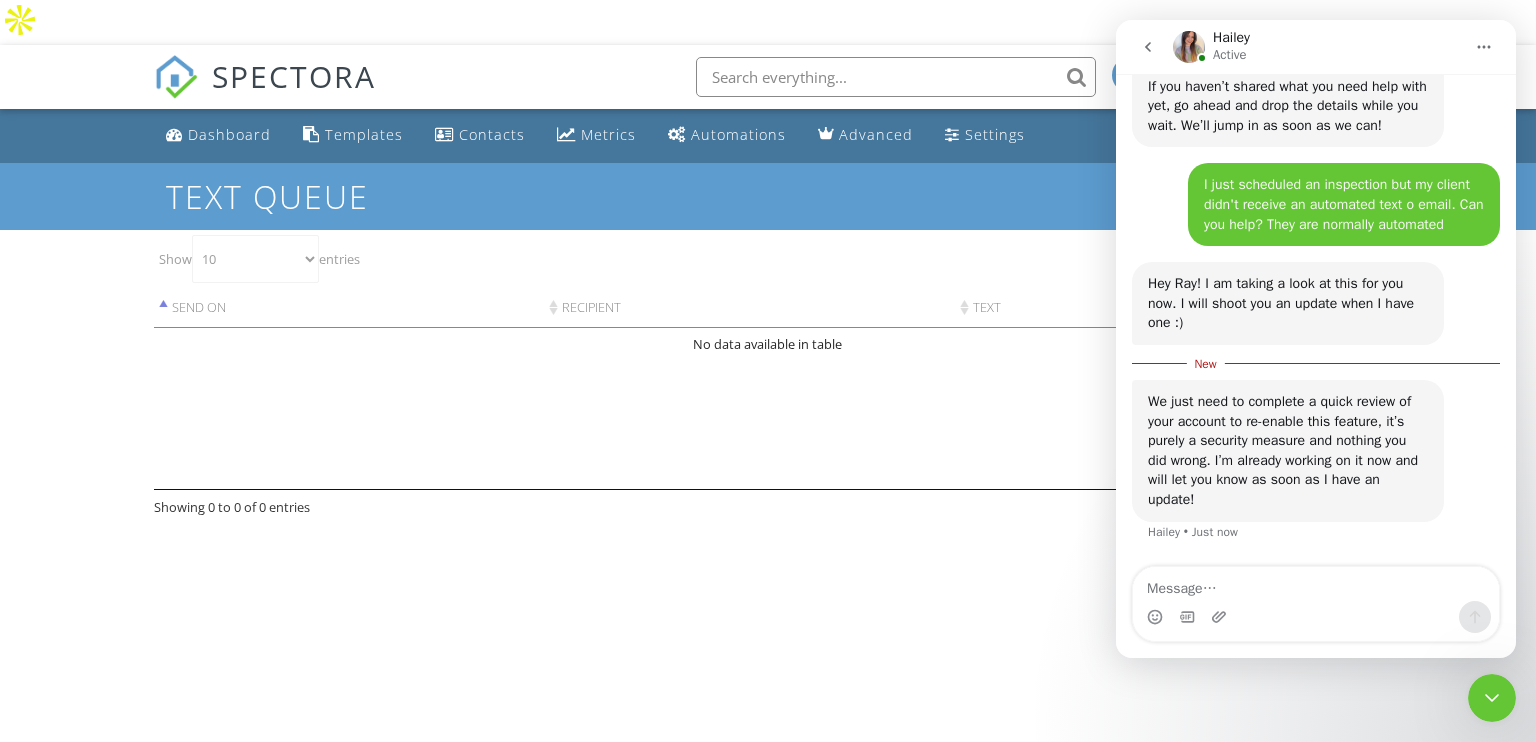 click at bounding box center [1316, 584] 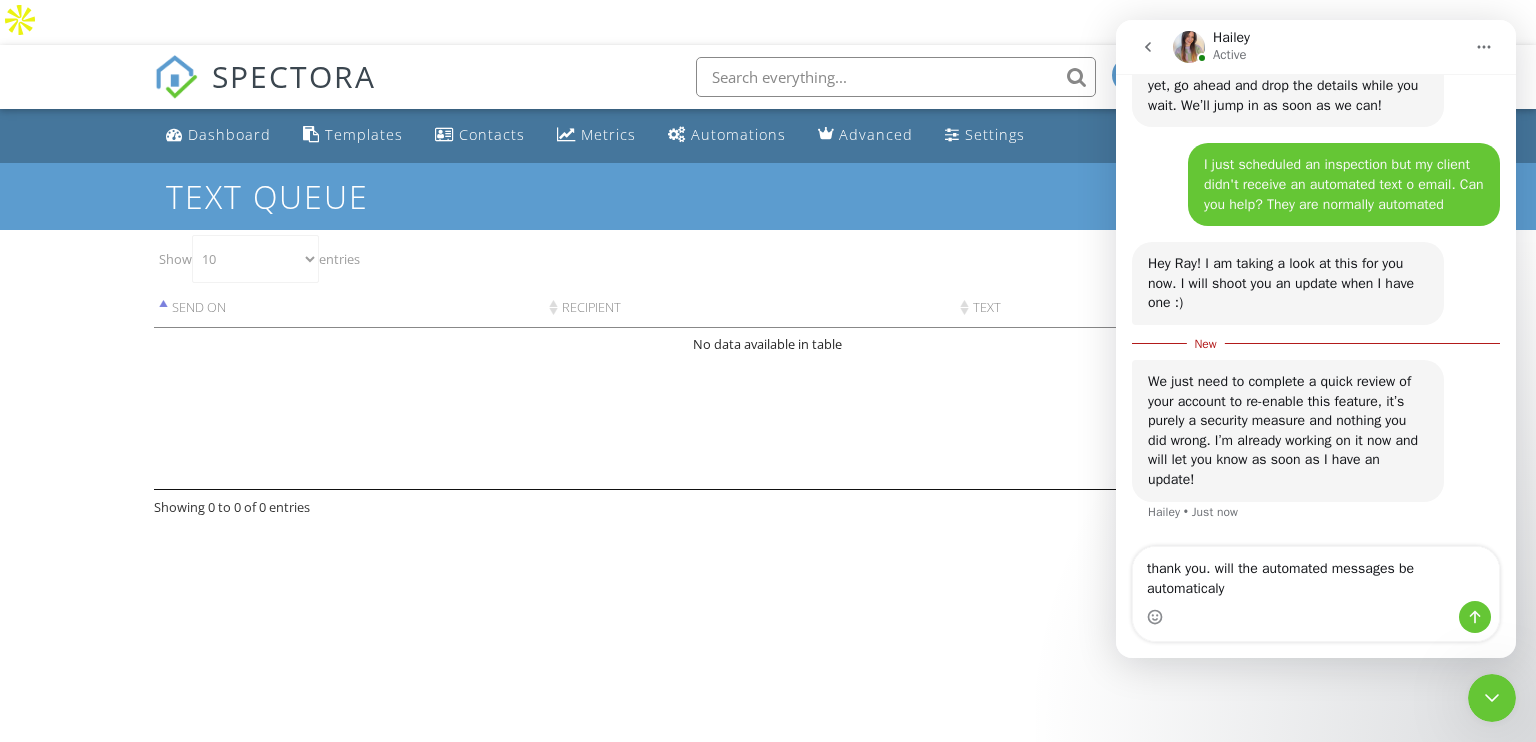 scroll, scrollTop: 1811, scrollLeft: 0, axis: vertical 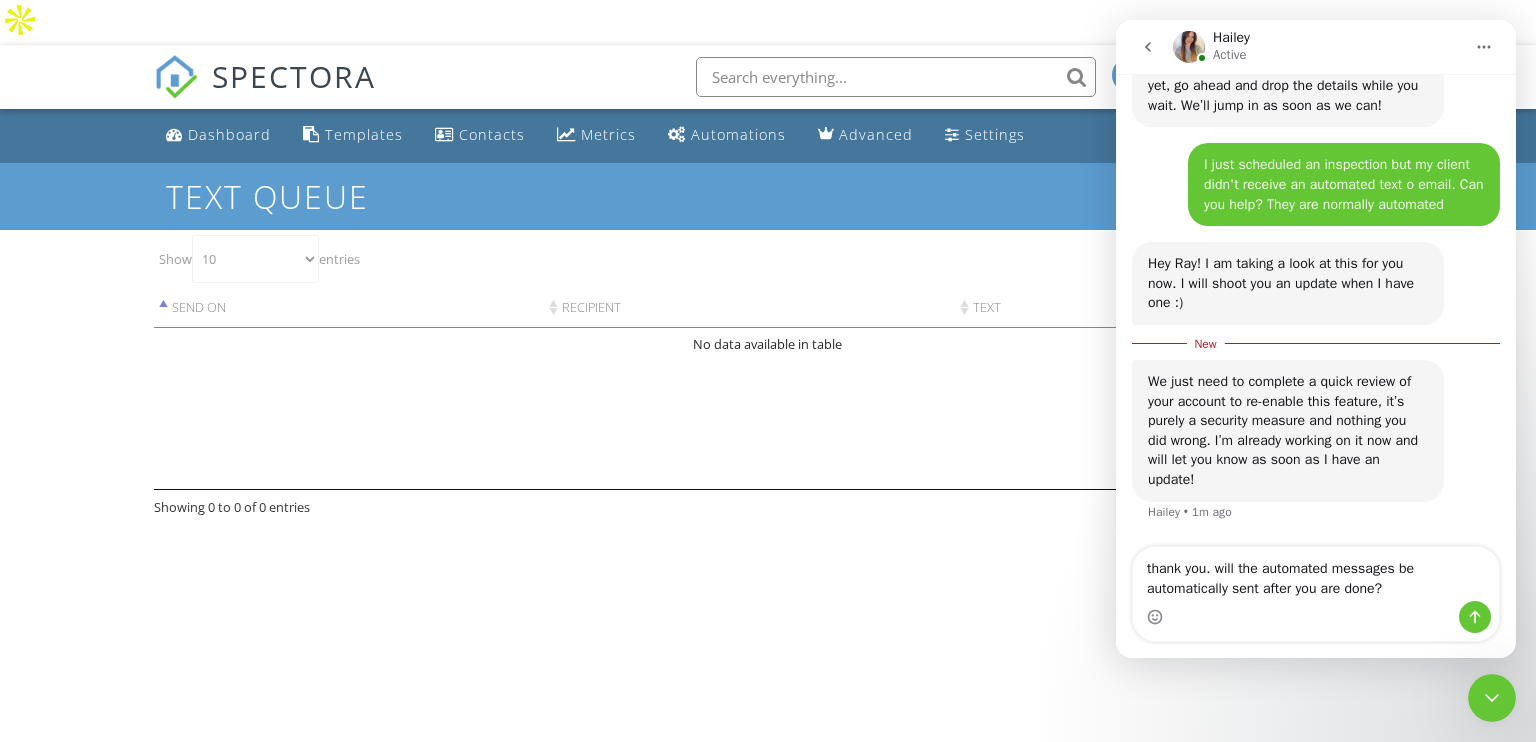 type on "thank you. will the automated messages be automatically sent after you are done?" 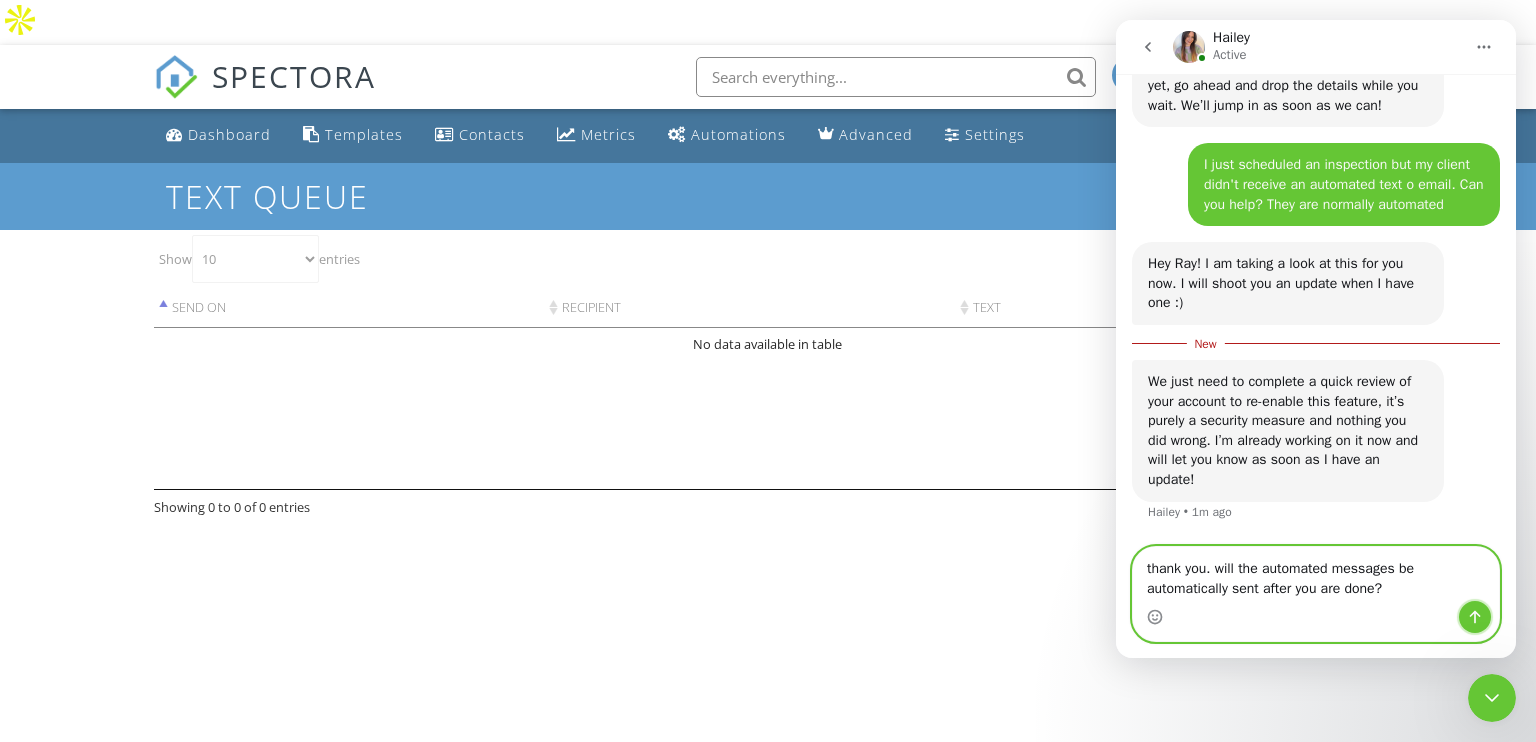 click 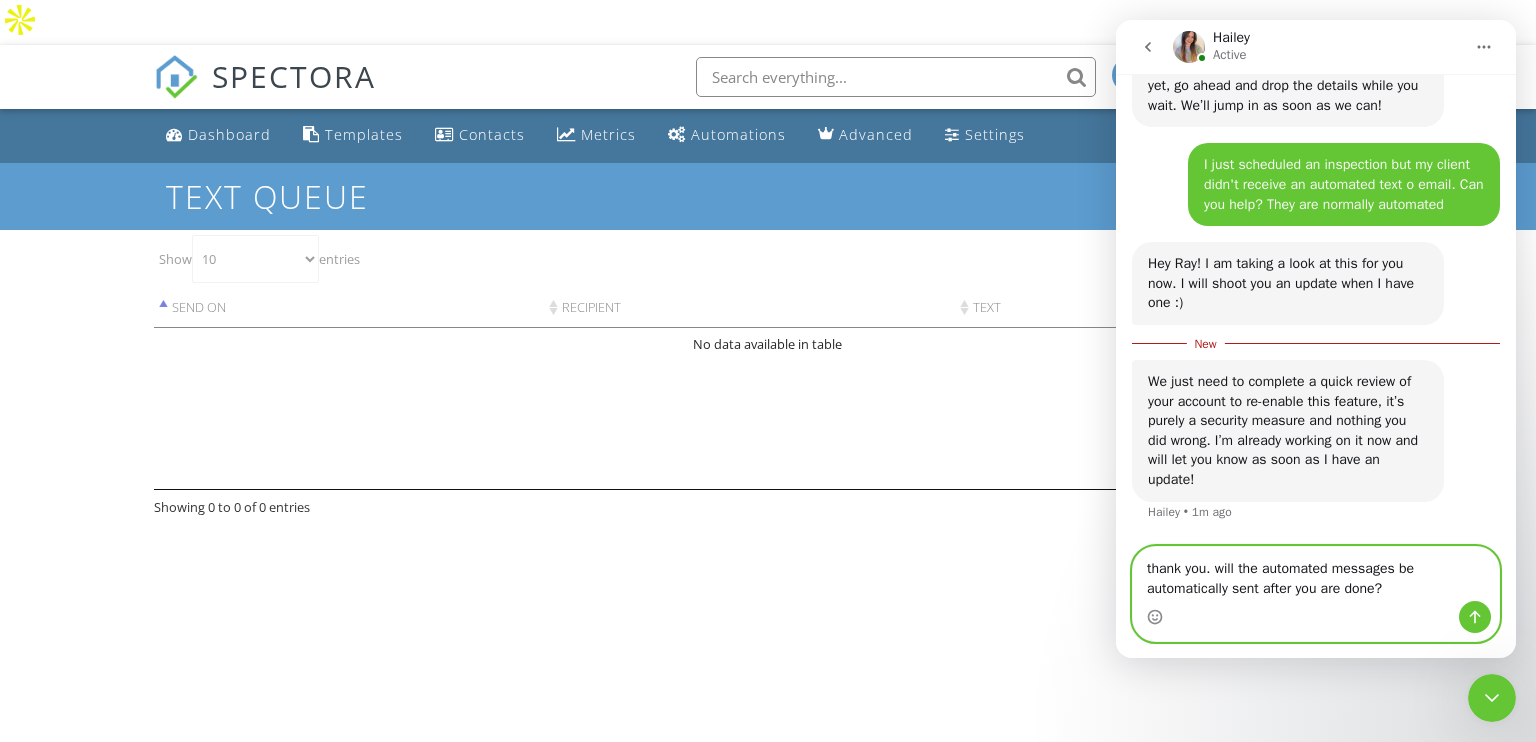 type 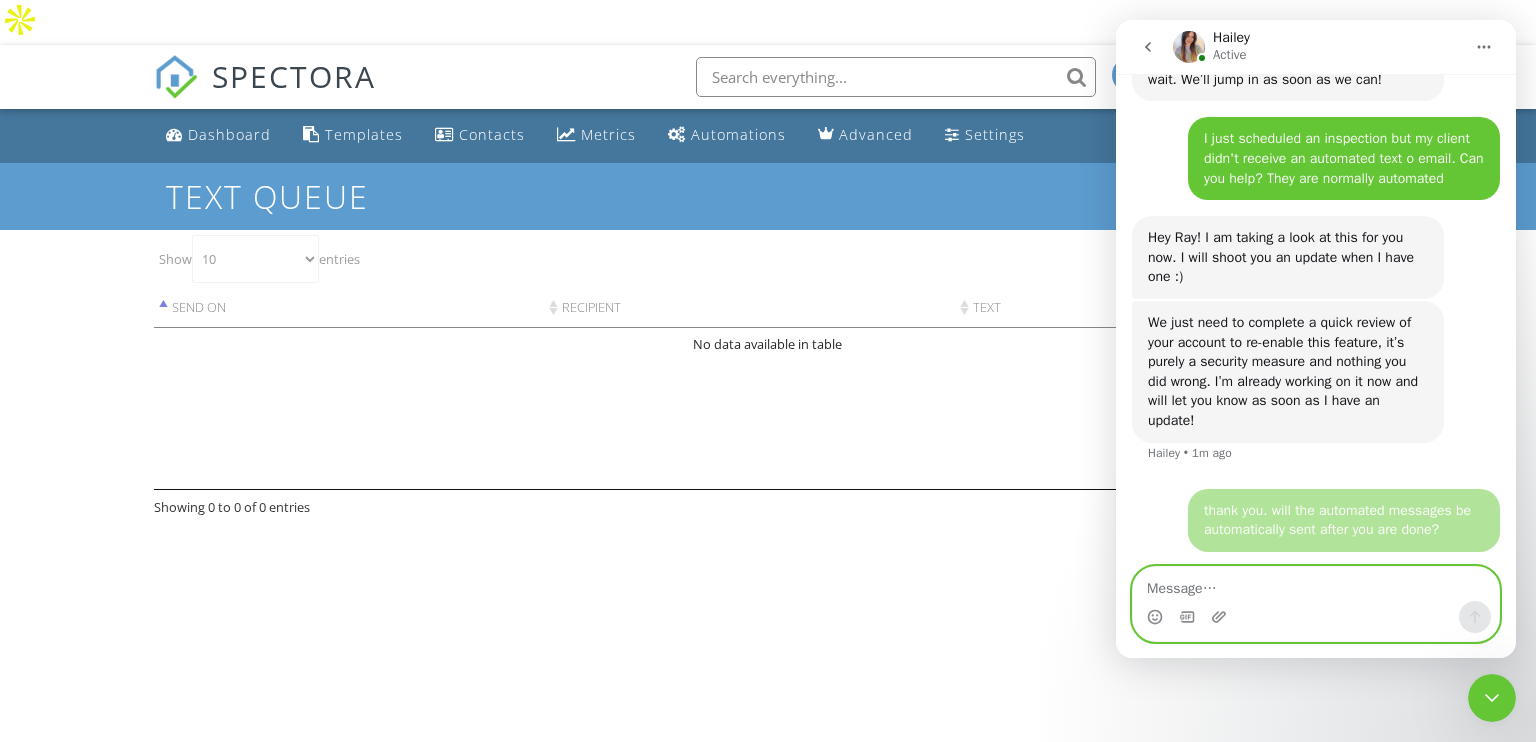 scroll, scrollTop: 1837, scrollLeft: 0, axis: vertical 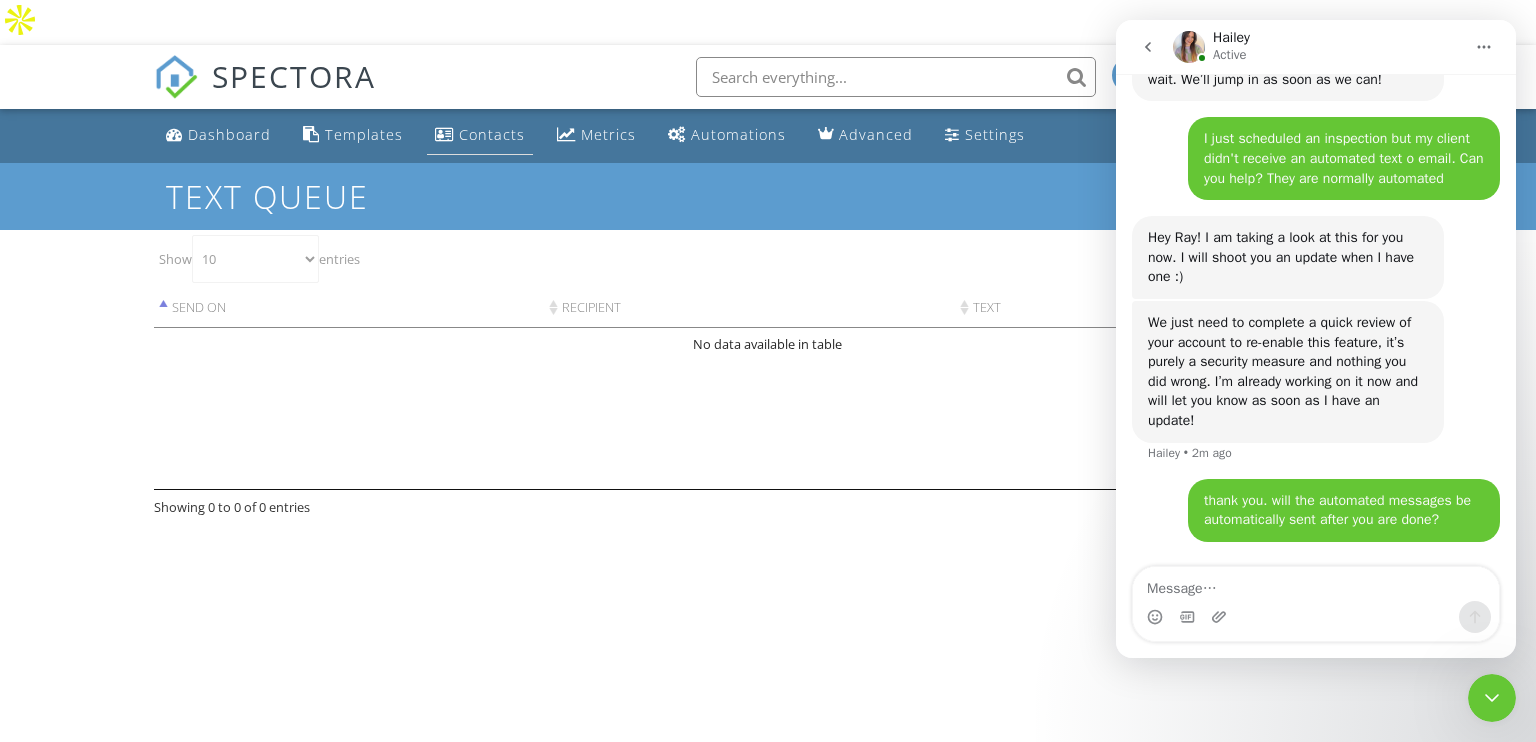 click on "Contacts" at bounding box center (492, 134) 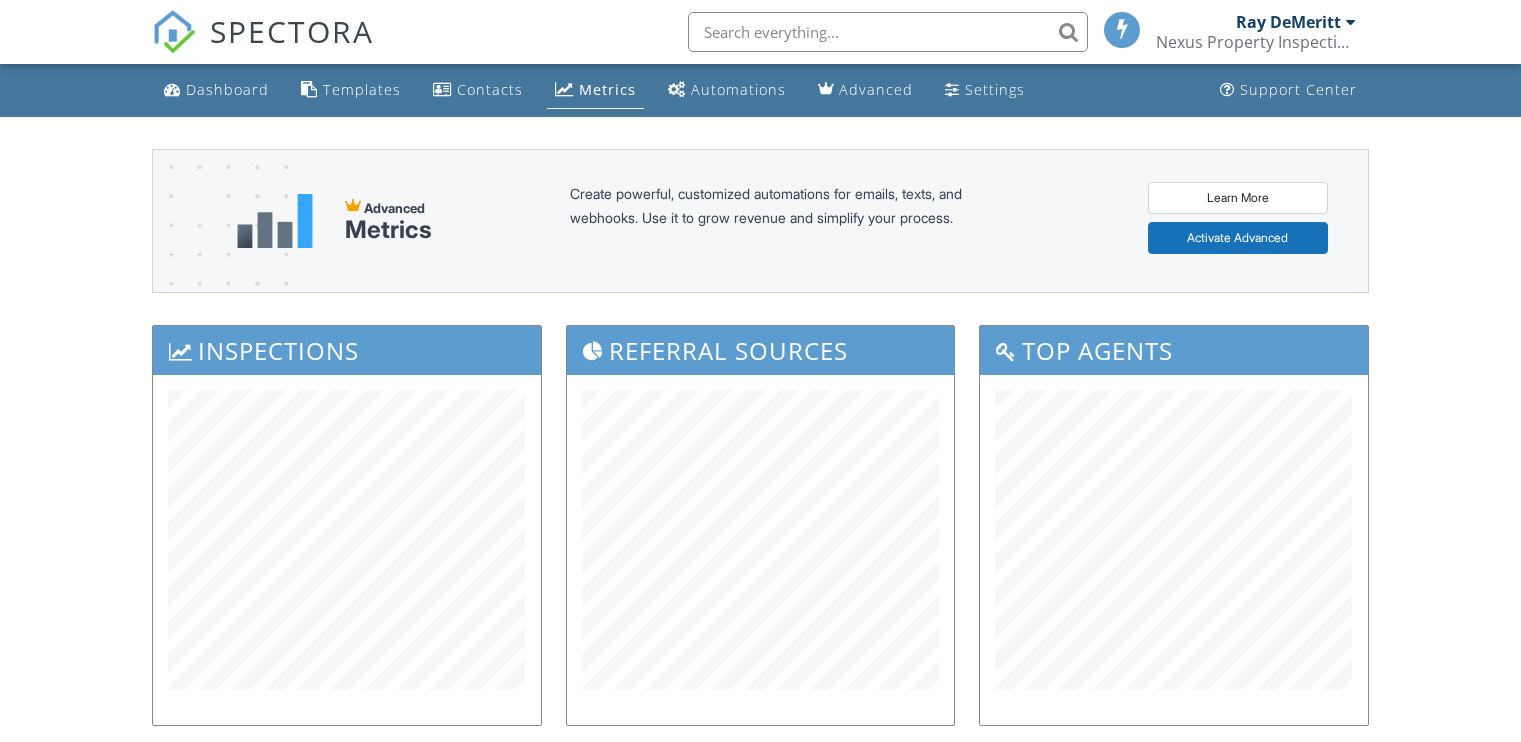 scroll, scrollTop: 0, scrollLeft: 0, axis: both 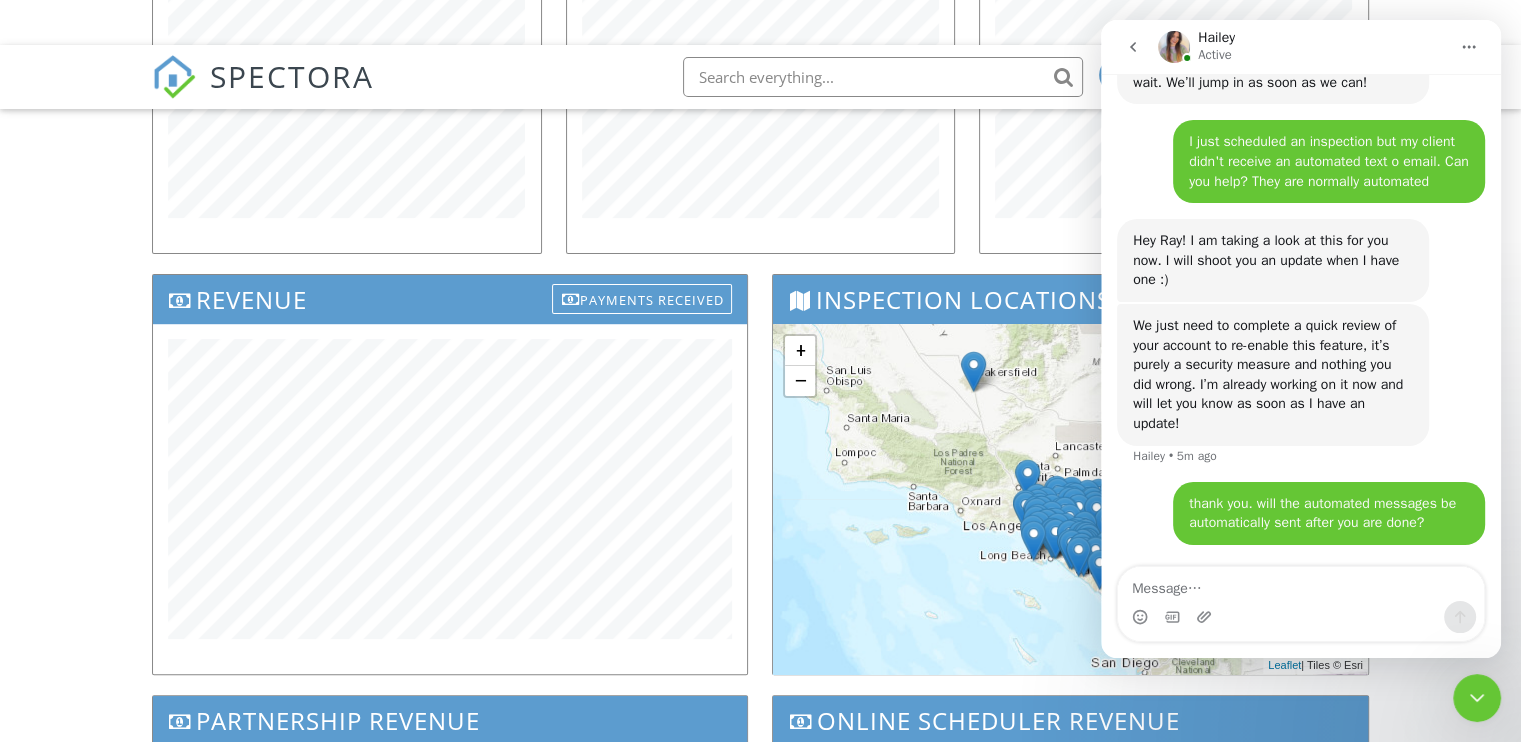 click at bounding box center (1477, 698) 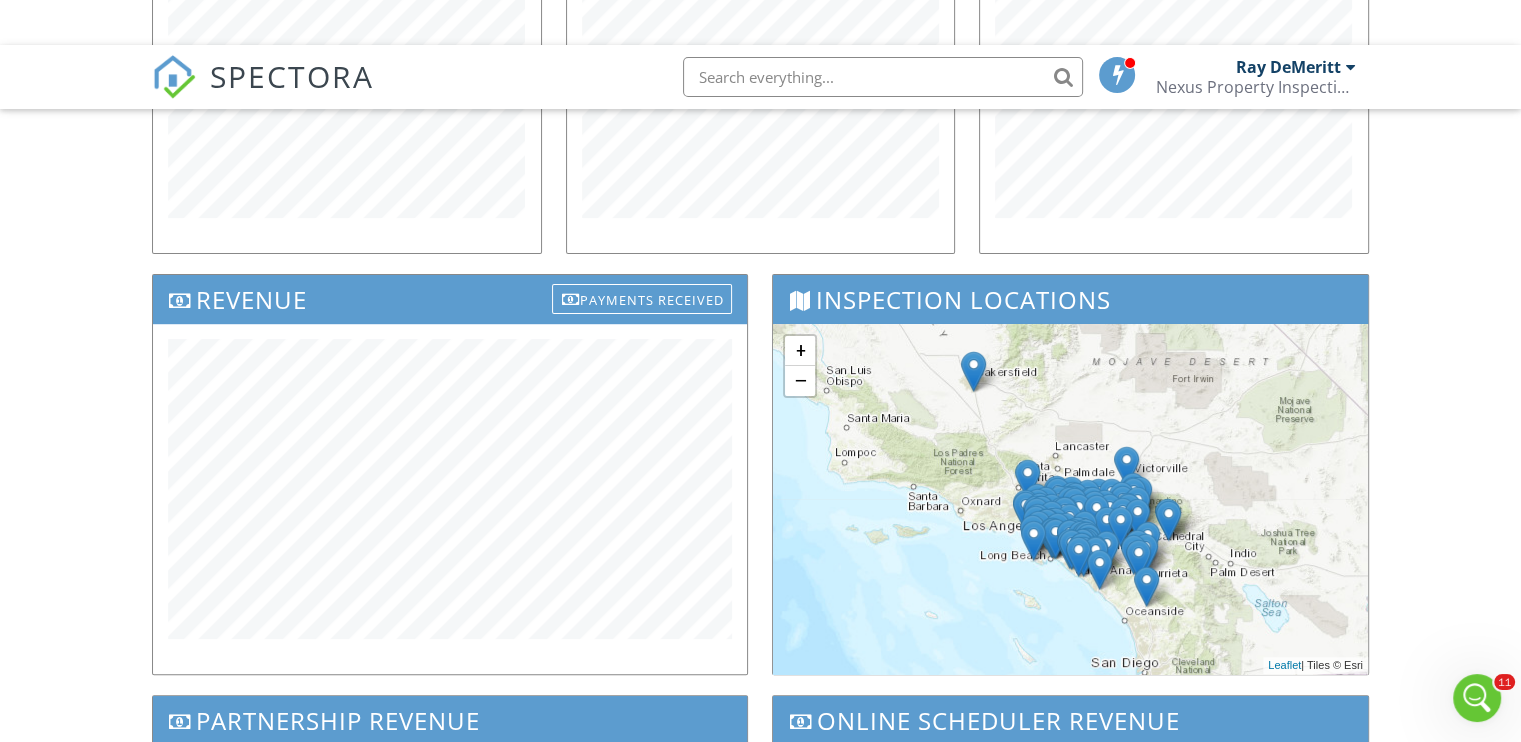 scroll, scrollTop: 0, scrollLeft: 0, axis: both 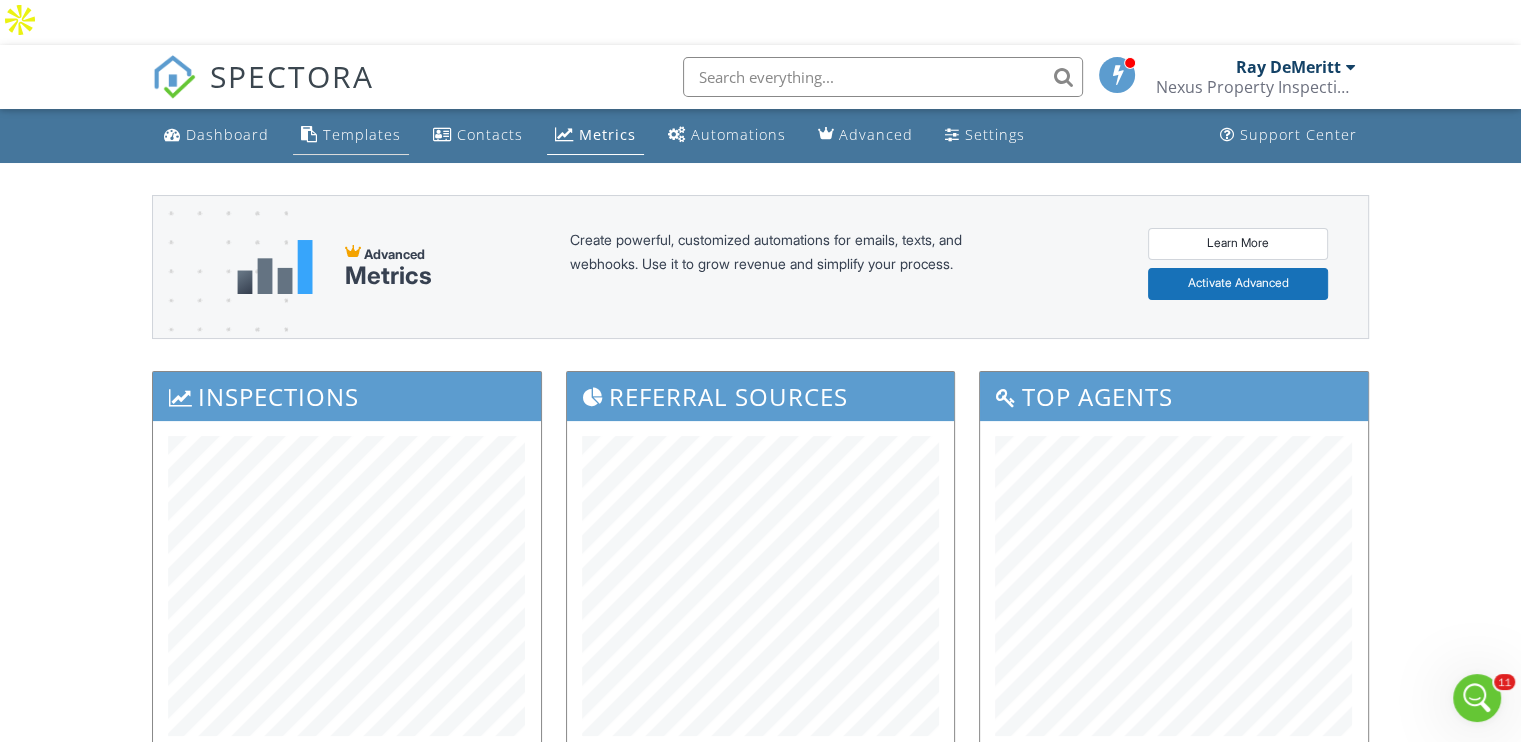 click on "Templates" at bounding box center (362, 134) 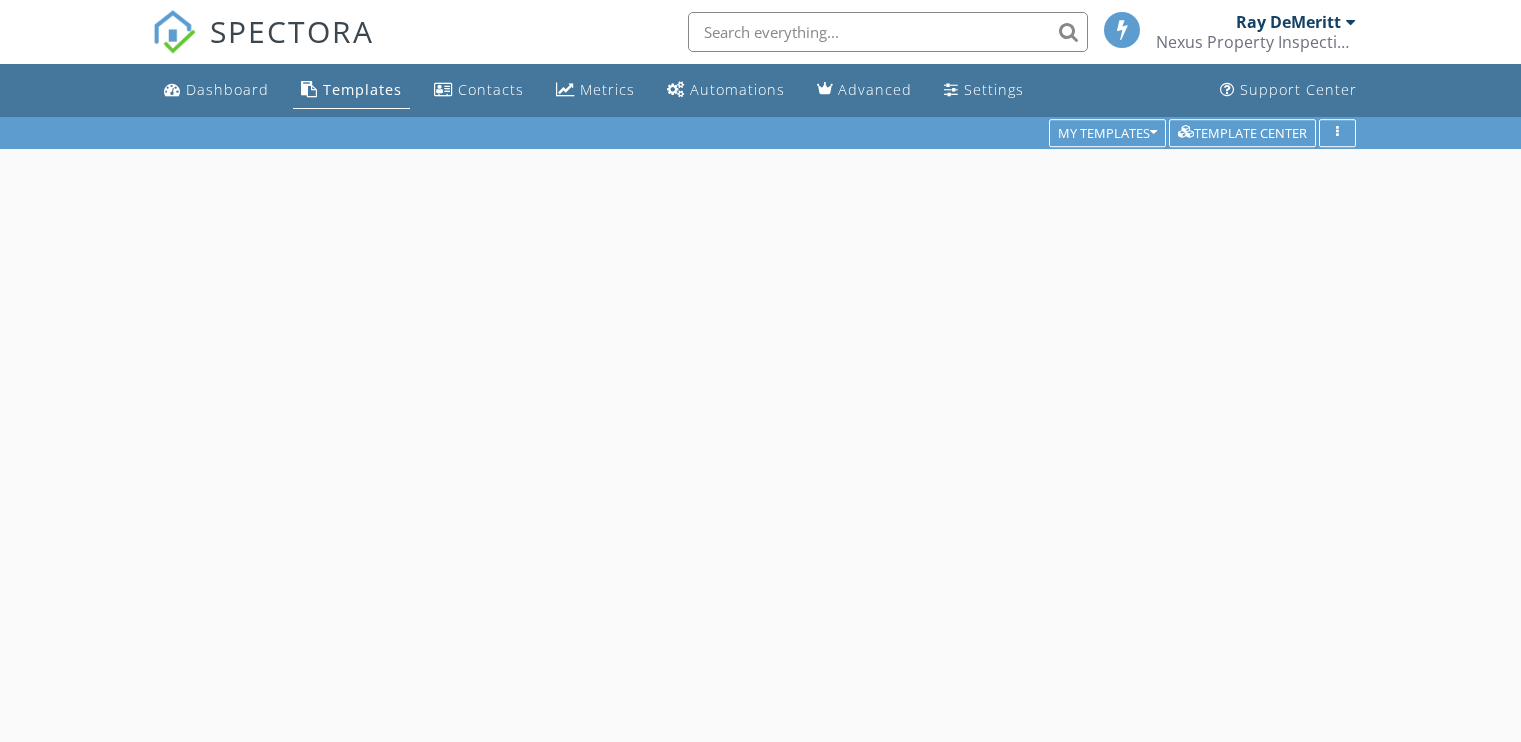 scroll, scrollTop: 0, scrollLeft: 0, axis: both 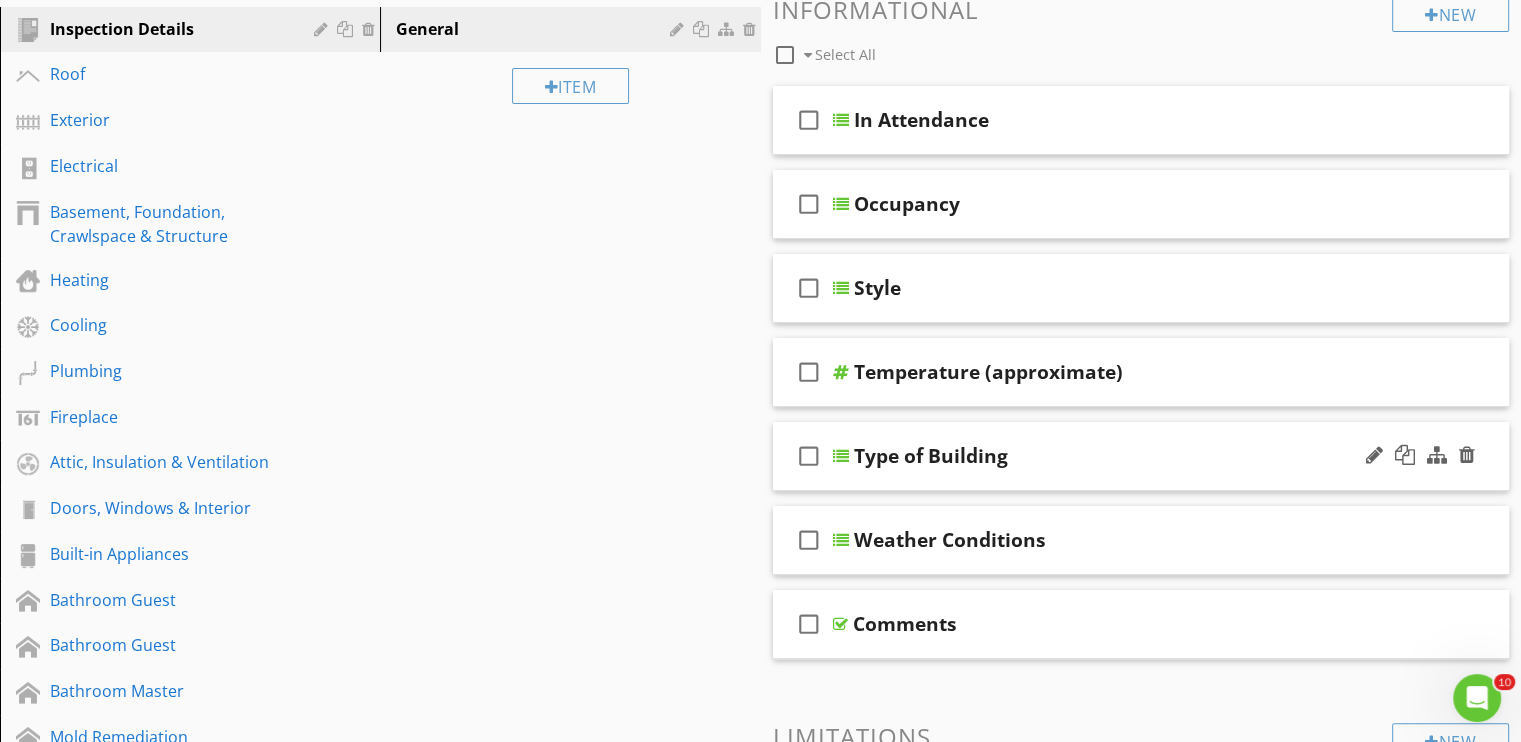 click at bounding box center (841, 456) 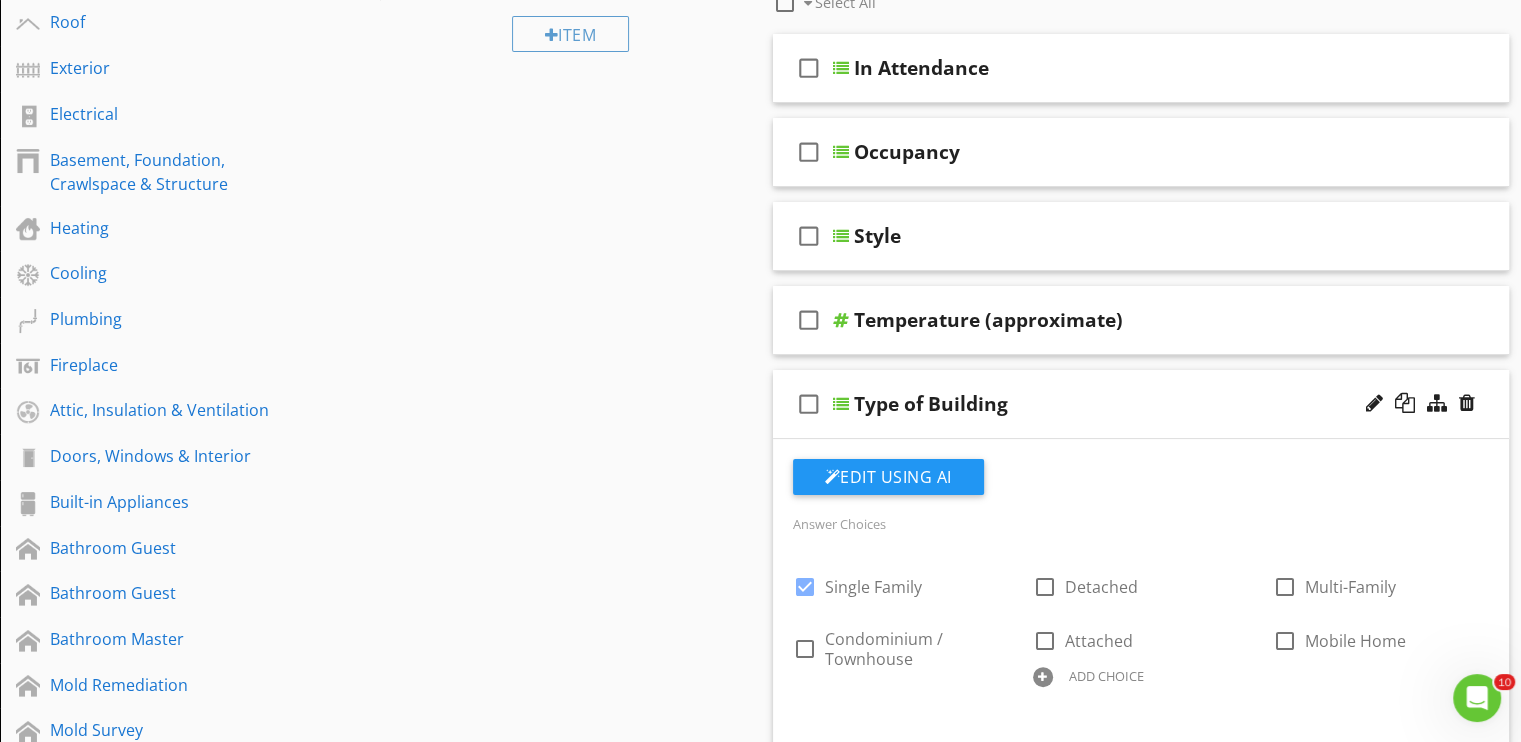 scroll, scrollTop: 300, scrollLeft: 0, axis: vertical 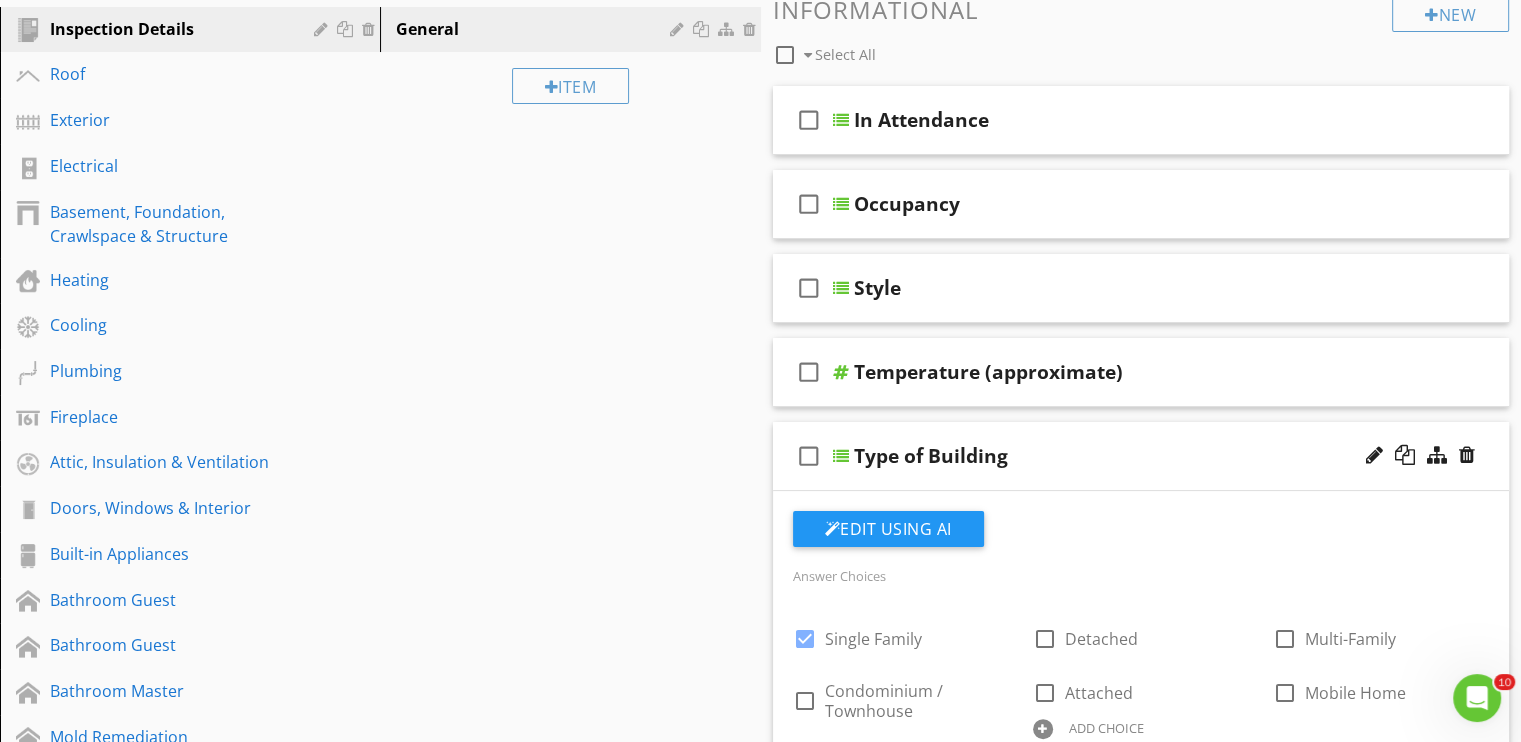 click at bounding box center [841, 456] 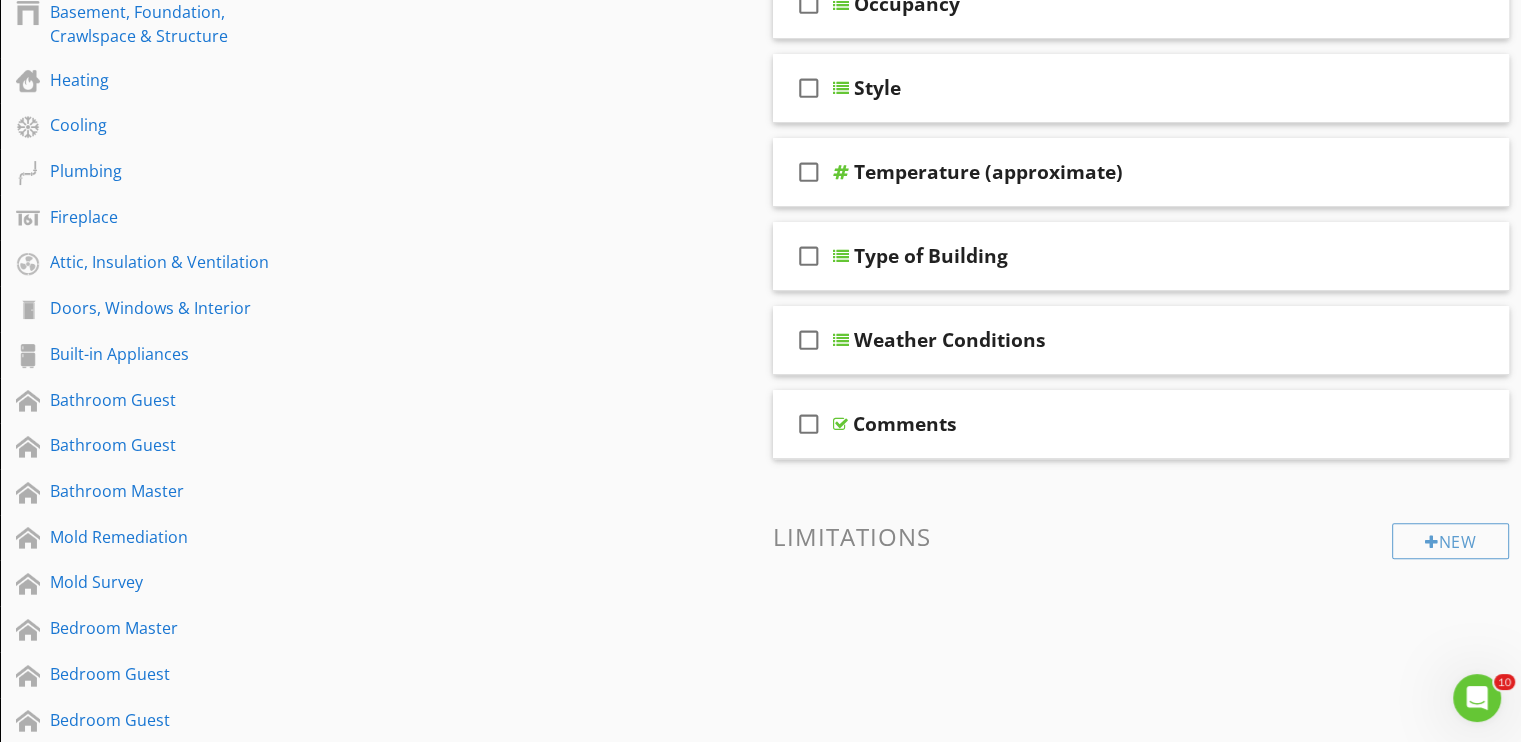 scroll, scrollTop: 600, scrollLeft: 0, axis: vertical 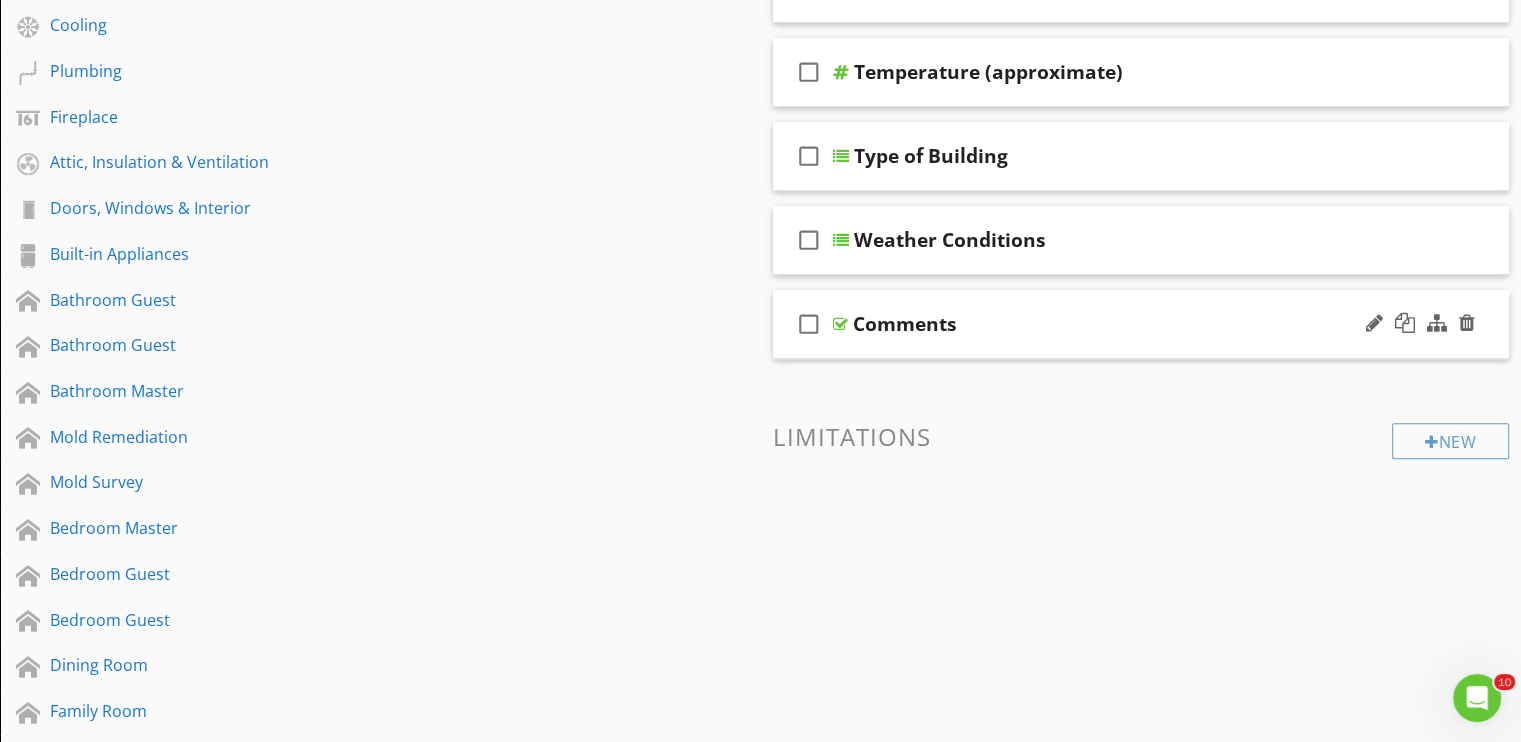 click on "Comments" at bounding box center (1114, 324) 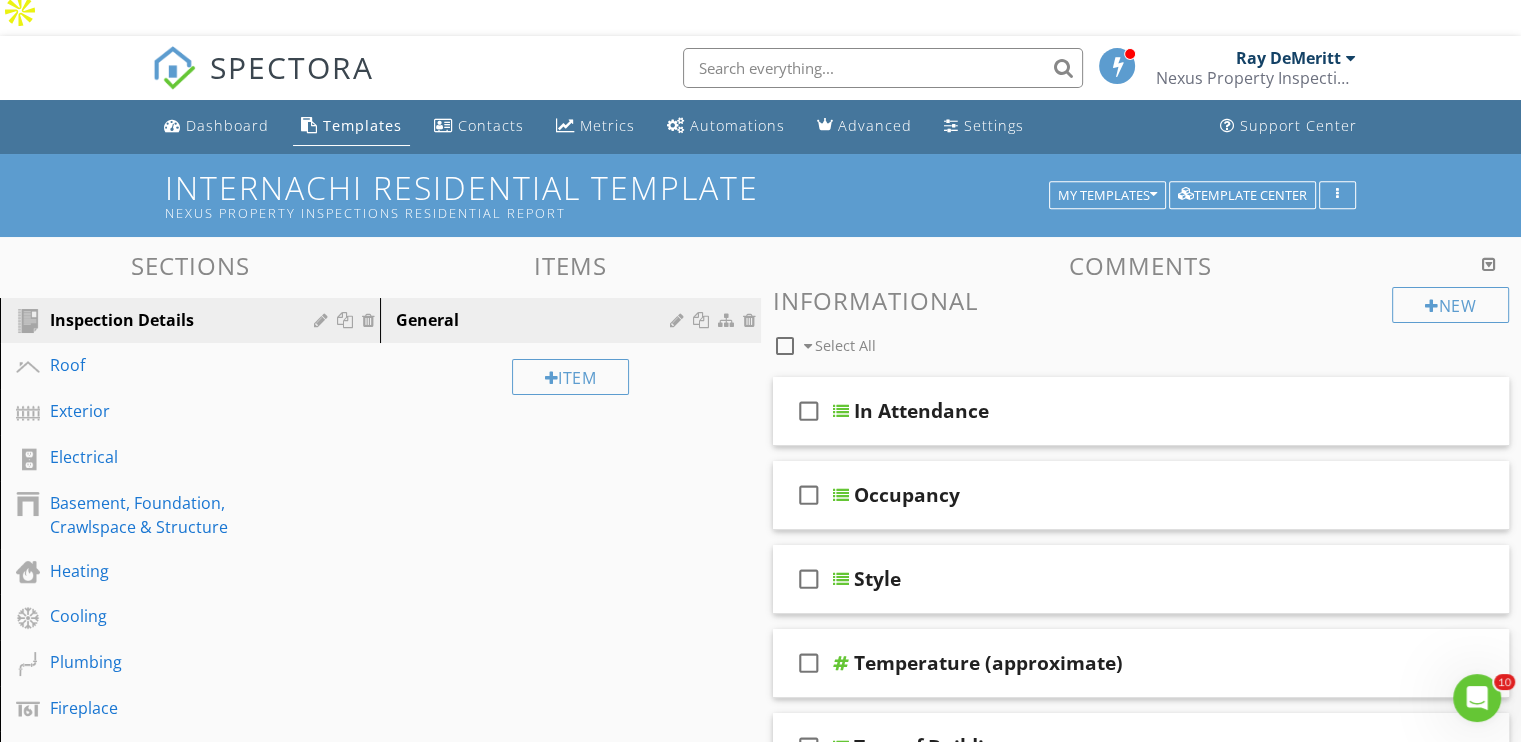 scroll, scrollTop: 0, scrollLeft: 0, axis: both 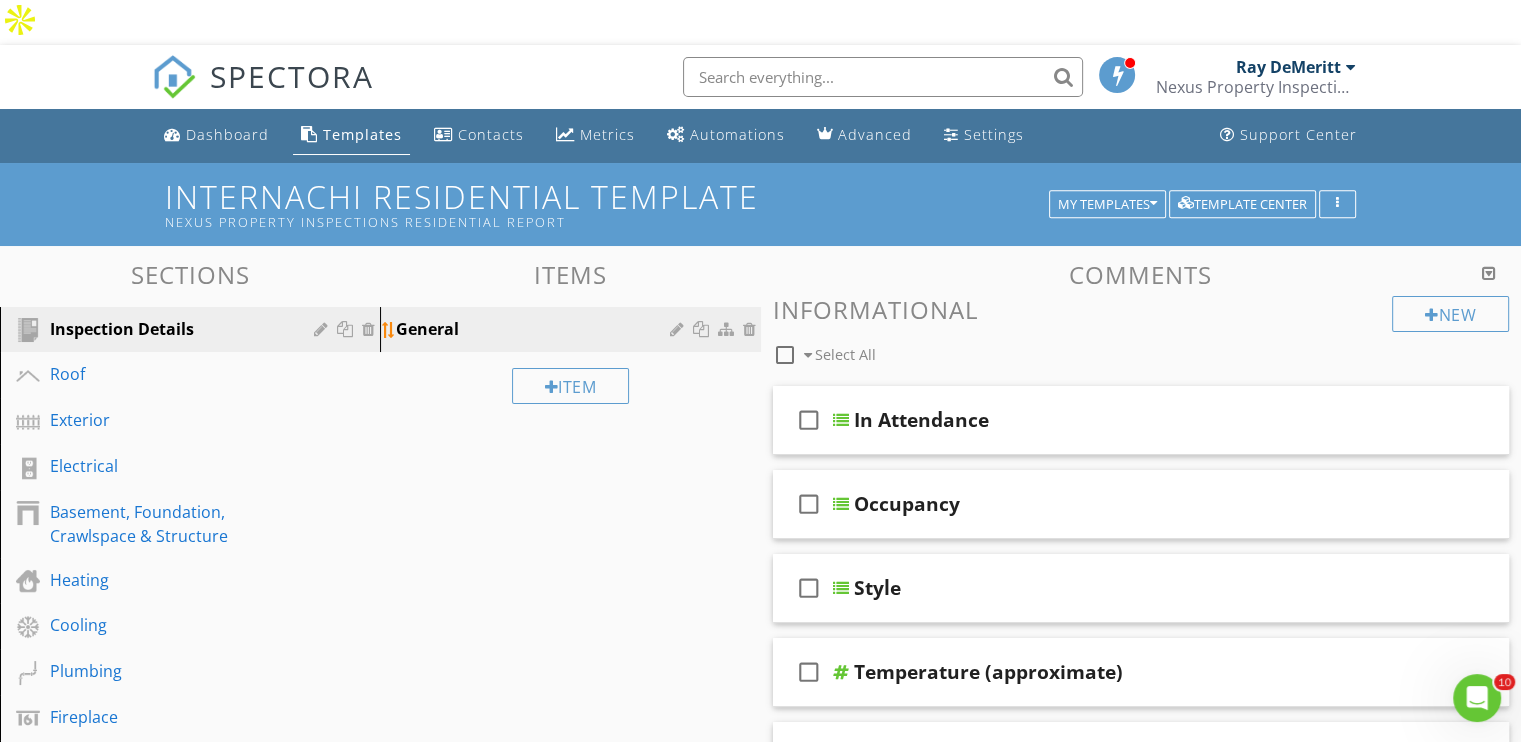 click on "General" at bounding box center [535, 329] 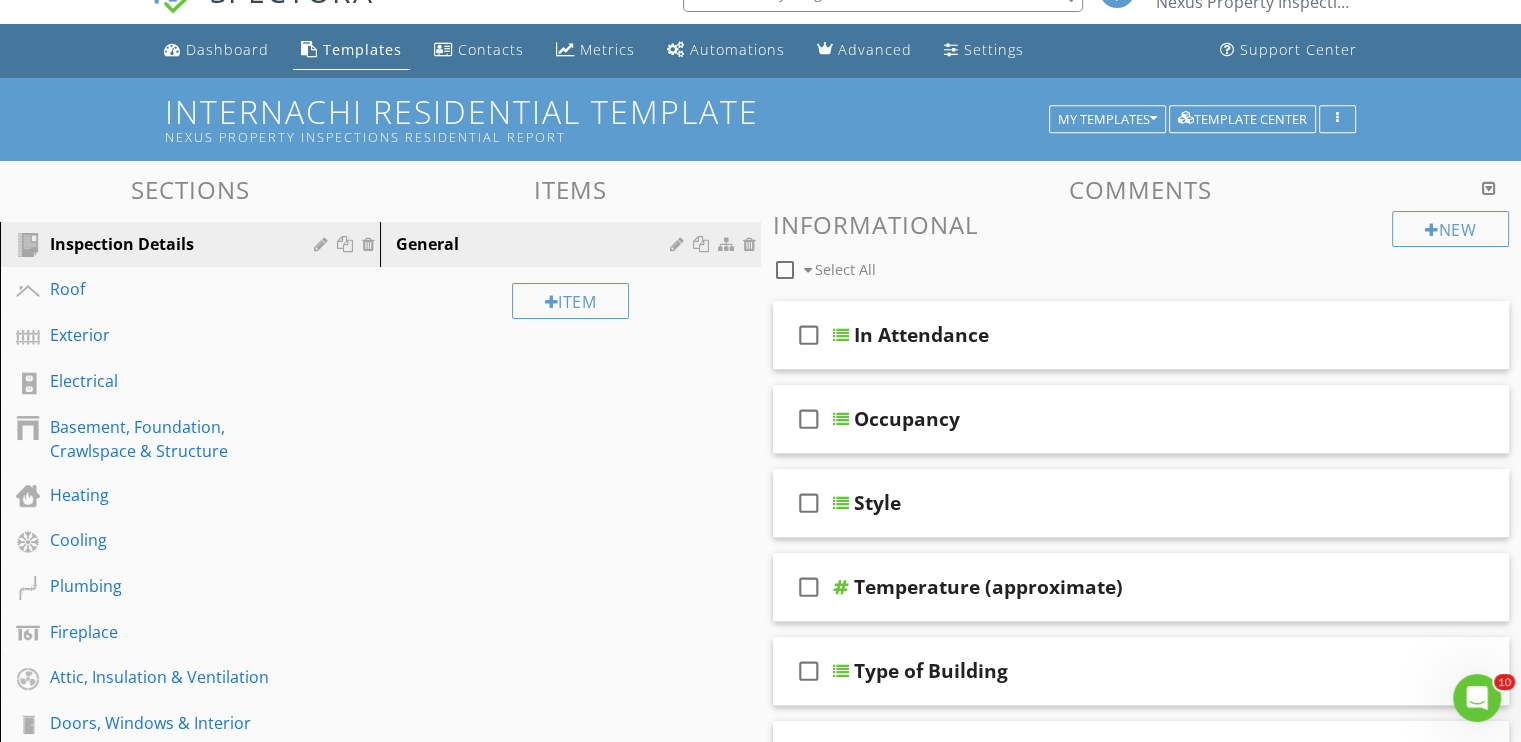 scroll, scrollTop: 0, scrollLeft: 0, axis: both 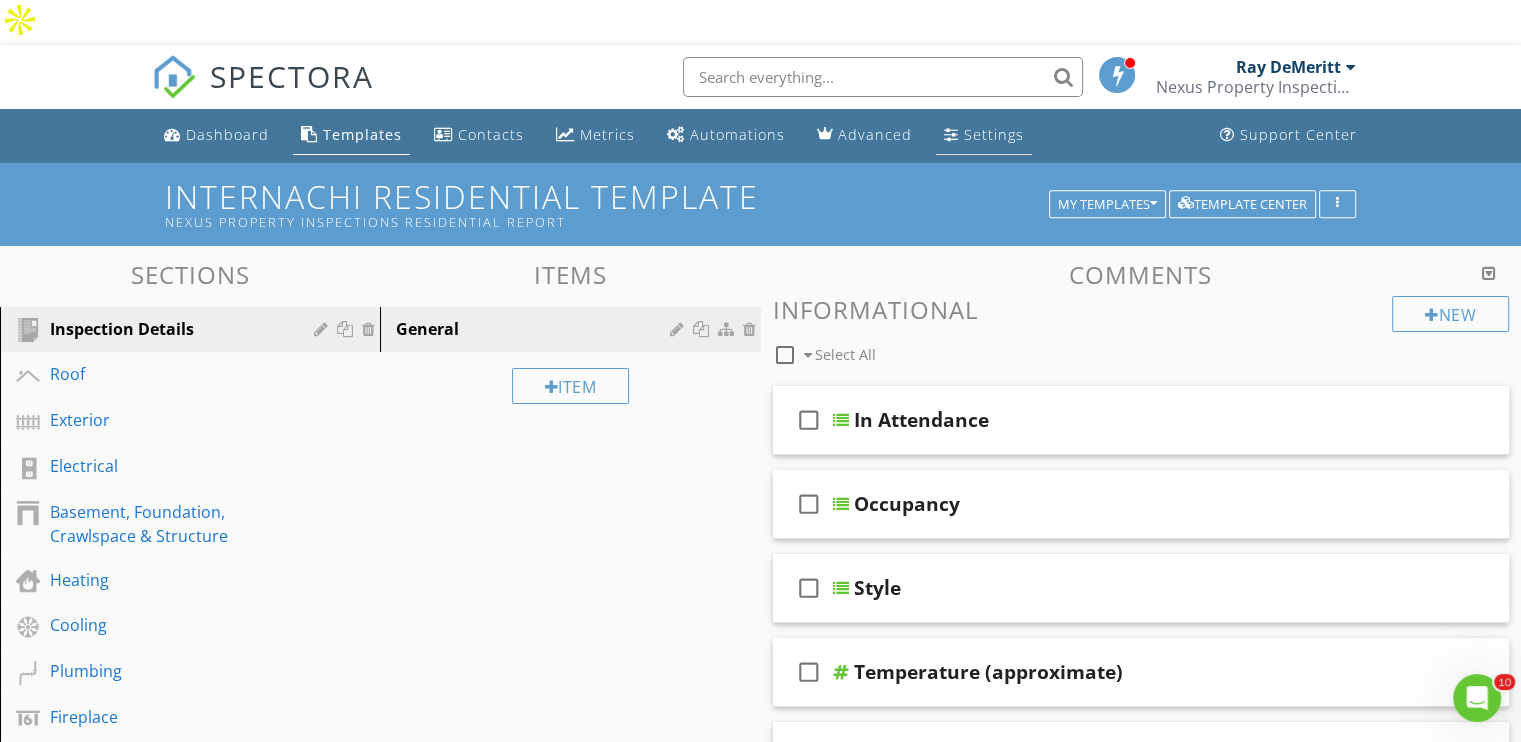 click at bounding box center (951, 134) 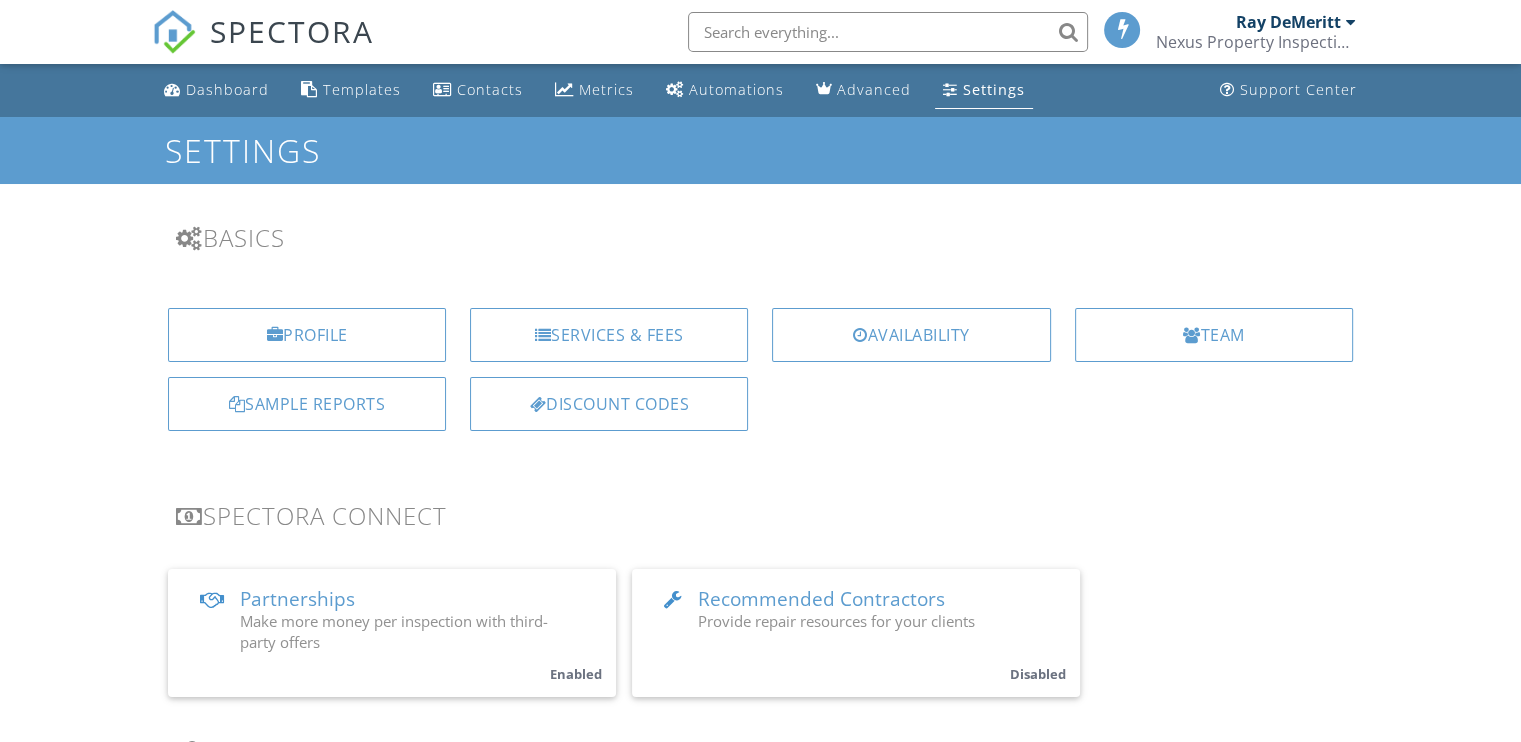 scroll, scrollTop: 100, scrollLeft: 0, axis: vertical 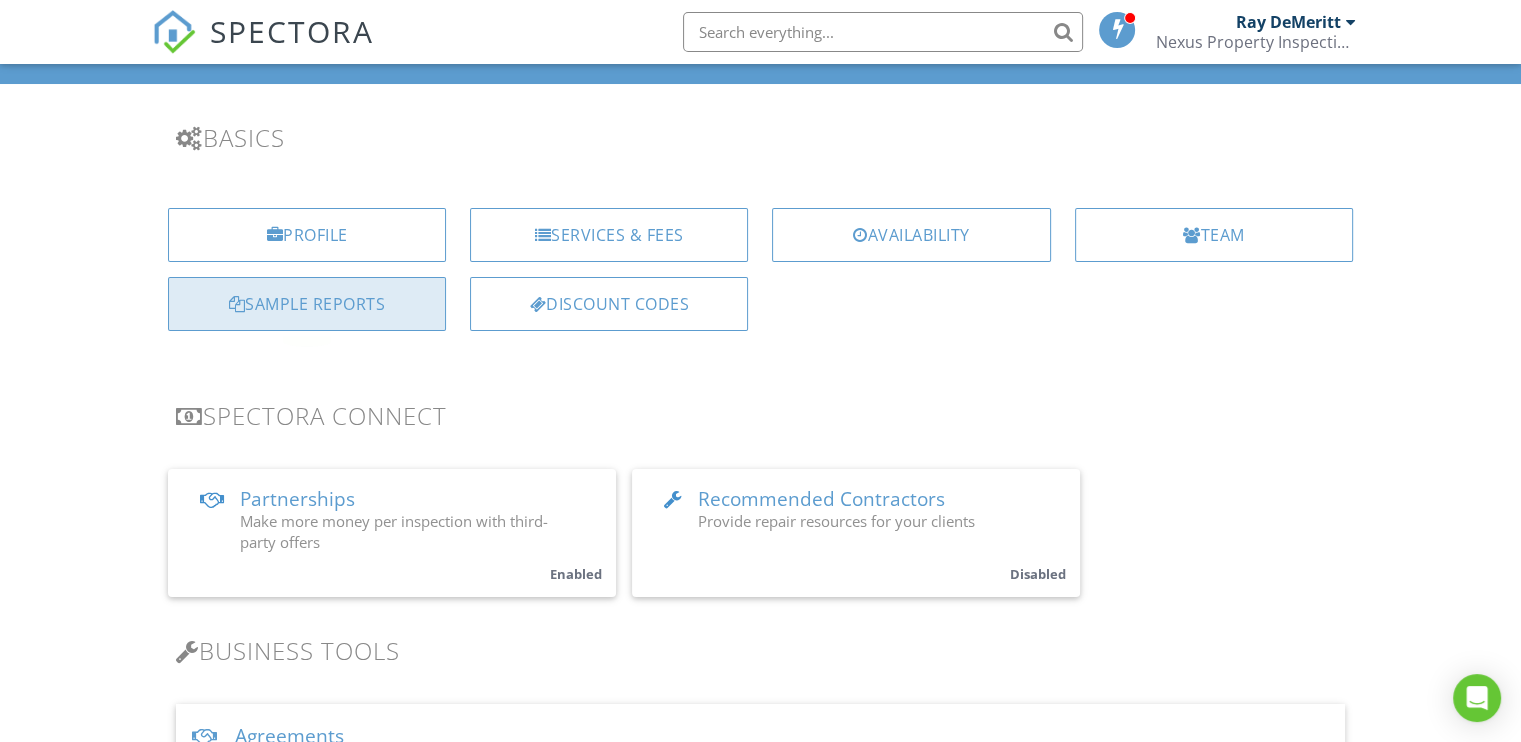 click on "Sample Reports" at bounding box center [307, 304] 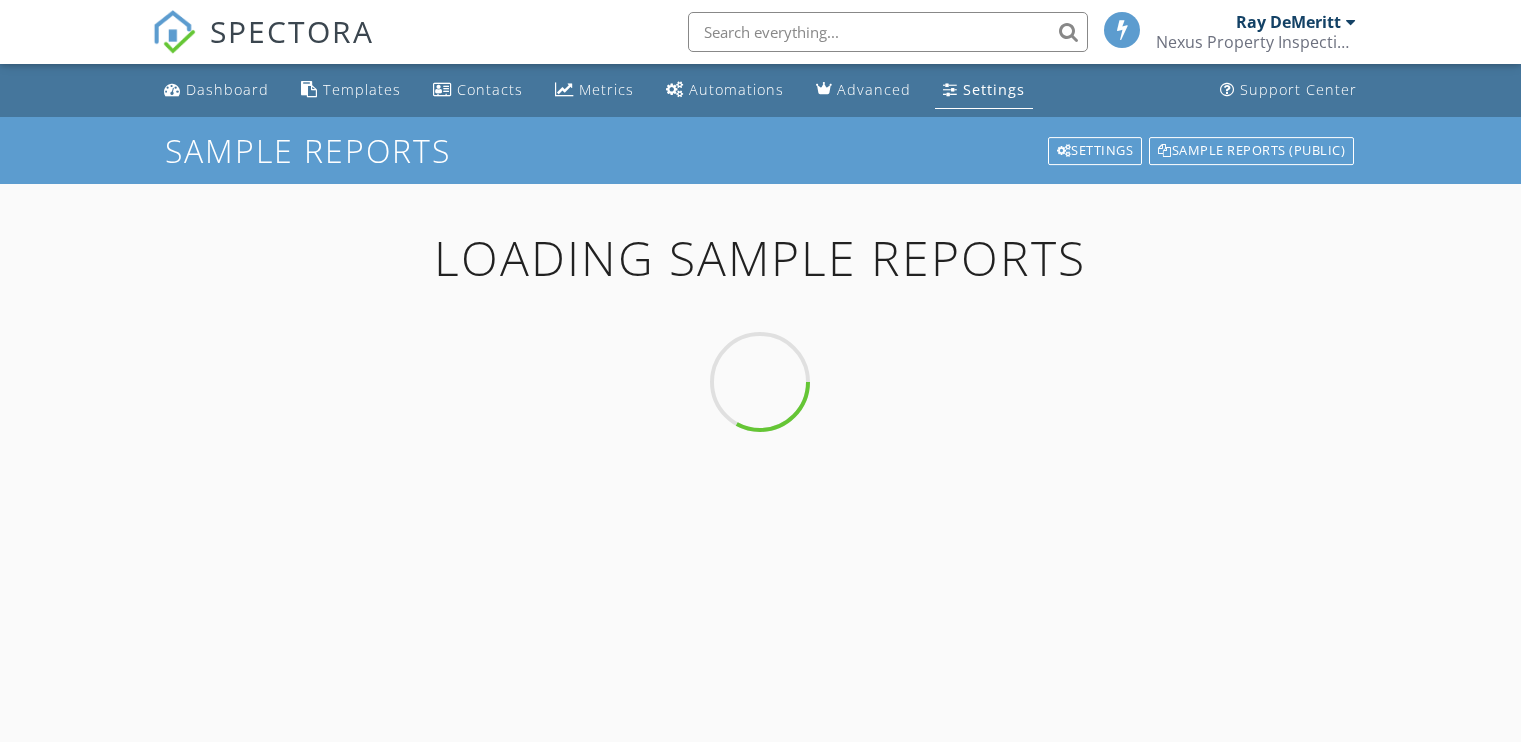 scroll, scrollTop: 0, scrollLeft: 0, axis: both 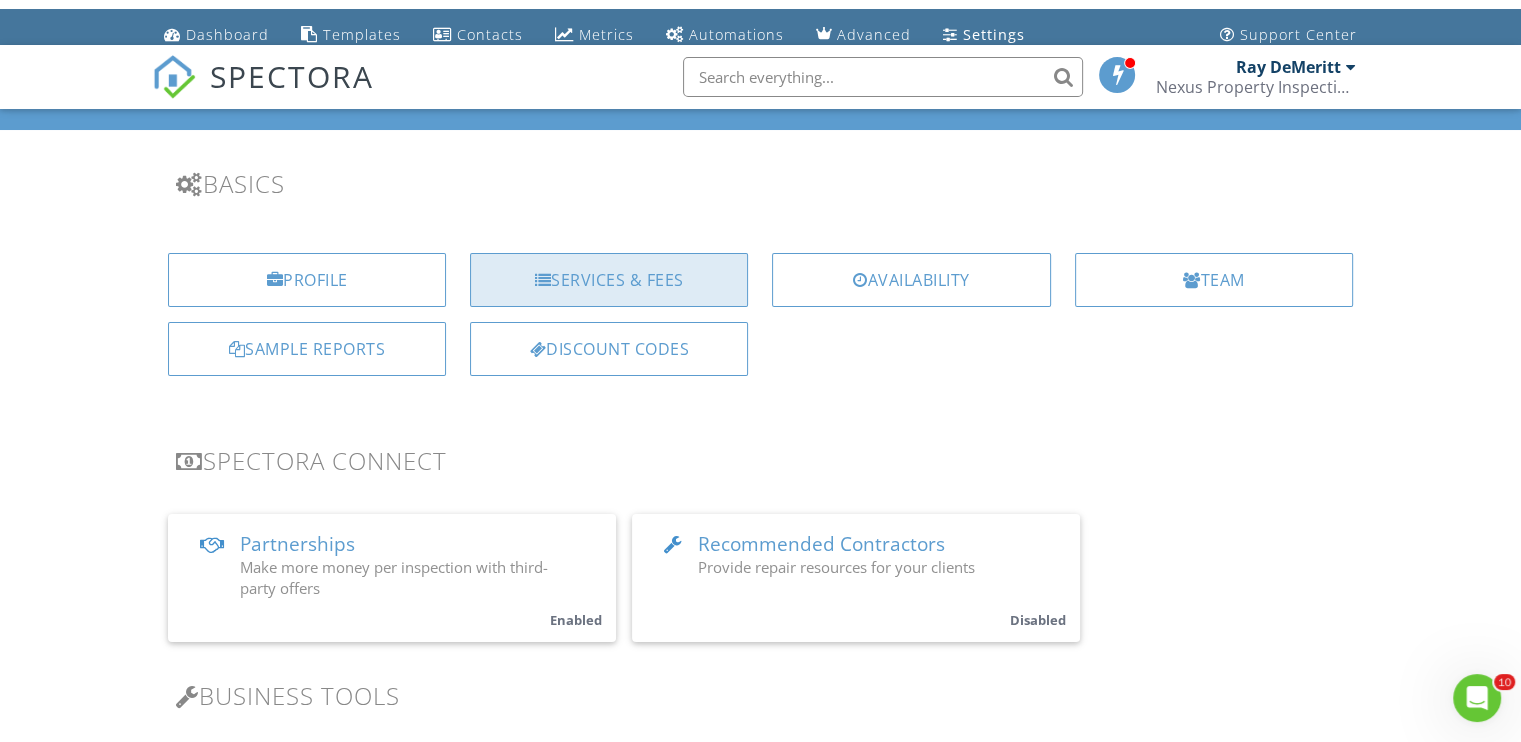 click at bounding box center [543, 280] 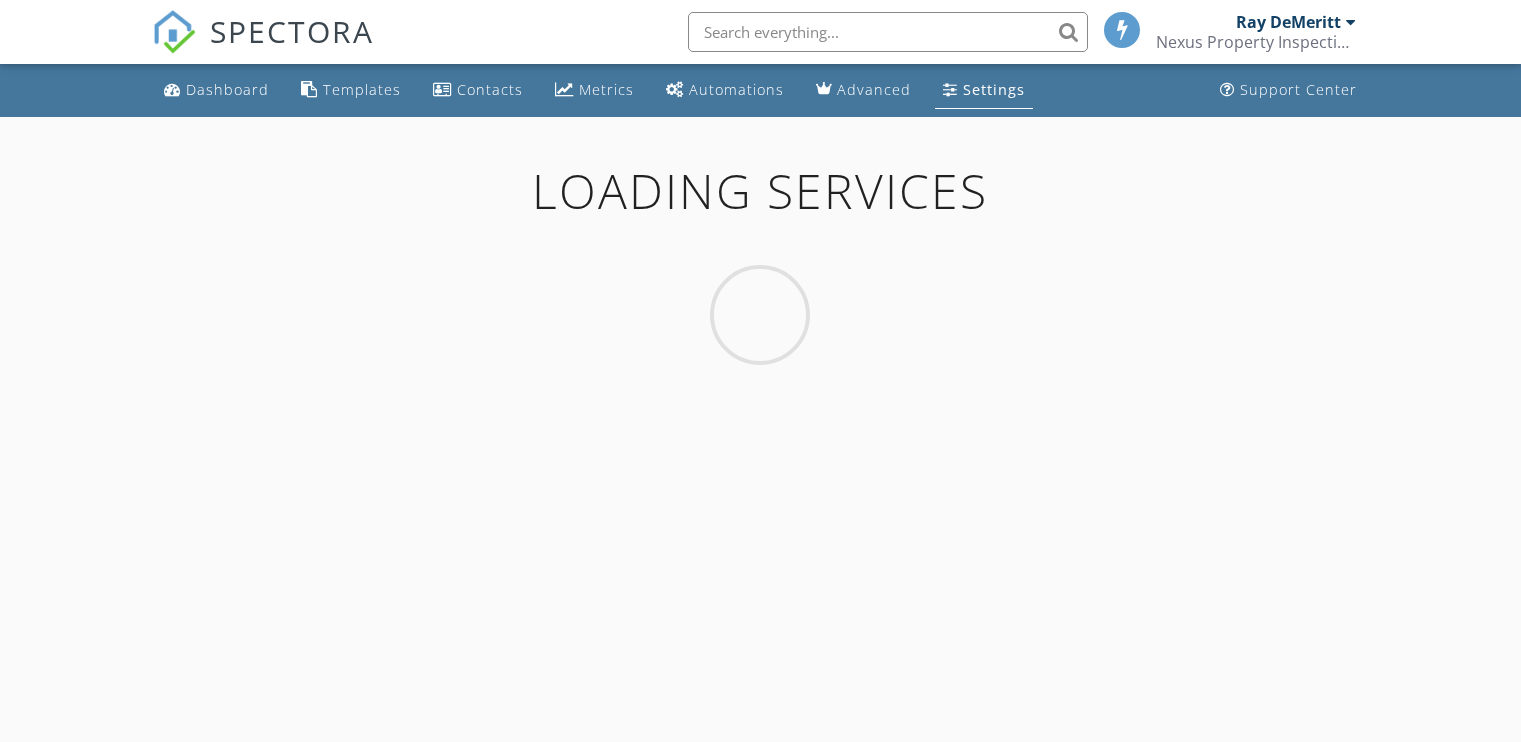 scroll, scrollTop: 0, scrollLeft: 0, axis: both 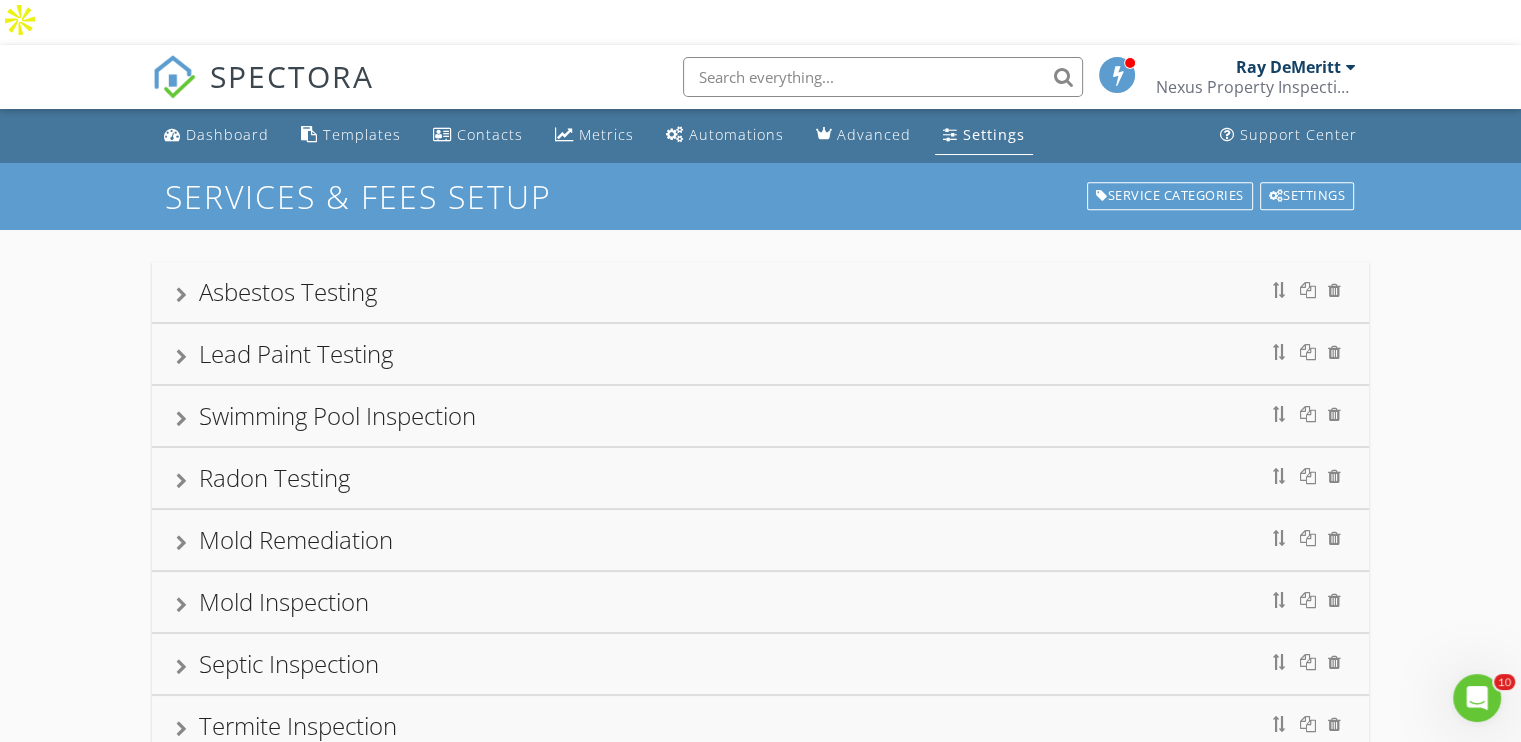 click on "Asbestos Testing" at bounding box center [288, 291] 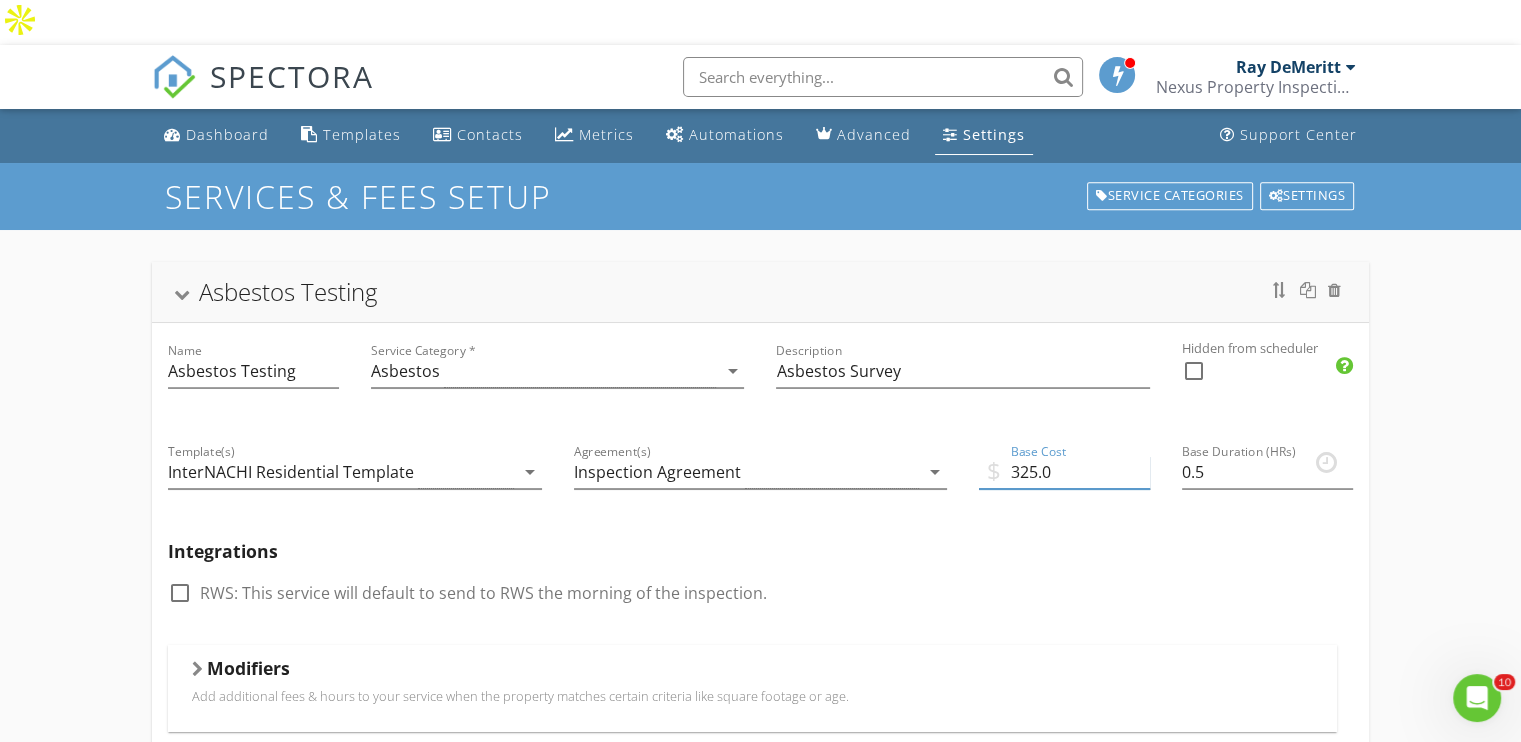 click on "325.0" at bounding box center (1064, 472) 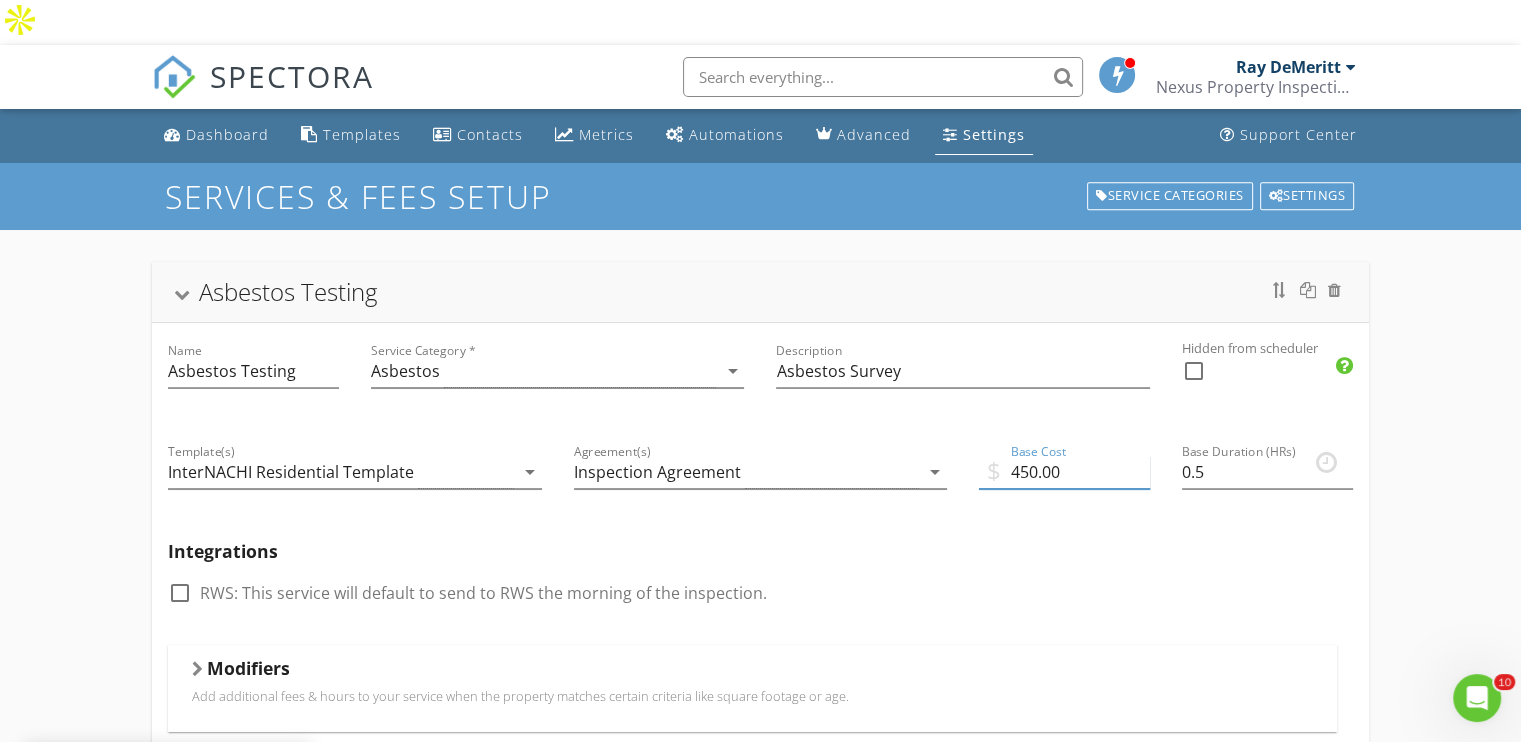 type on "450.00" 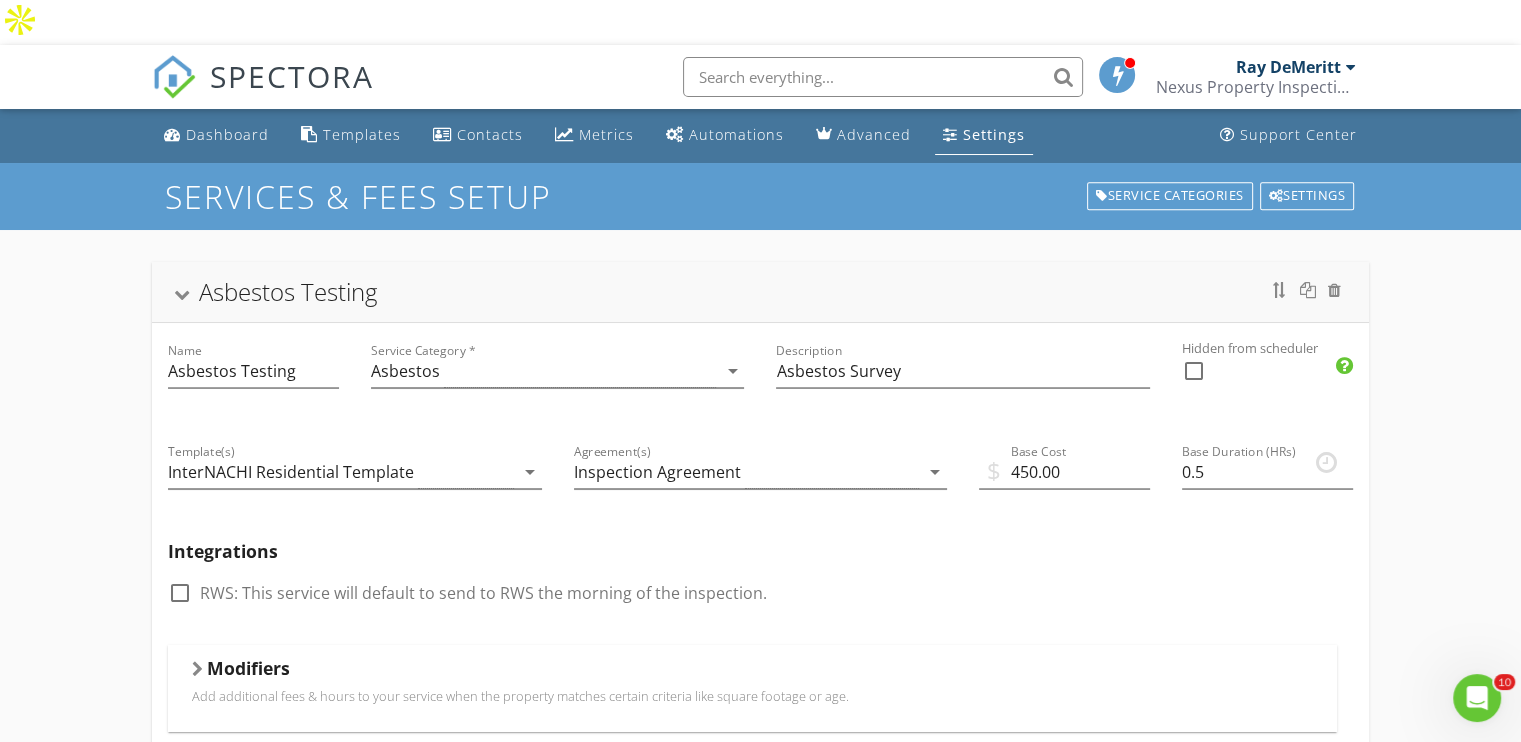 click on "Asbestos Testing   Name Asbestos Testing   Service Category * Asbestos arrow_drop_down   Description Asbestos Survey   Hidden from scheduler   check_box_outline_blank     Template(s) InterNACHI Residential Template arrow_drop_down   Agreement(s) Inspection Agreement arrow_drop_down   $   Base Cost 450.00   Base Duration (HRs) 0.5         Integrations         check_box_outline_blank RWS: This service will default to send to RWS the morning of the inspection.         Modifiers
Add additional fees & hours to your service when the
property matches certain criteria like square footage or age.
Modifiers
Add-Ons
Give your client options to add additional services and upsells.
Add-On
Taxes
Add a percentage to the total for this service. Taxes are calculated
after all modifiers and add-ons are processed.
Tax" at bounding box center (760, 1151) 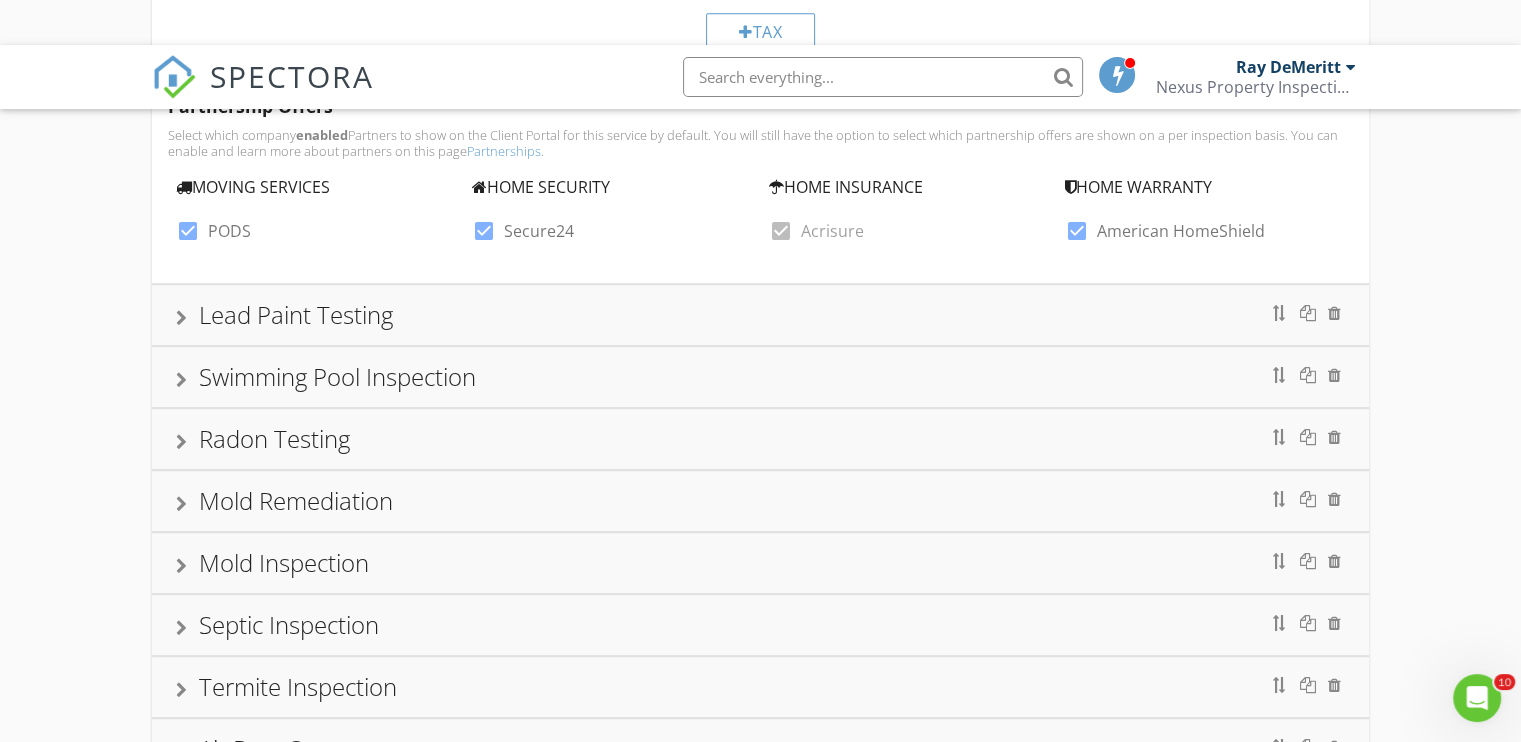 scroll, scrollTop: 1000, scrollLeft: 0, axis: vertical 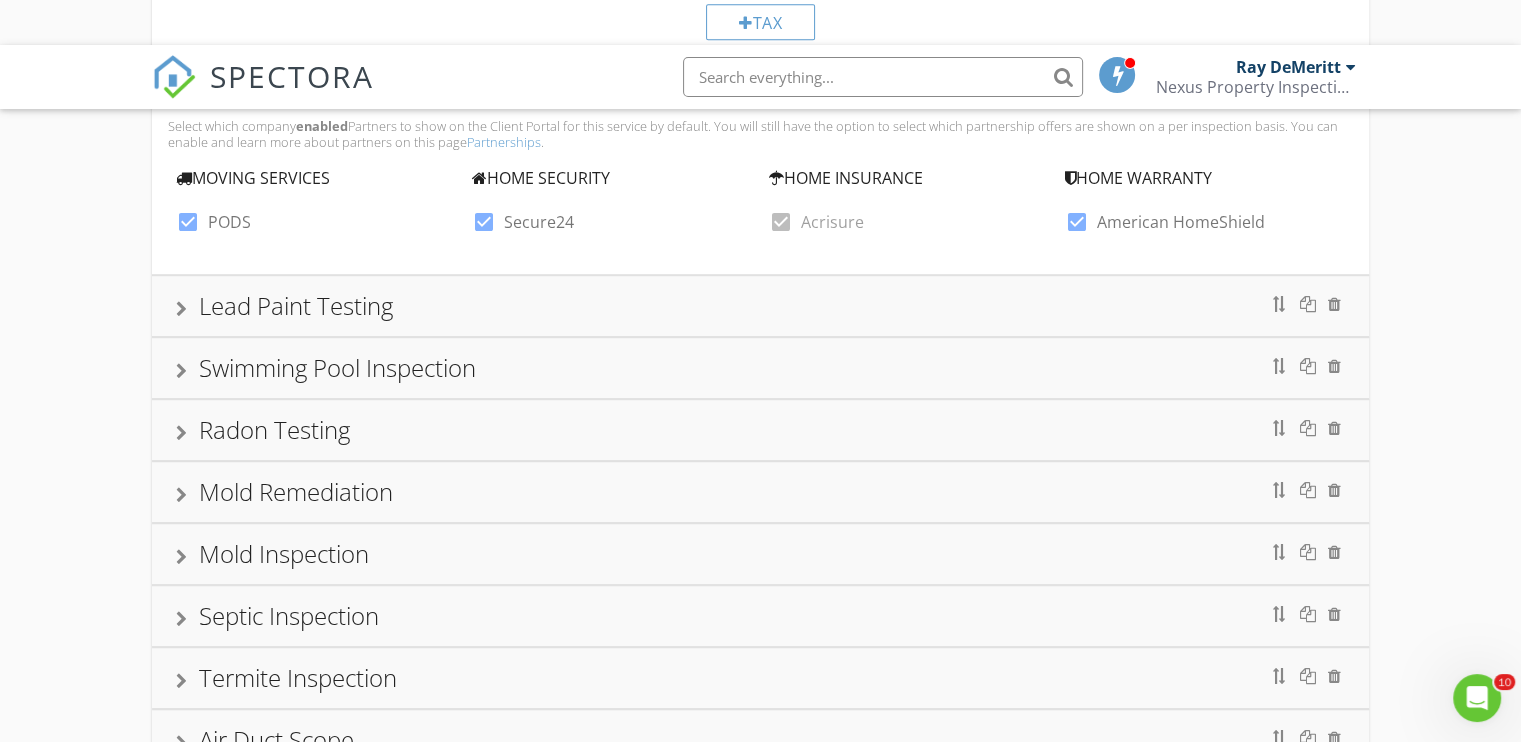 click at bounding box center (181, 309) 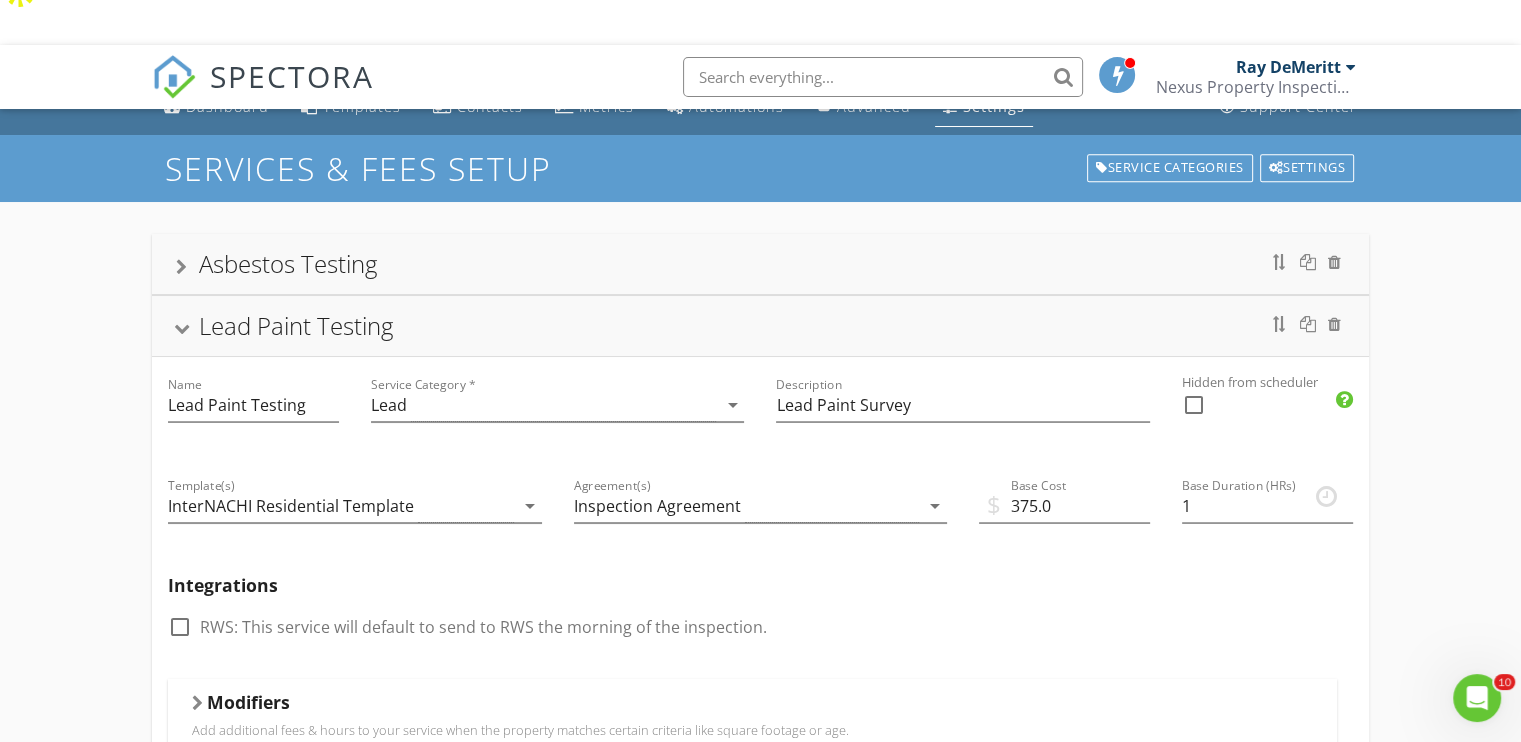 scroll, scrollTop: 128, scrollLeft: 0, axis: vertical 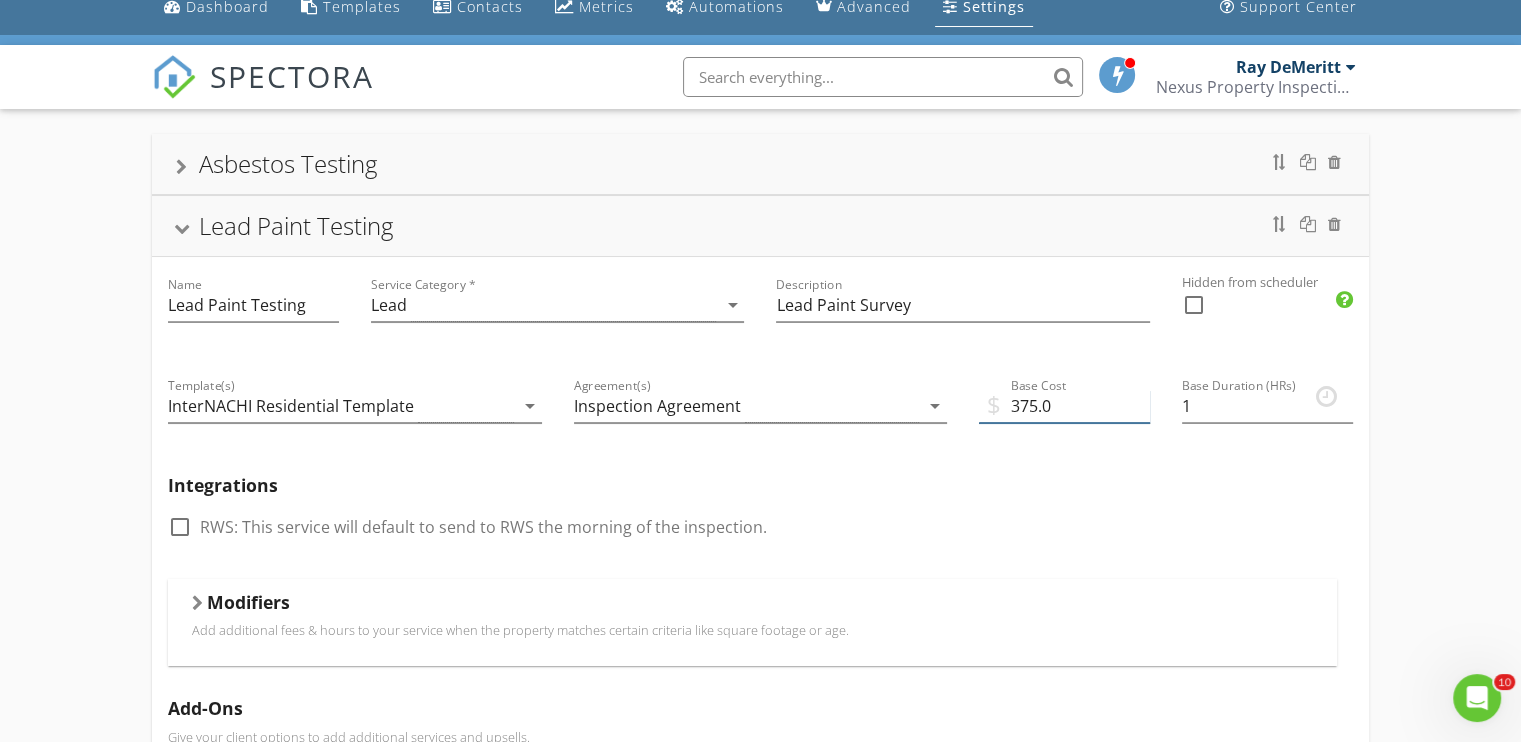 click on "375.0" at bounding box center [1064, 406] 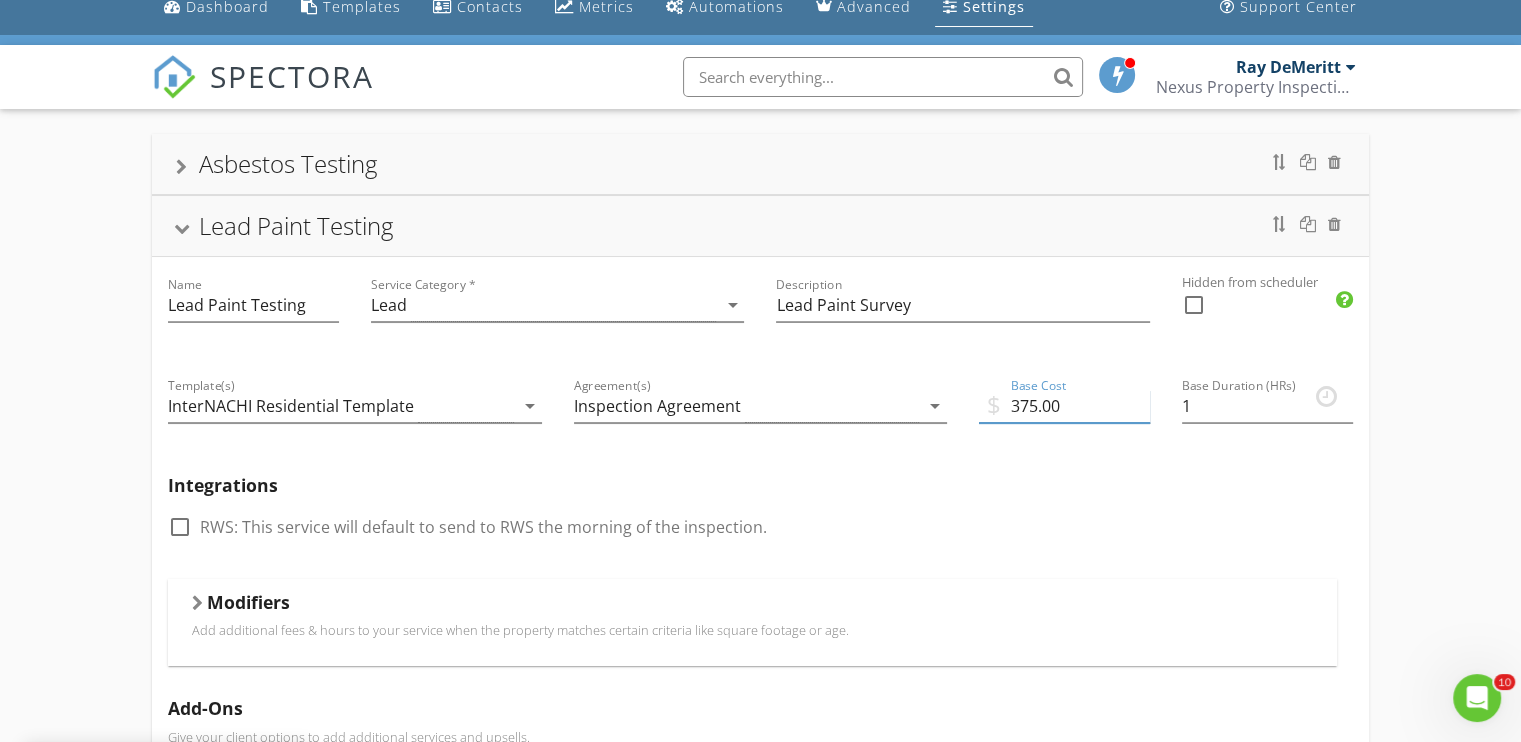 click on "375.00" at bounding box center [1064, 406] 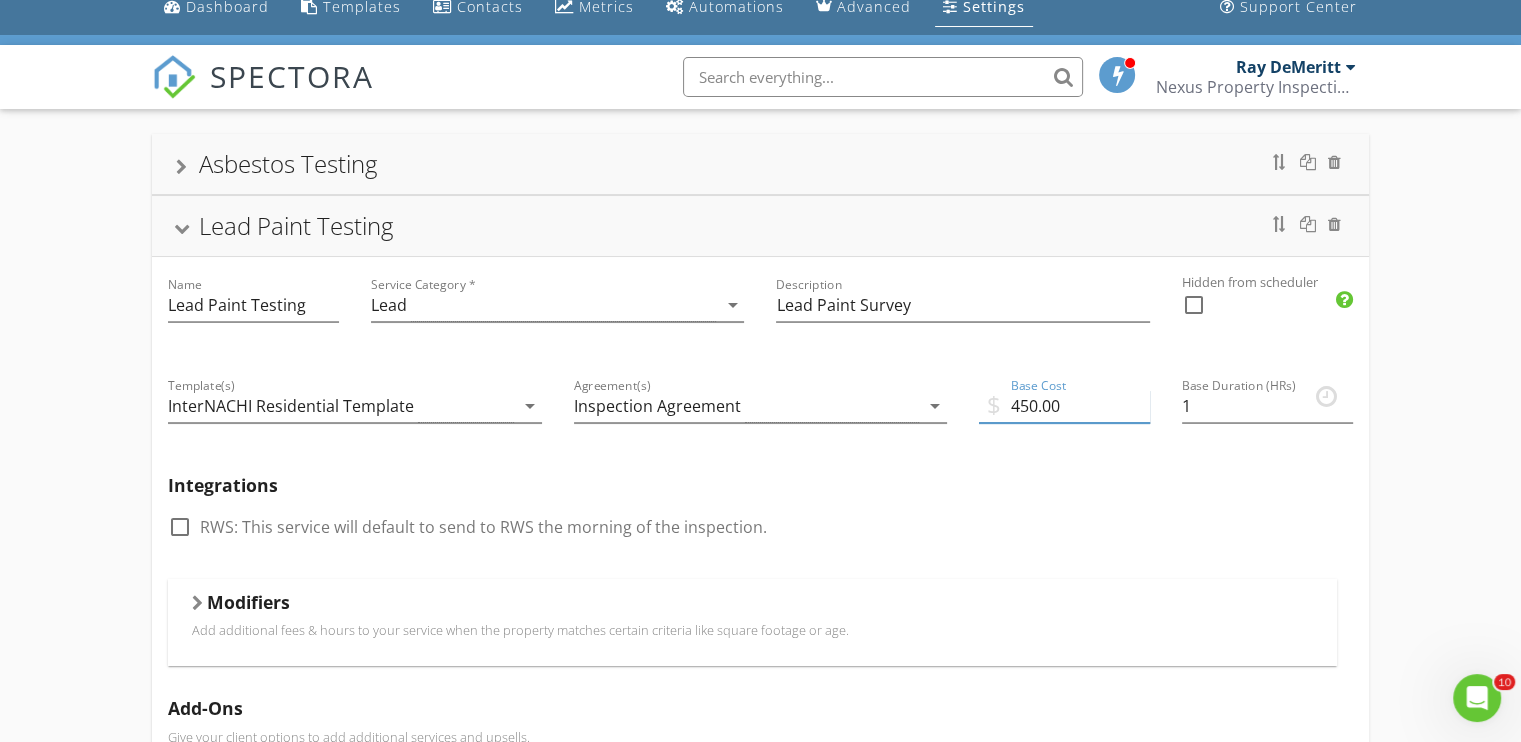 type on "450.00" 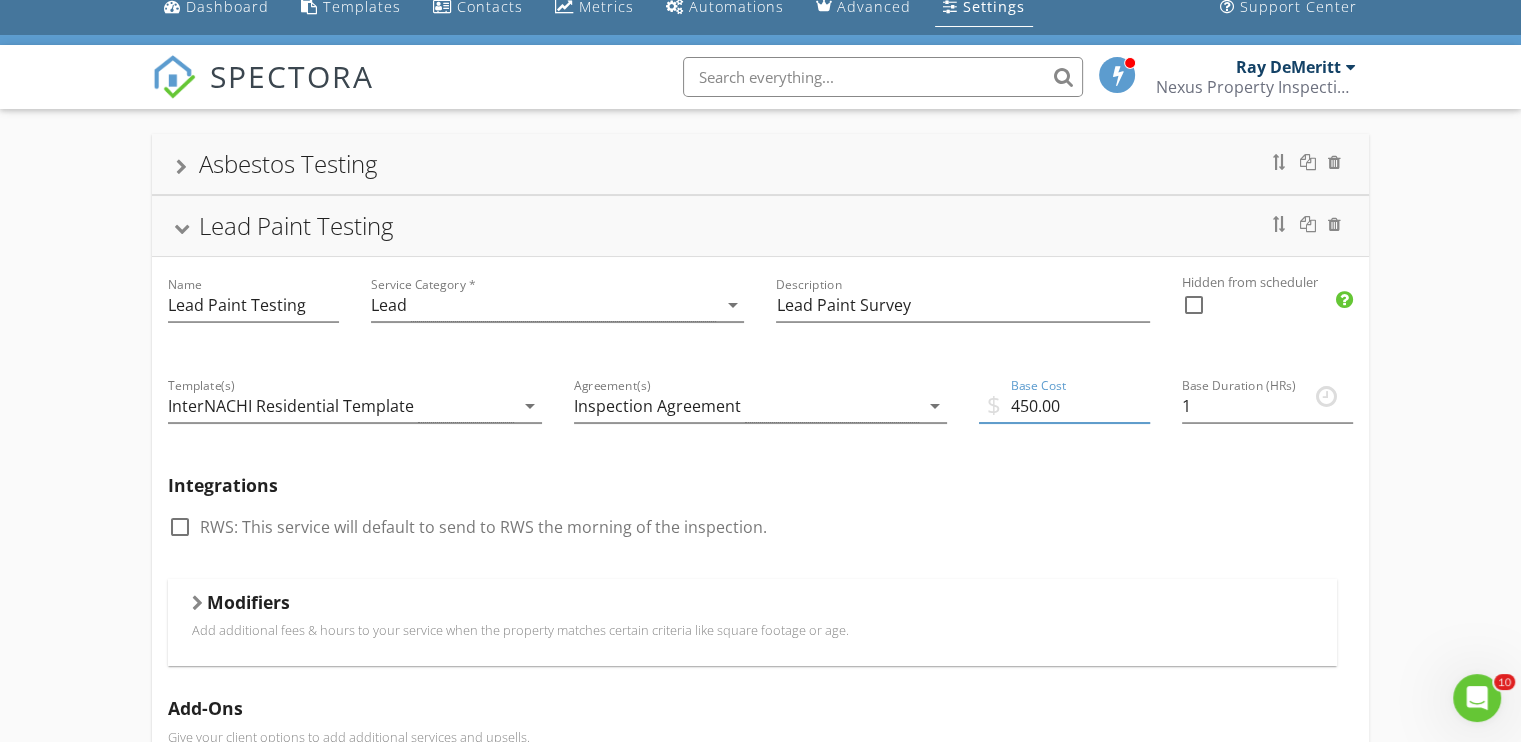 click on "Asbestos Testing   Name Asbestos Testing   Service Category * Asbestos arrow_drop_down   Description Asbestos Survey   Hidden from scheduler   check_box_outline_blank             Lead Paint Testing   Name Lead Paint Testing   Service Category * Lead arrow_drop_down   Description Lead Paint Survey   Hidden from scheduler   check_box_outline_blank     Template(s) InterNACHI Residential Template arrow_drop_down   Agreement(s) Inspection Agreement arrow_drop_down   $   Base Cost 450.00   Base Duration (HRs) 1         Integrations         check_box_outline_blank RWS: This service will default to send to RWS the morning of the inspection.         Modifiers
Add additional fees & hours to your service when the
property matches certain criteria like square footage or age.
Modifiers
Add-Ons
Give your client options to add additional services and upsells.
Add-On
Taxes" at bounding box center (760, 1023) 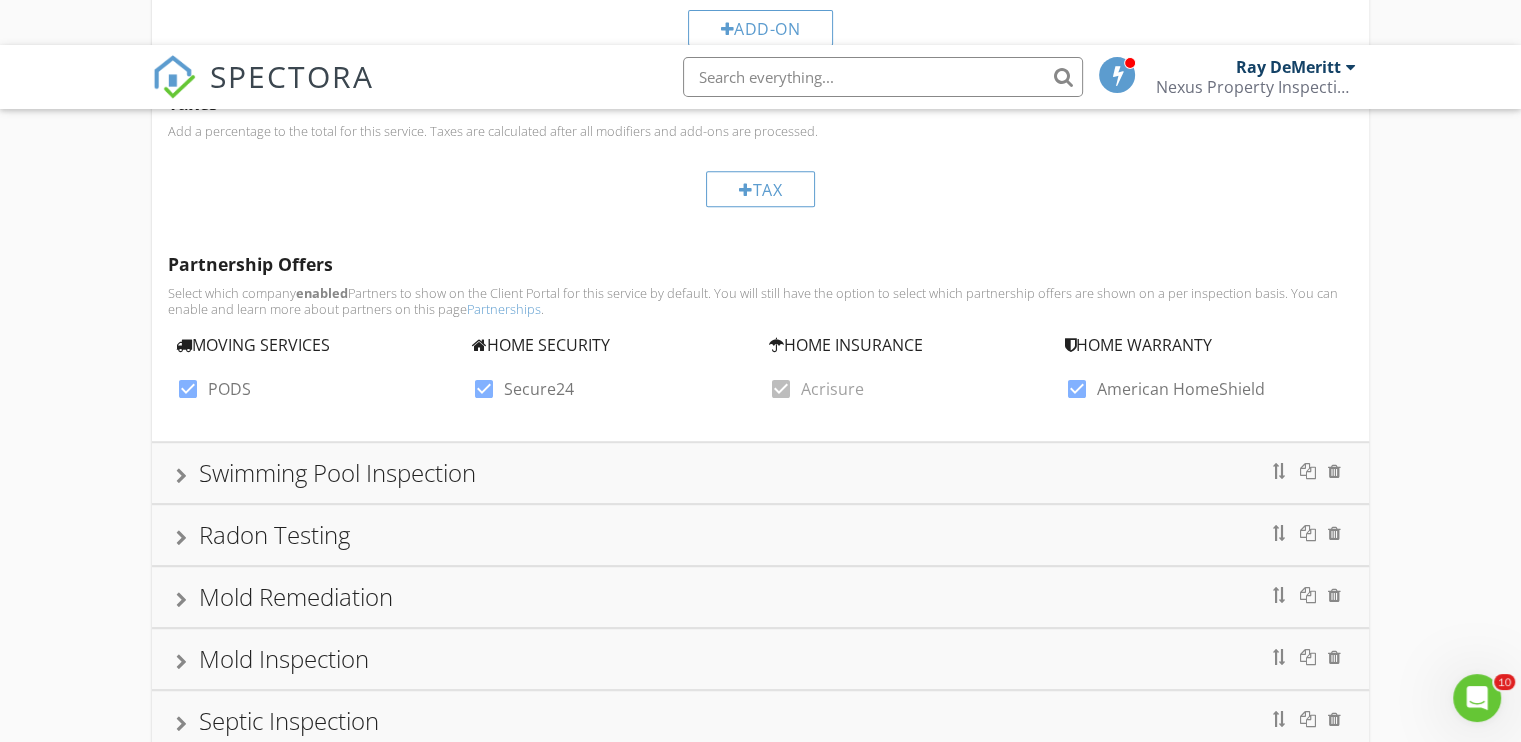 scroll, scrollTop: 928, scrollLeft: 0, axis: vertical 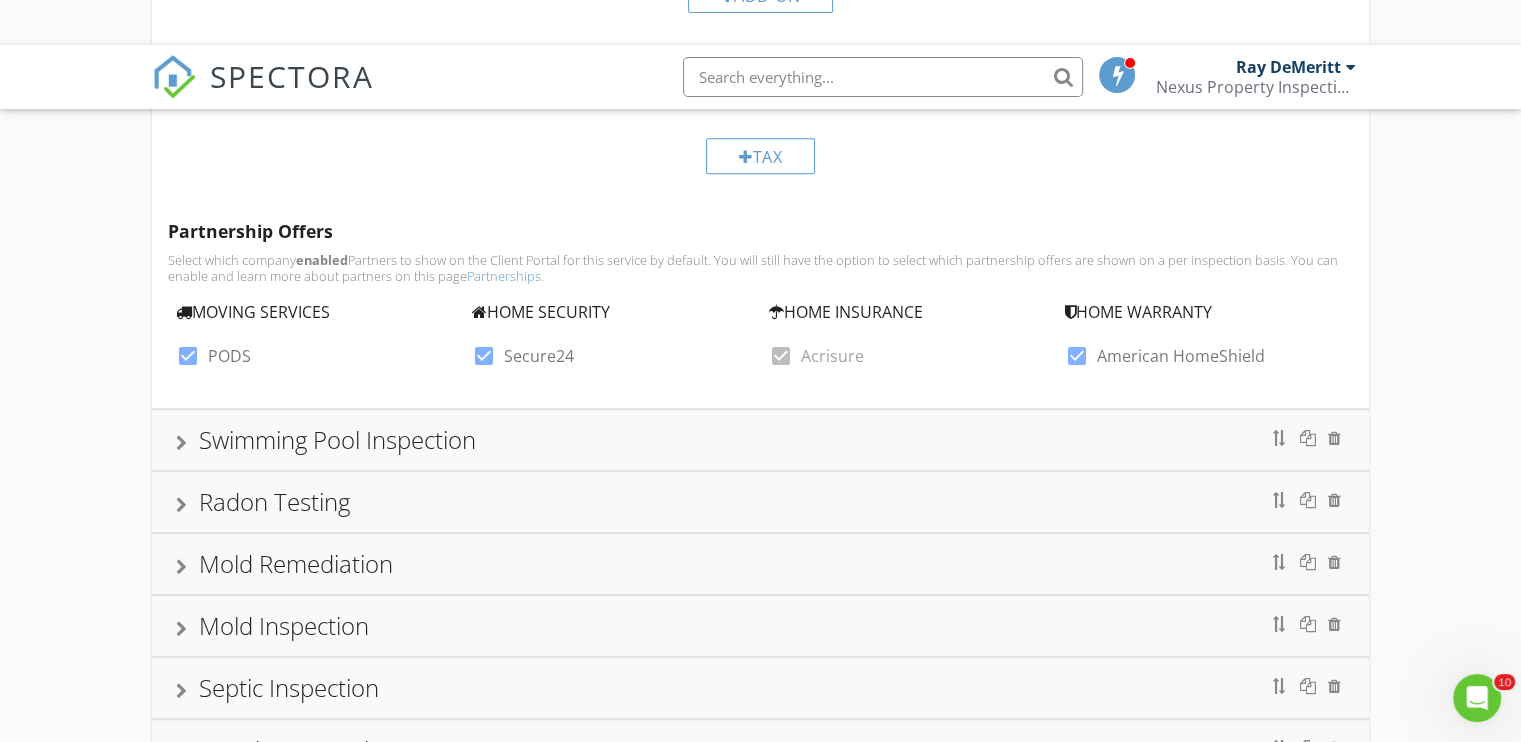 click at bounding box center [181, 443] 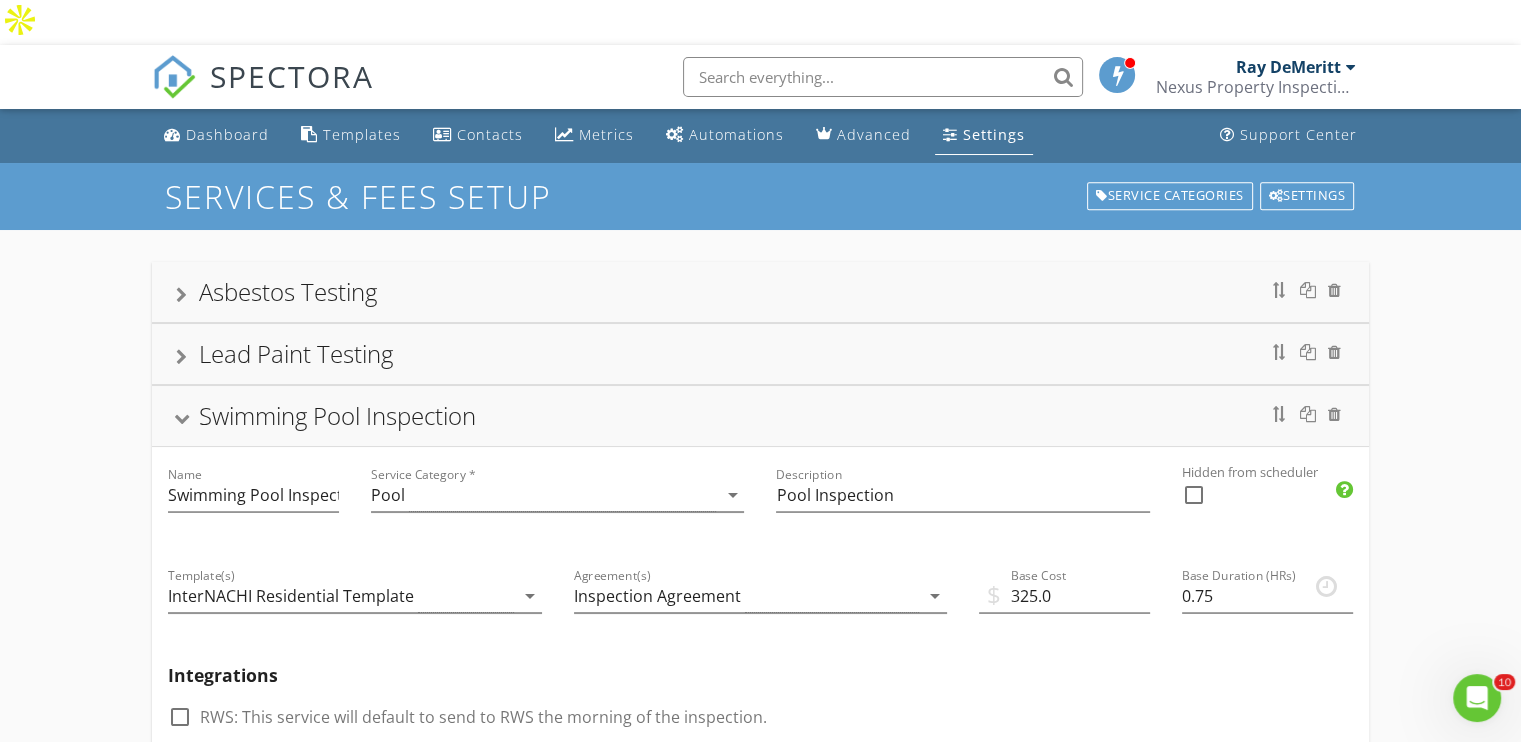 scroll, scrollTop: 100, scrollLeft: 0, axis: vertical 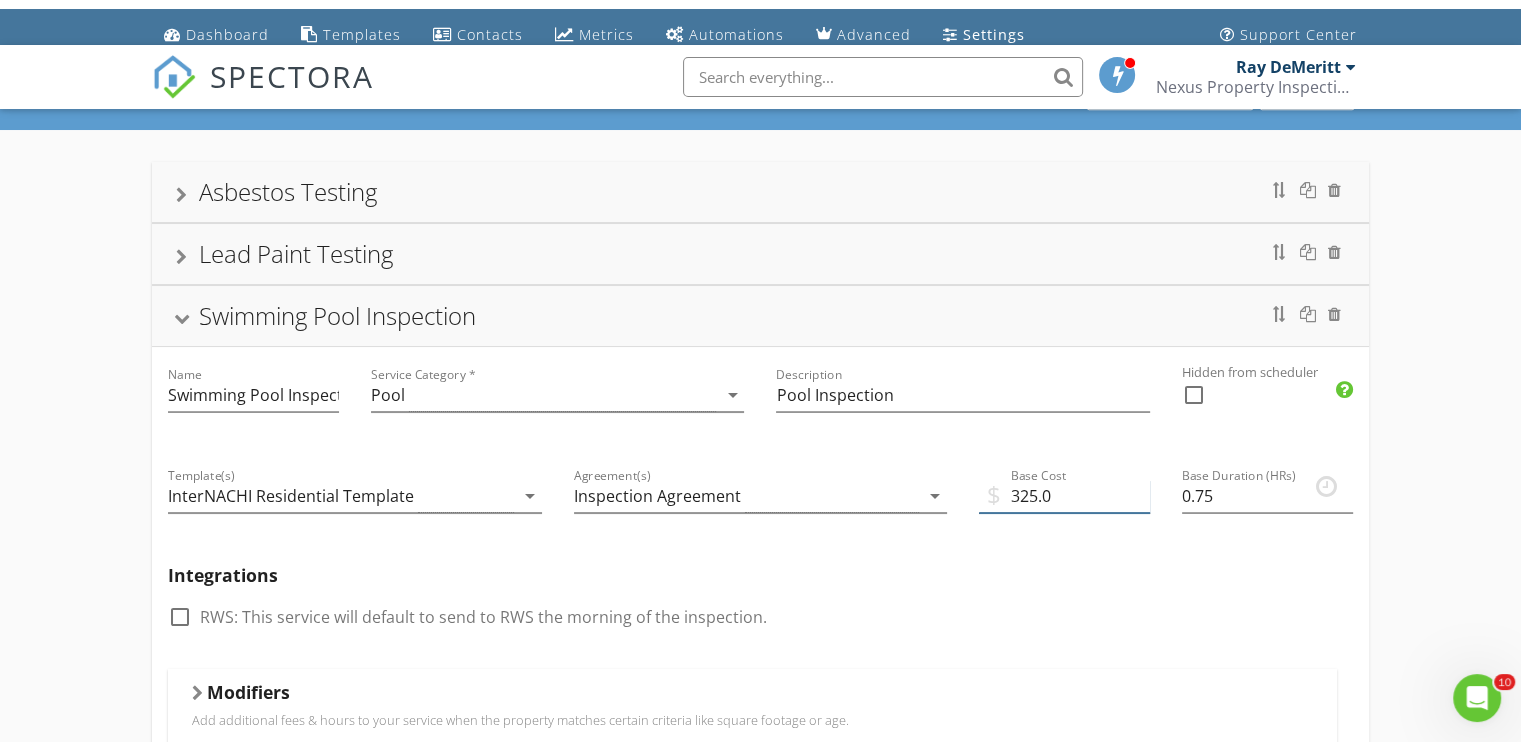 click on "325.0" at bounding box center (1064, 496) 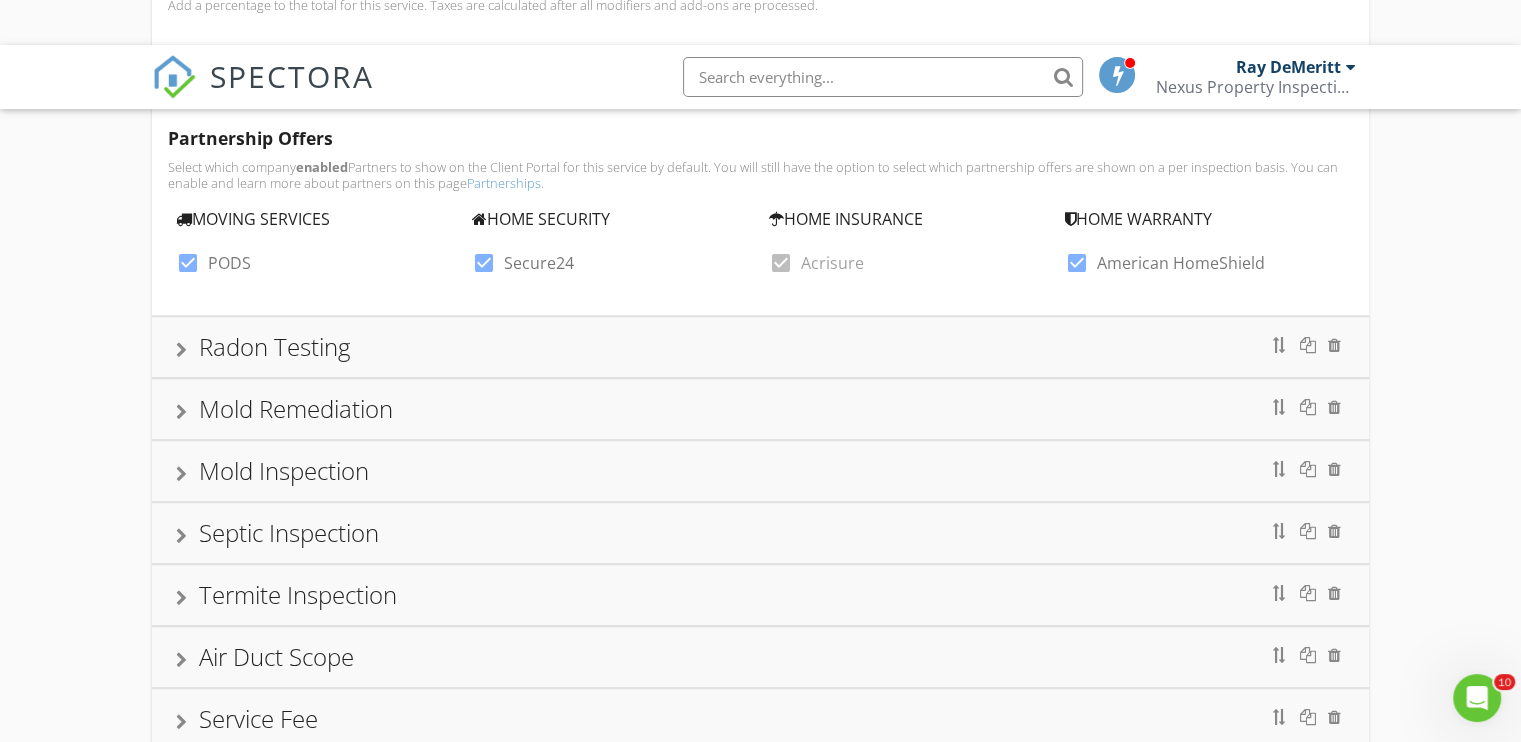 scroll, scrollTop: 1278, scrollLeft: 0, axis: vertical 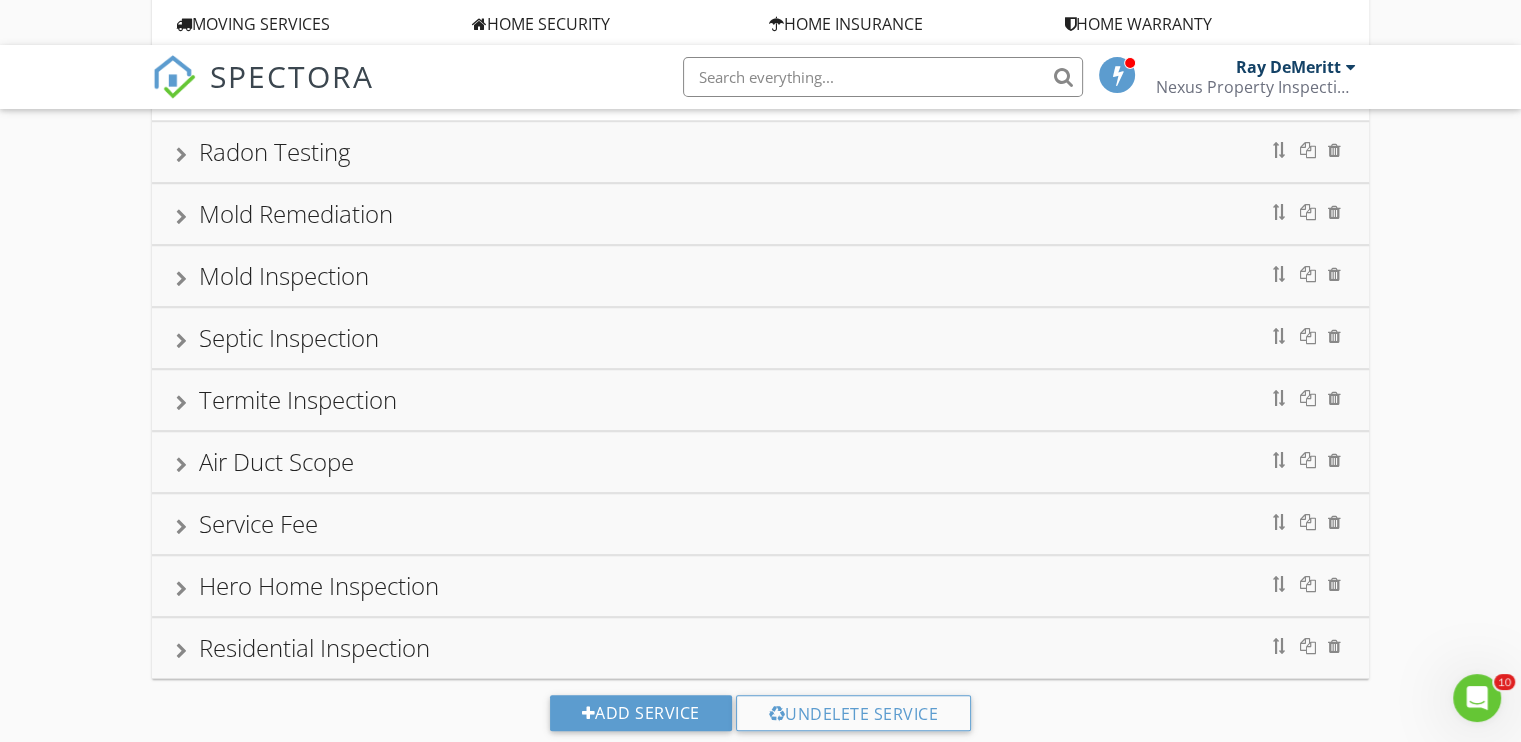 type on "325.00" 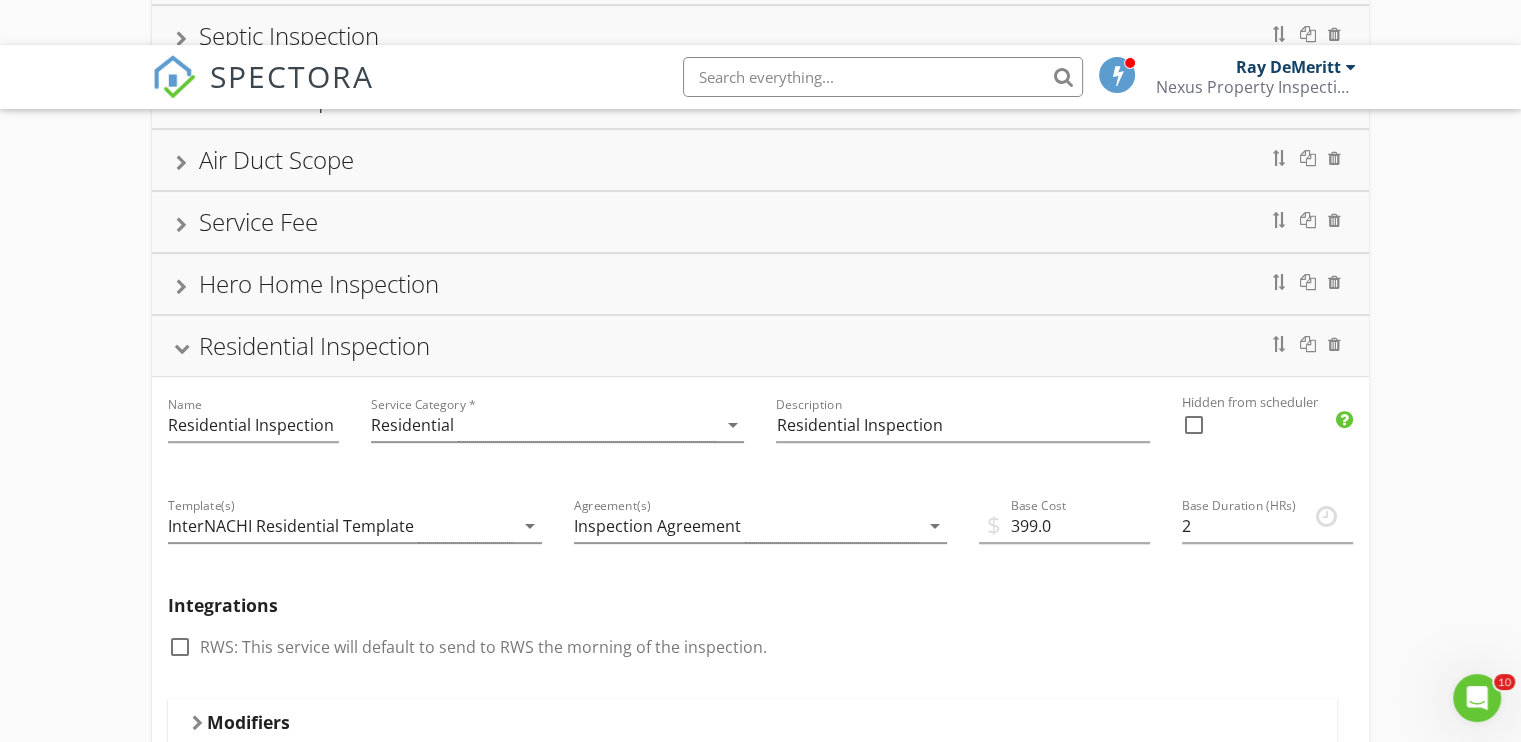 scroll, scrollTop: 512, scrollLeft: 0, axis: vertical 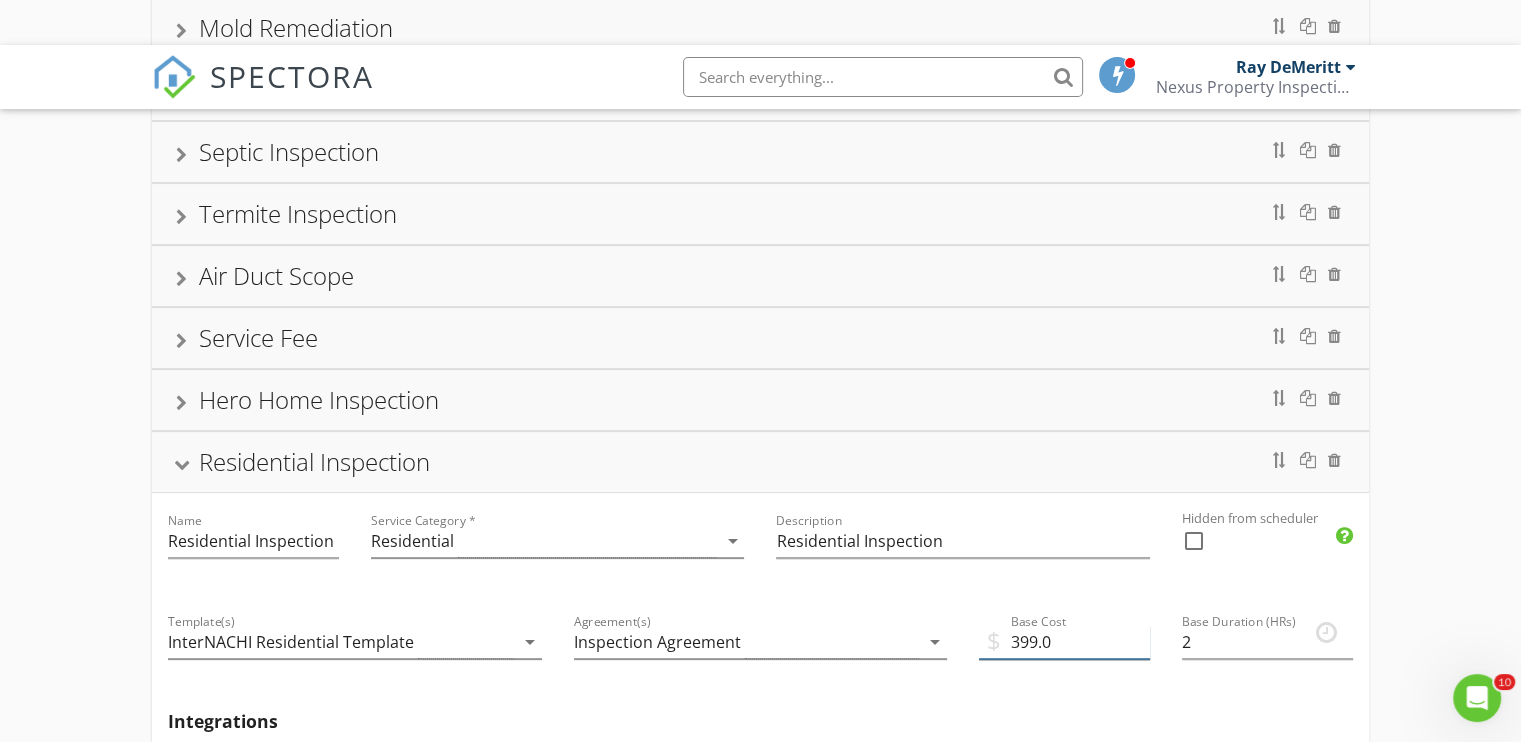 click on "399.0" at bounding box center [1064, 642] 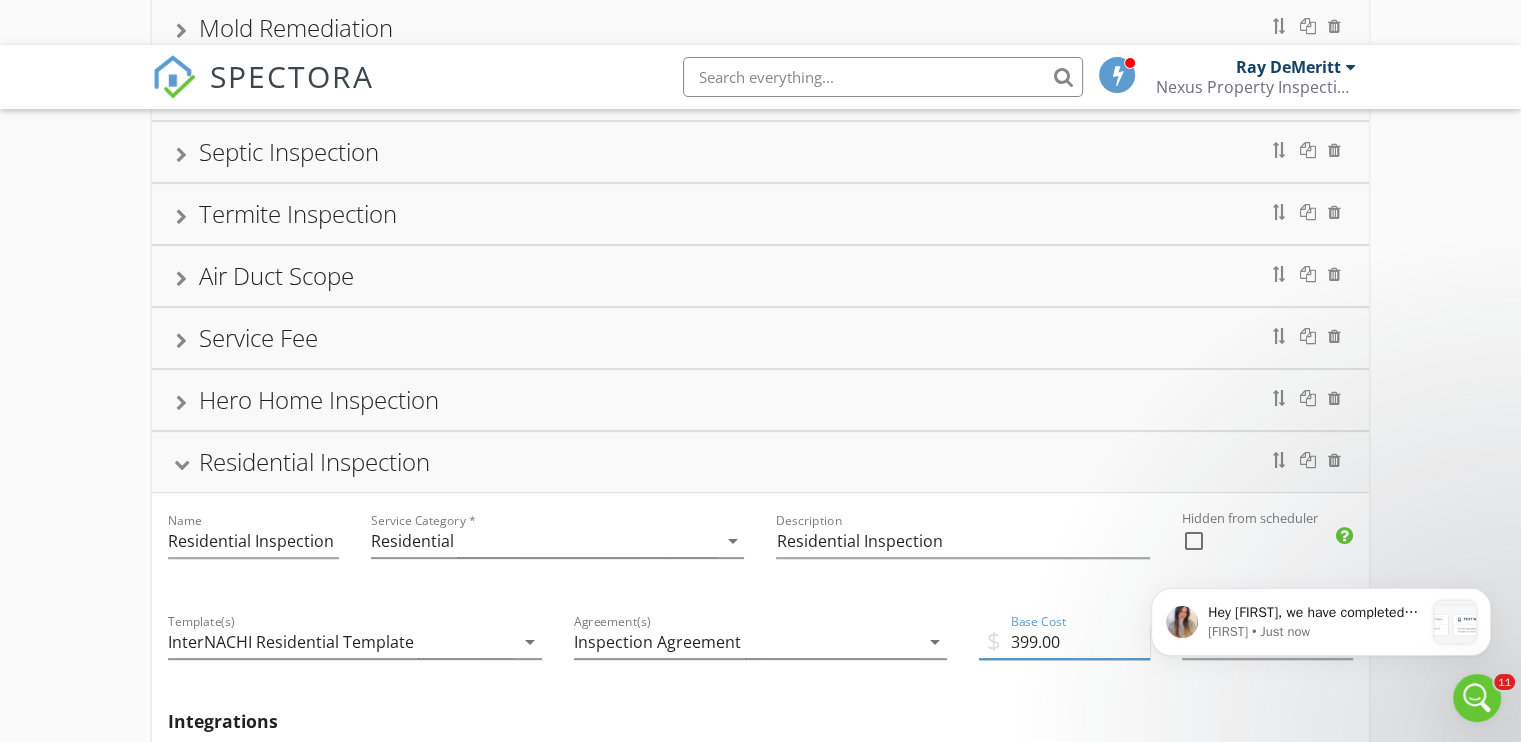 scroll, scrollTop: 0, scrollLeft: 0, axis: both 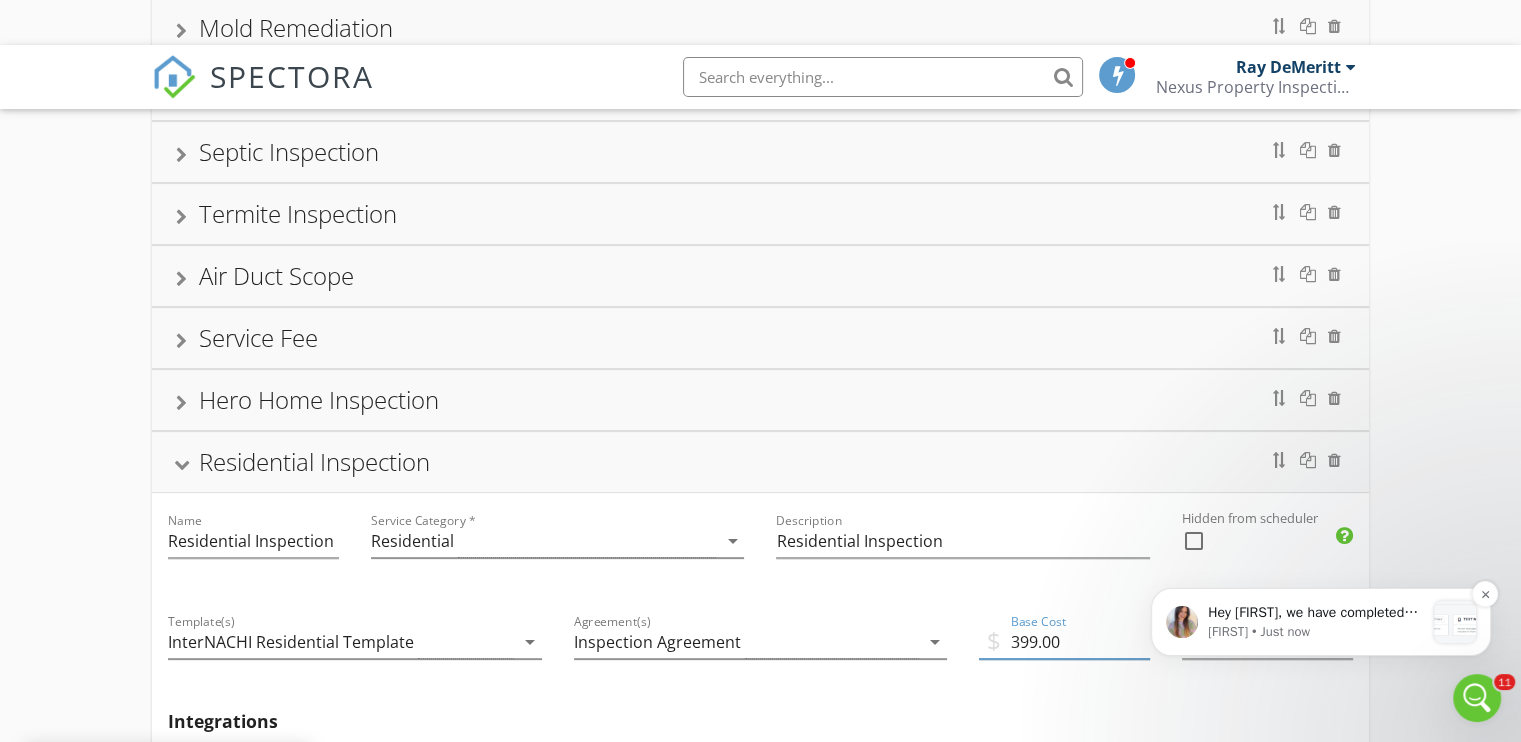 click on "Hailey • Just now" at bounding box center (1316, 632) 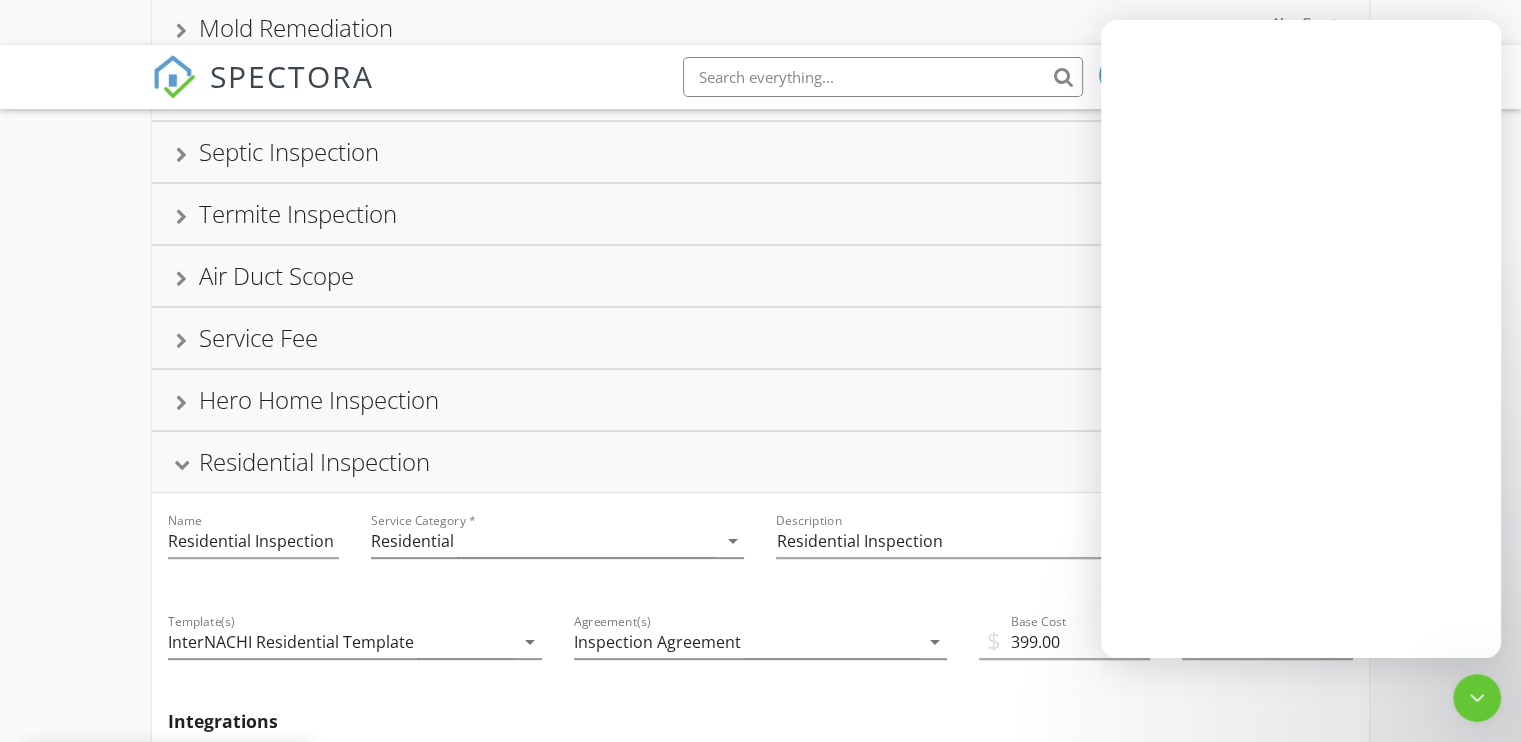 scroll, scrollTop: 0, scrollLeft: 0, axis: both 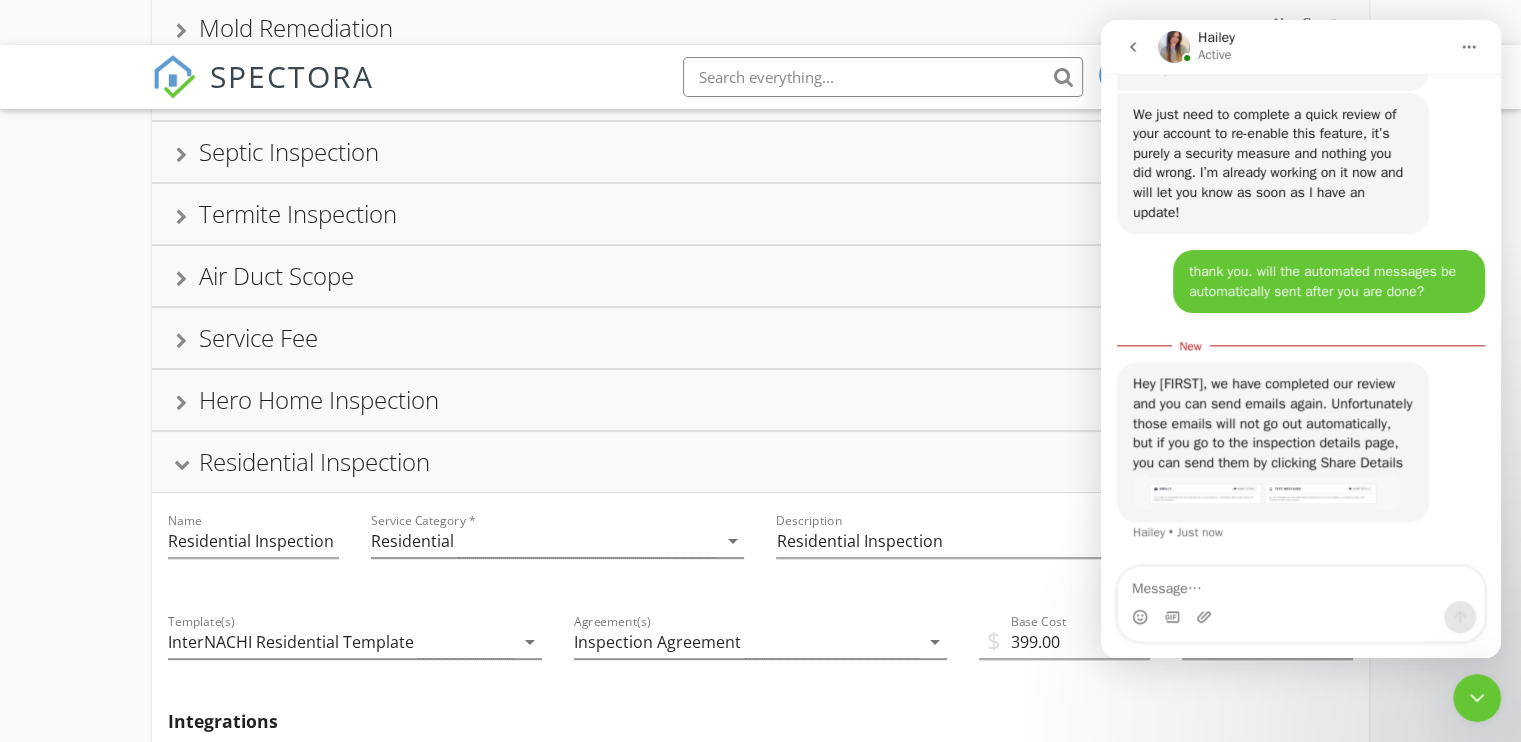click 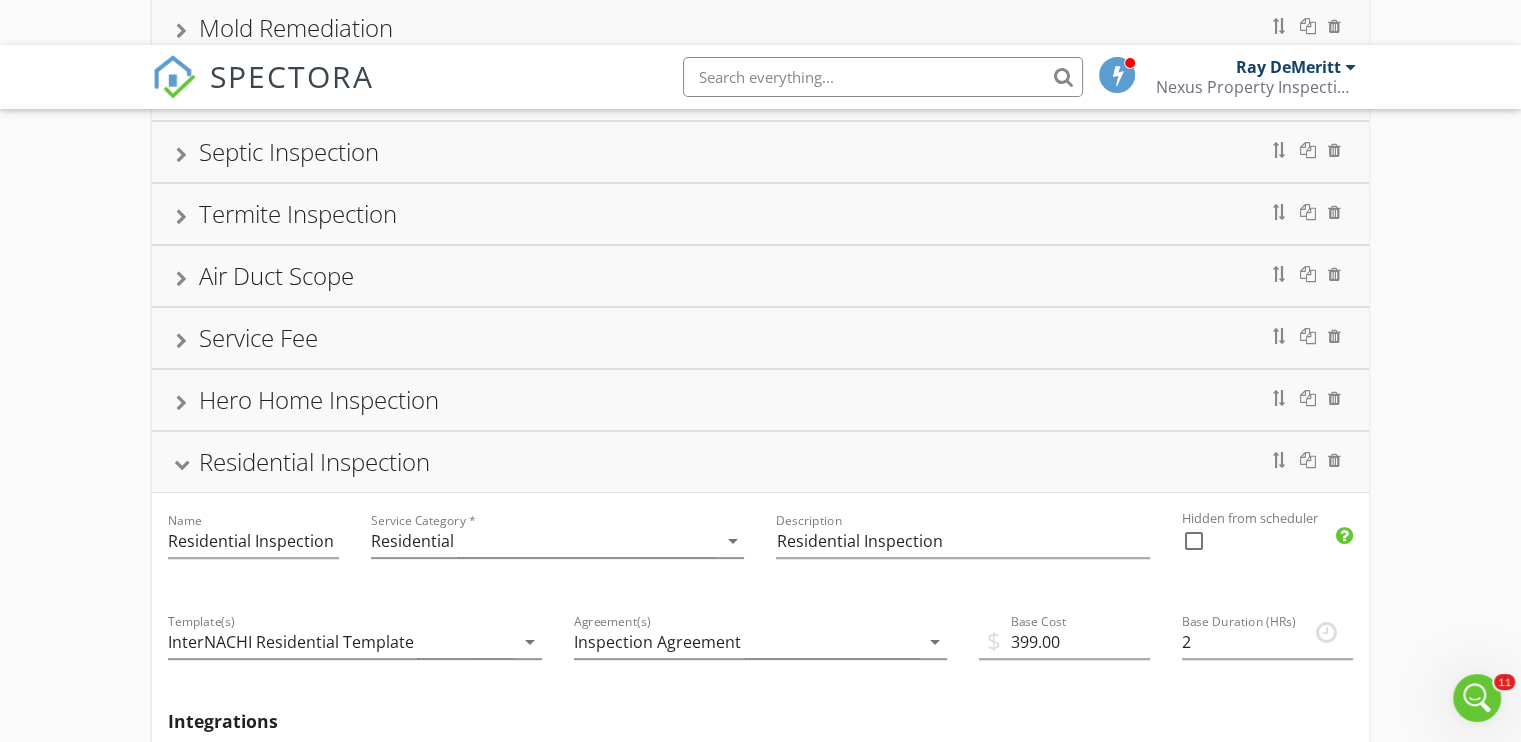 scroll, scrollTop: 0, scrollLeft: 0, axis: both 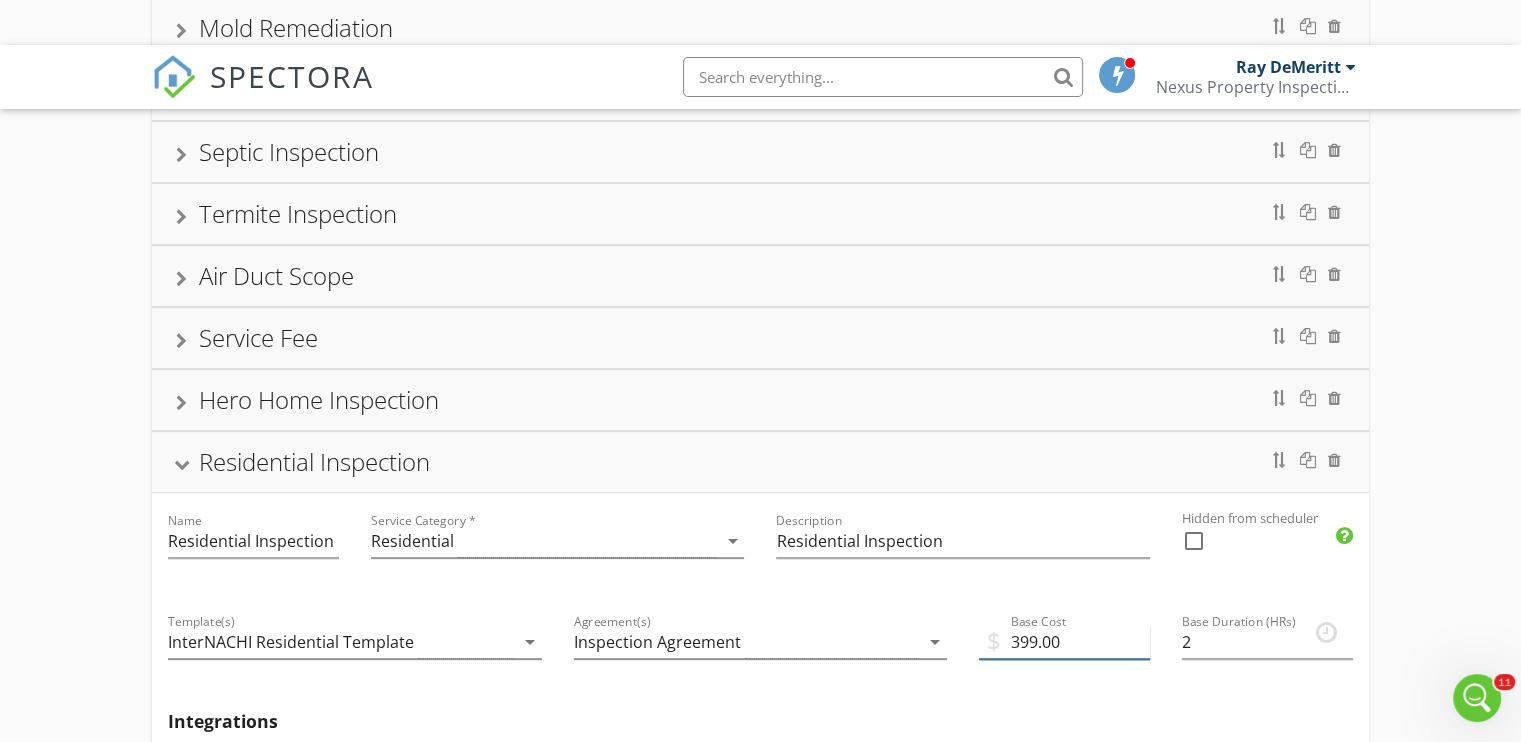 click on "399.00" at bounding box center [1064, 642] 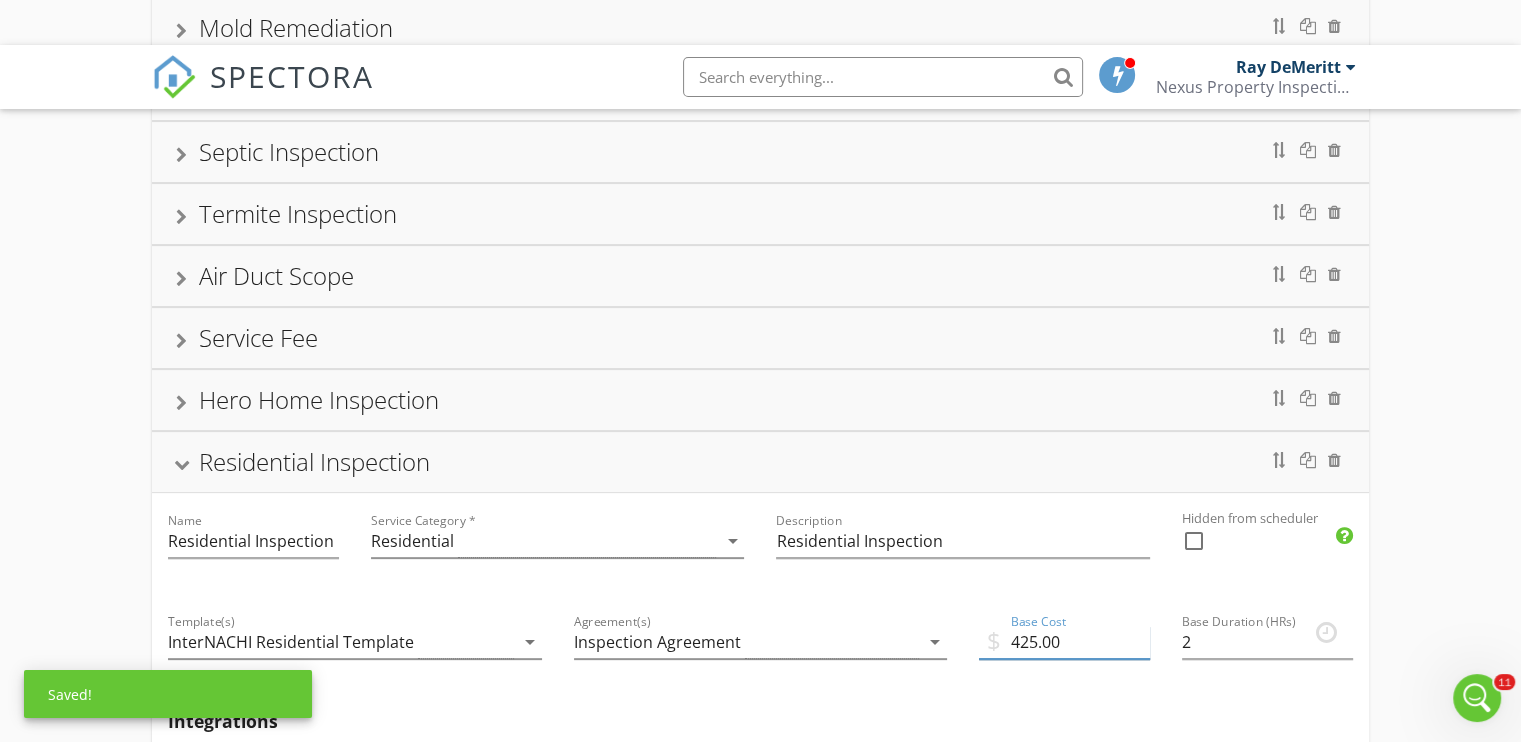 type on "425.00" 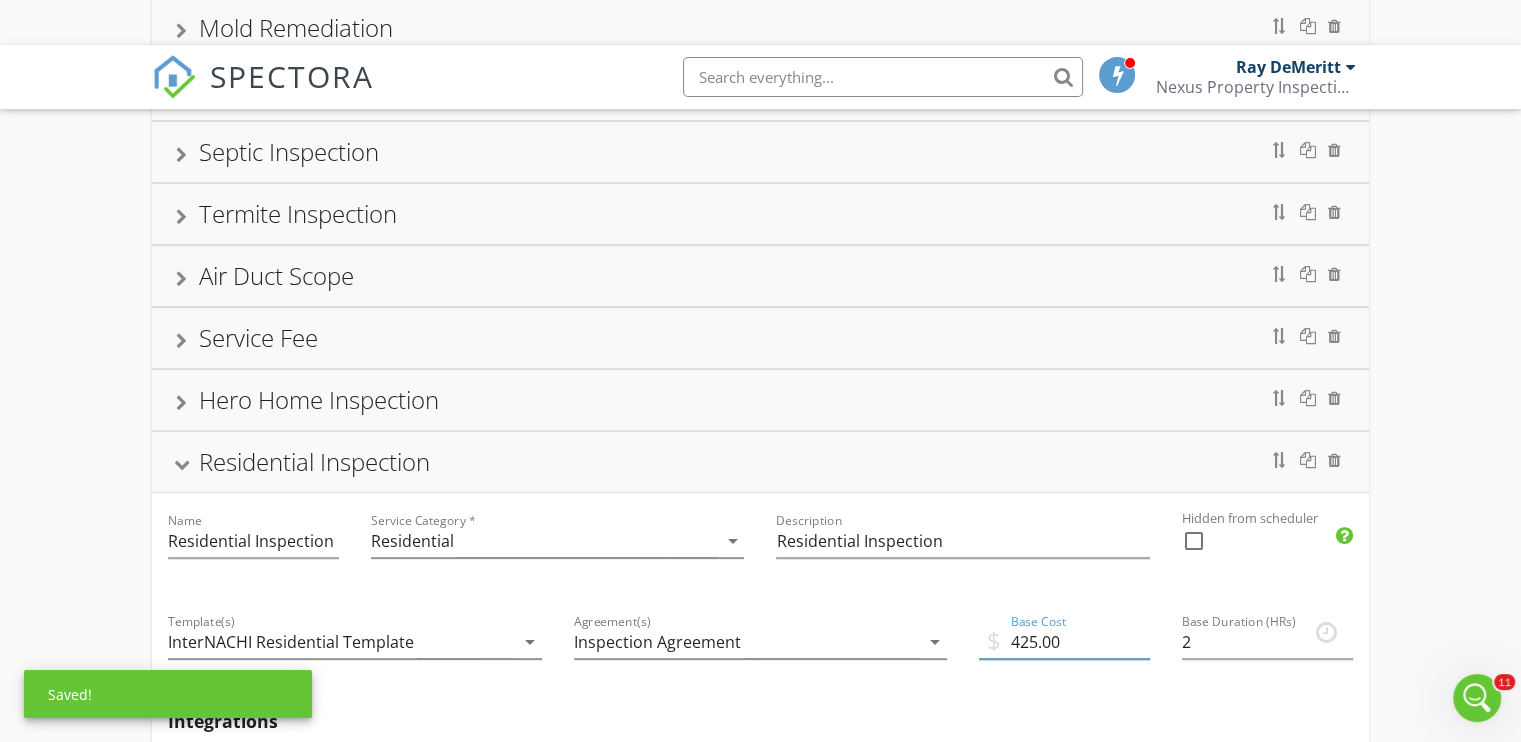 click on "Asbestos Testing   Name Asbestos Testing   Service Category * Asbestos arrow_drop_down   Description Asbestos Survey   Hidden from scheduler   check_box_outline_blank             Lead Paint Testing   Name Lead Paint Testing   Service Category * Lead arrow_drop_down   Description Lead Paint Survey   Hidden from scheduler   check_box_outline_blank             Swimming Pool Inspection   Name Swimming Pool Inspection   Service Category * Pool arrow_drop_down   Description Pool Inspection   Hidden from scheduler   check_box_outline_blank             Radon Testing          Mold Remediation          Mold Inspection         Septic Inspection         Termite Inspection         Air Duct Scope         Service Fee         Hero Home Inspection         Residential Inspection   Name Residential Inspection   Service Category * Residential arrow_drop_down   Description Residential Inspection   Hidden from scheduler   check_box_outline_blank     Template(s) InterNACHI Residential Template arrow_drop_down   Agreement(s)" at bounding box center [760, 1049] 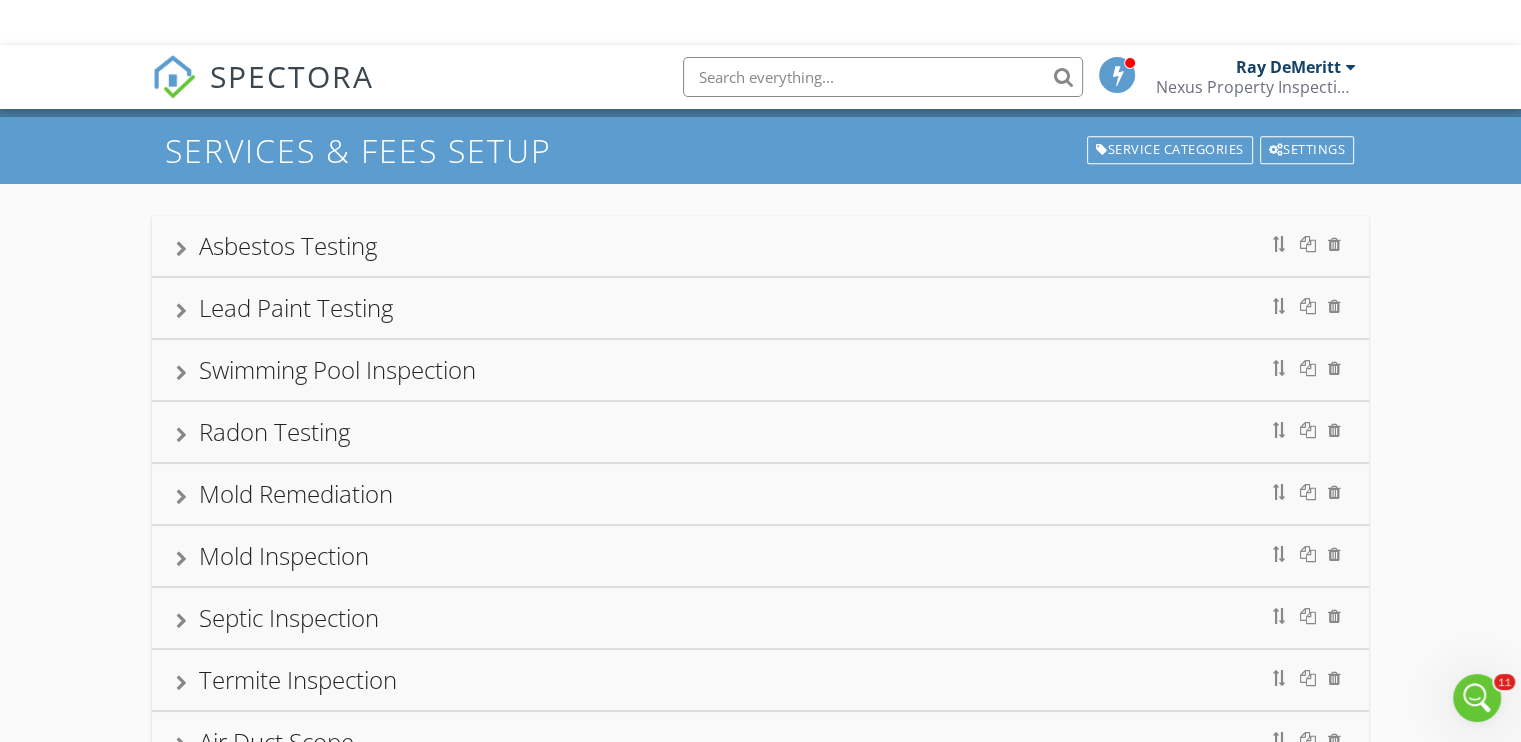 scroll, scrollTop: 0, scrollLeft: 0, axis: both 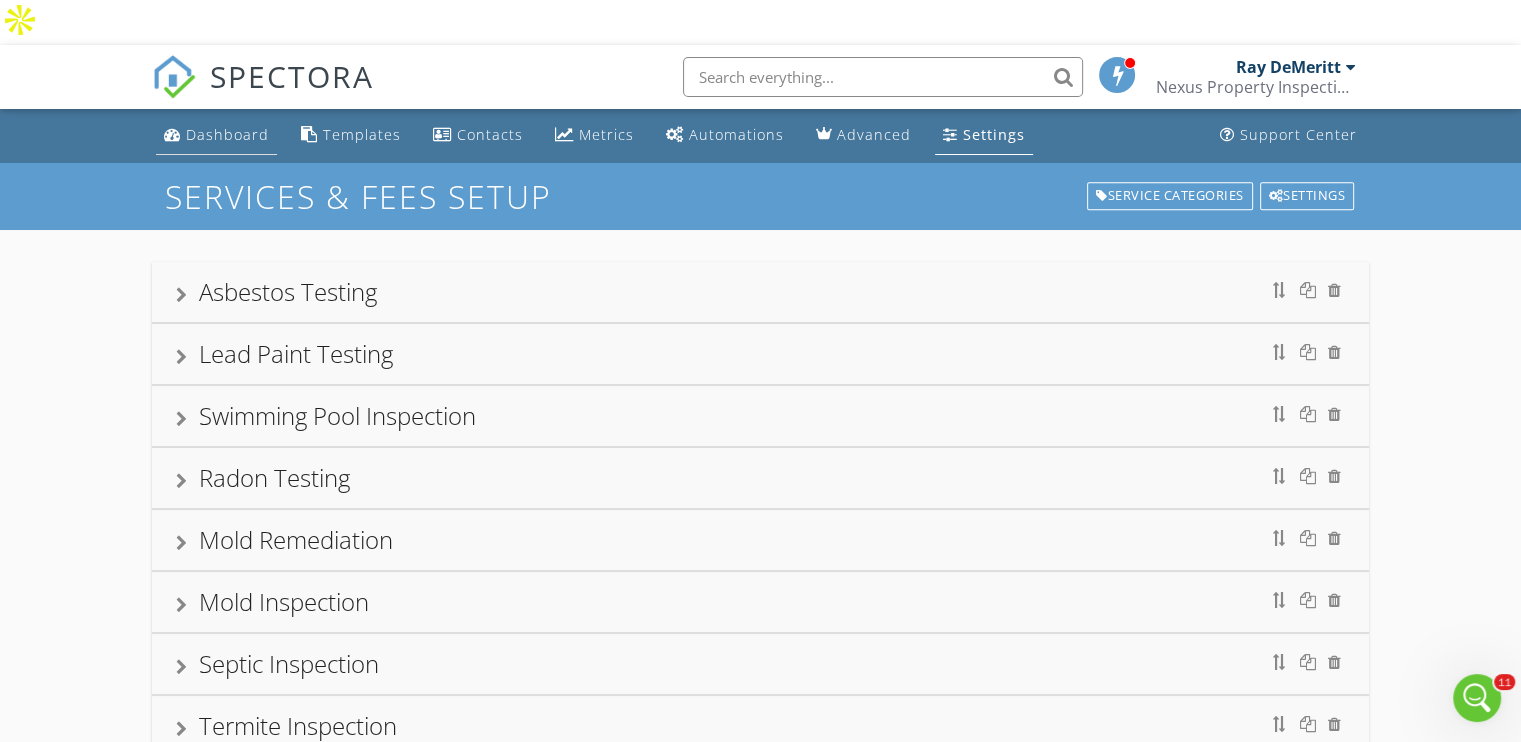 click on "Dashboard" at bounding box center (227, 134) 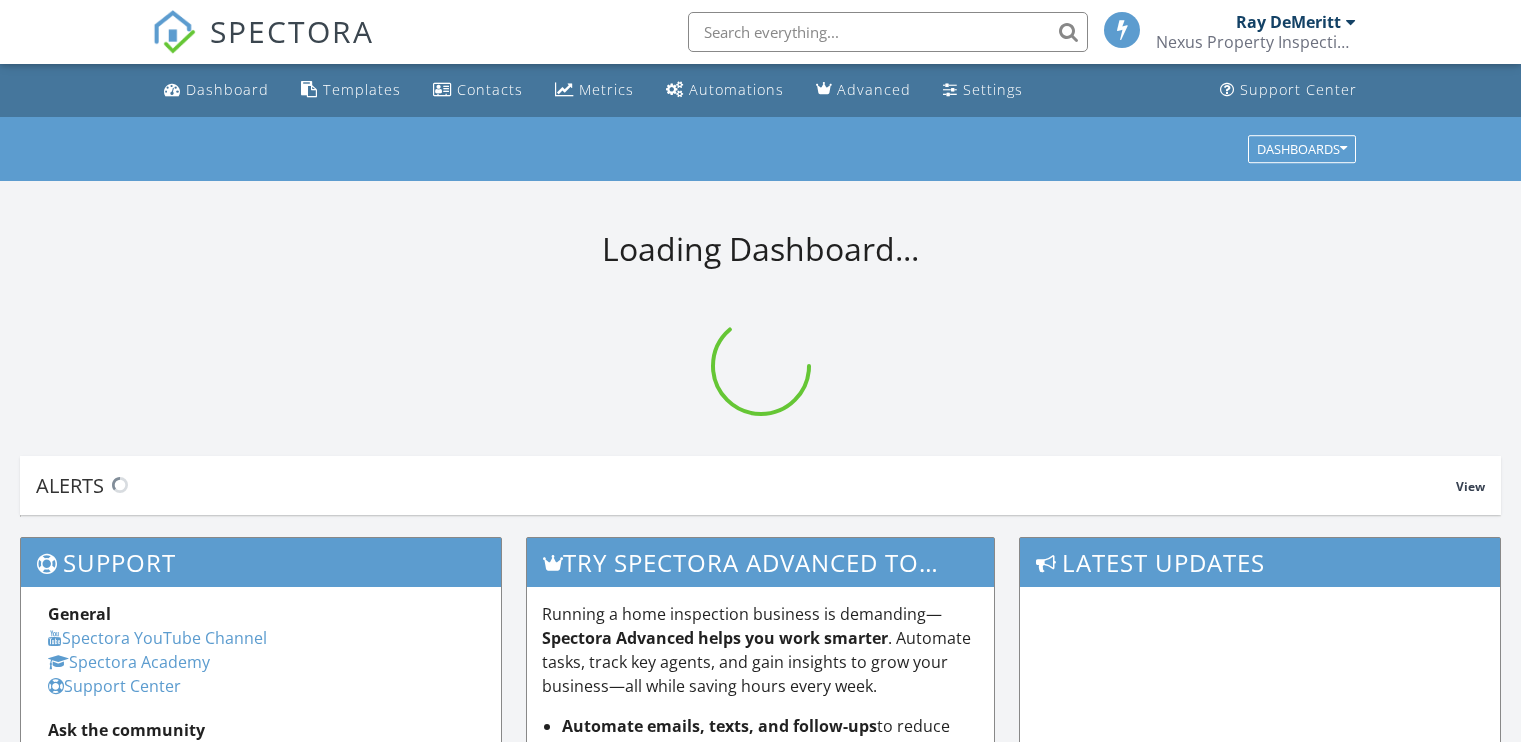 scroll, scrollTop: 0, scrollLeft: 0, axis: both 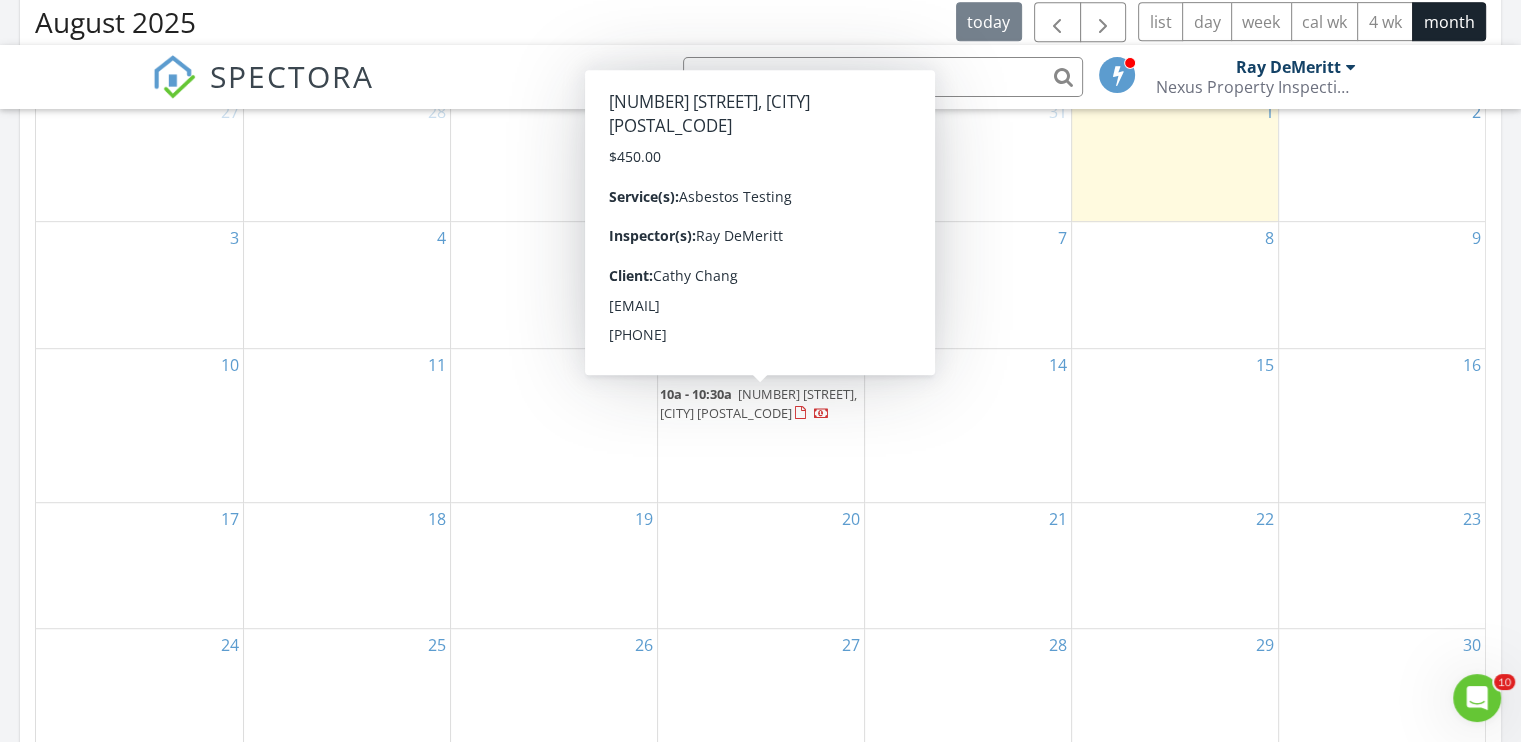 click on "111 Via Estrada H, Laguna Woods 92637" at bounding box center [758, 403] 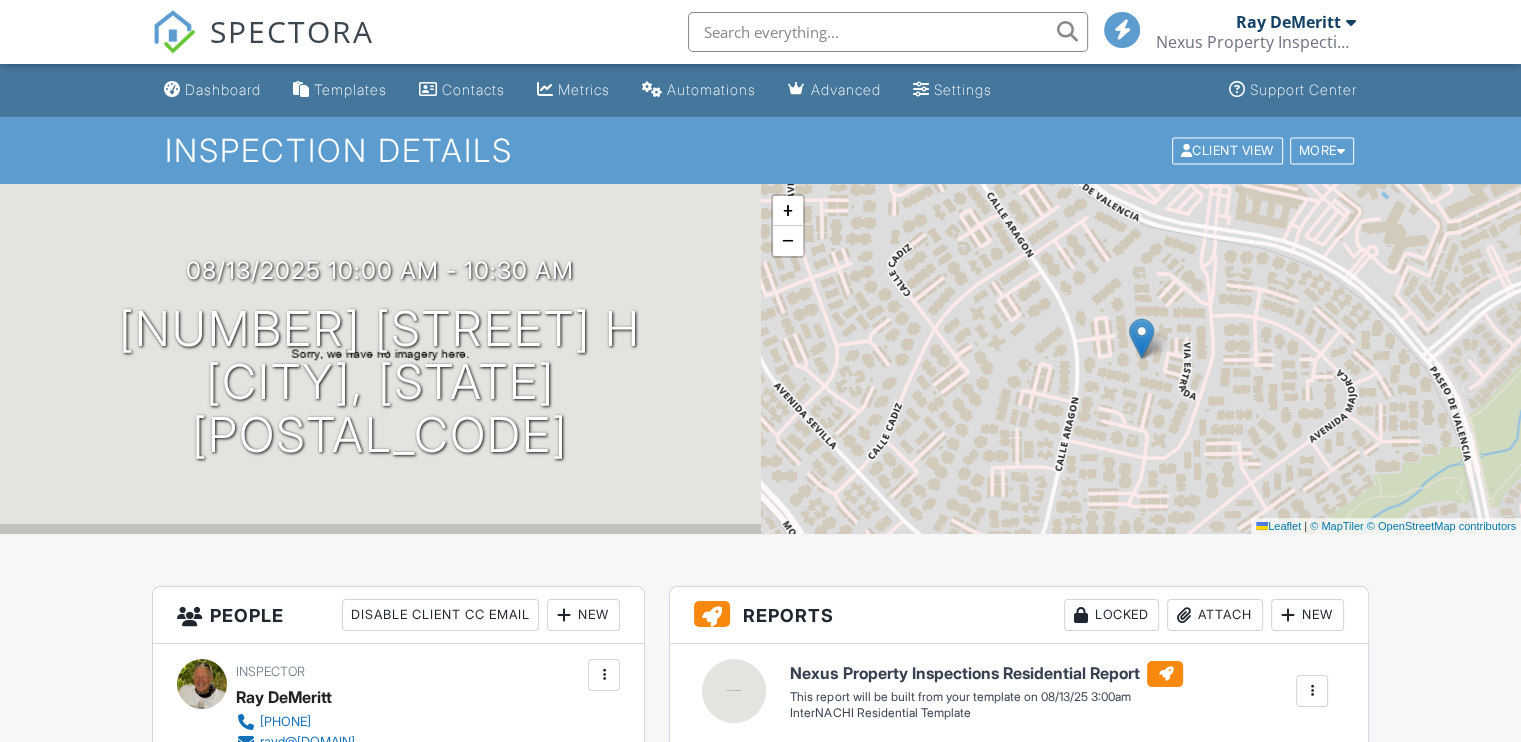 scroll, scrollTop: 1780, scrollLeft: 0, axis: vertical 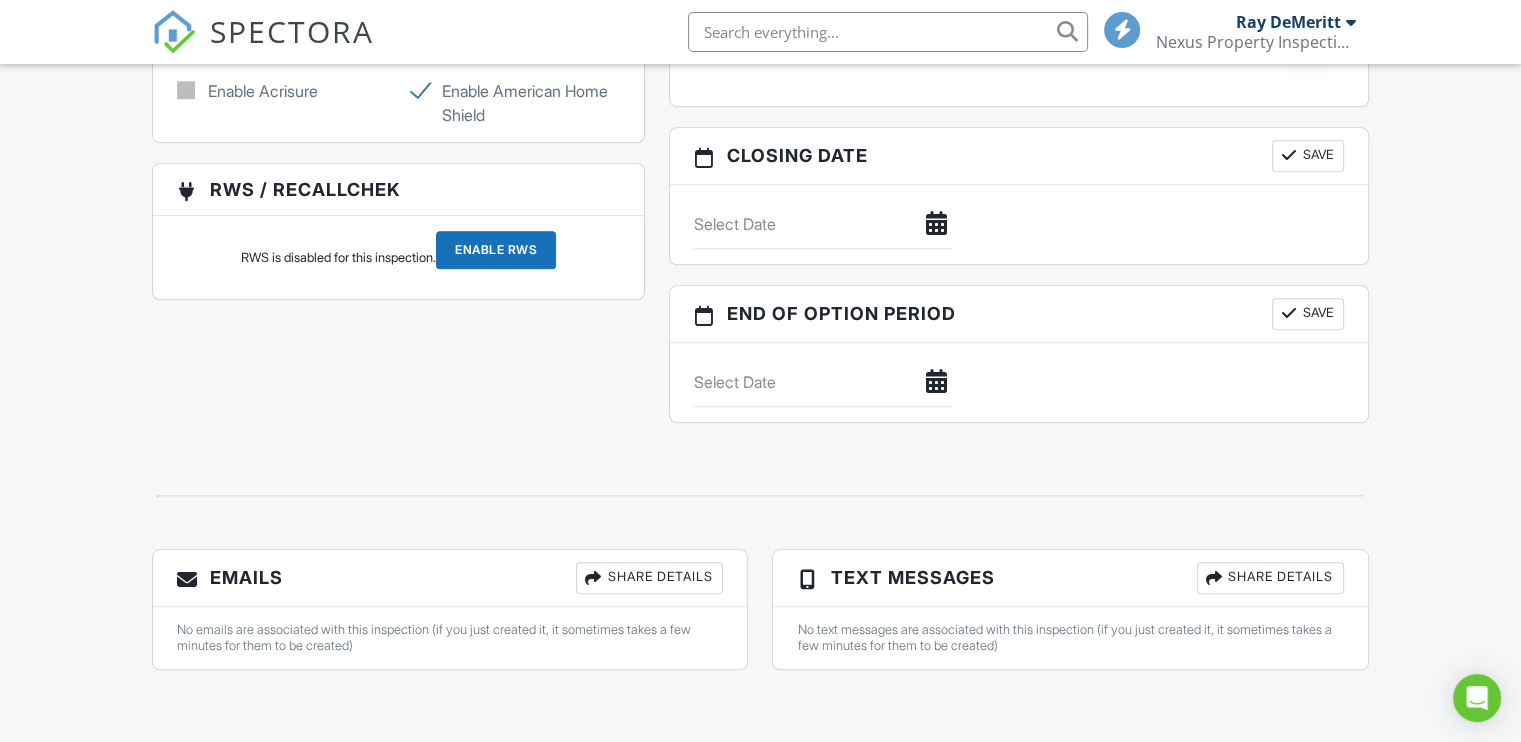 click on "Share Details" at bounding box center [649, 578] 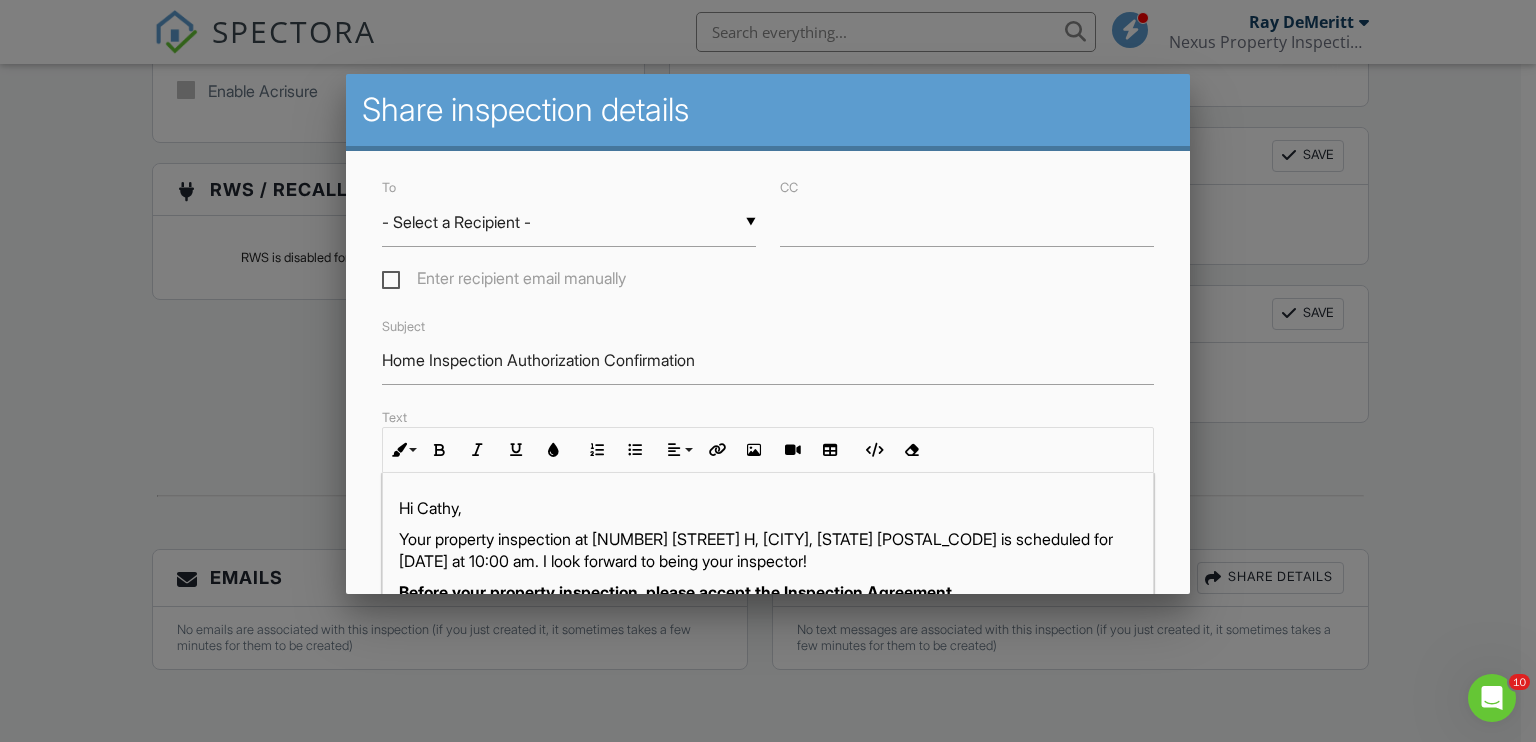 scroll, scrollTop: 0, scrollLeft: 0, axis: both 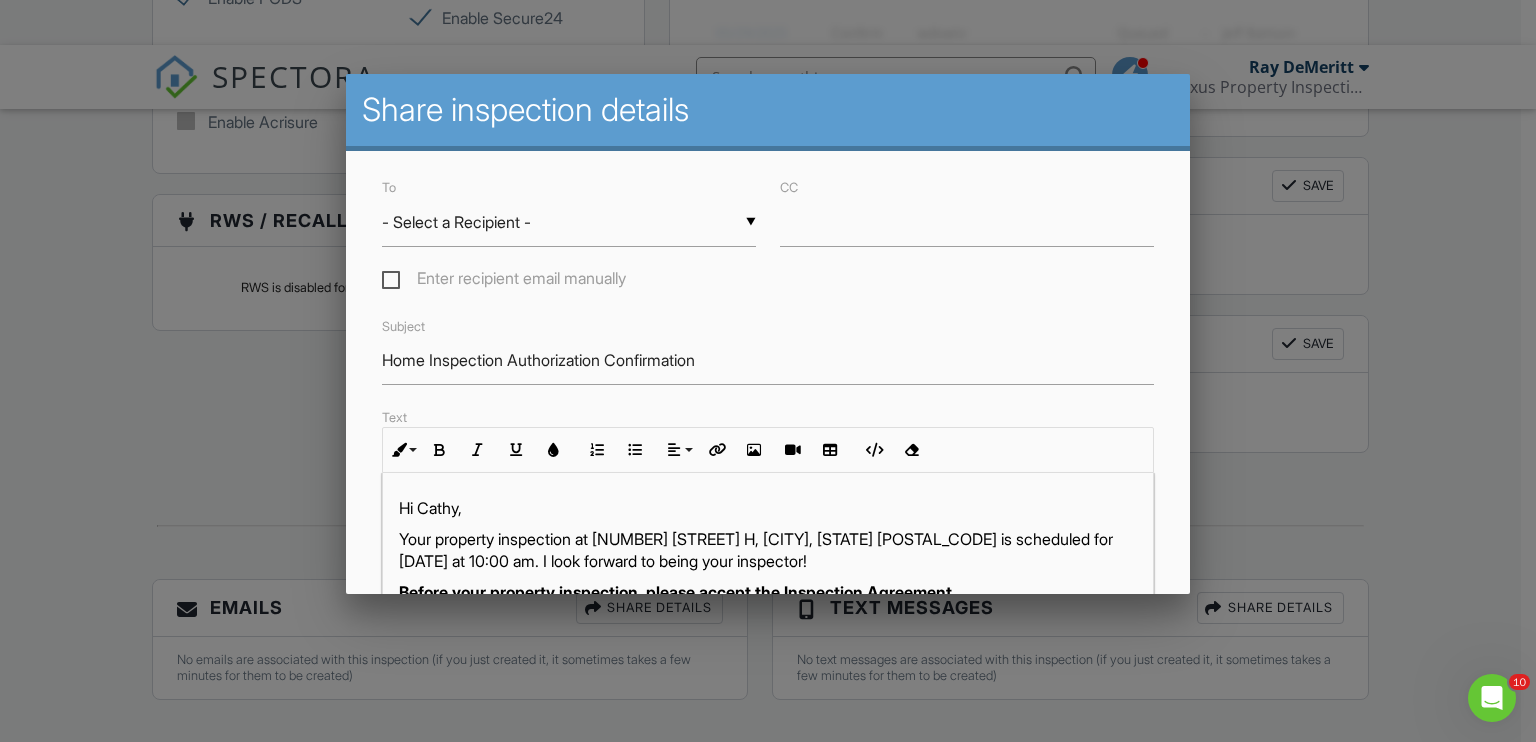 click on "▼ - Select a Recipient - - Select a Recipient - Cathy Chang (Client) - Select a Recipient - Cathy Chang (Client)" at bounding box center [569, 222] 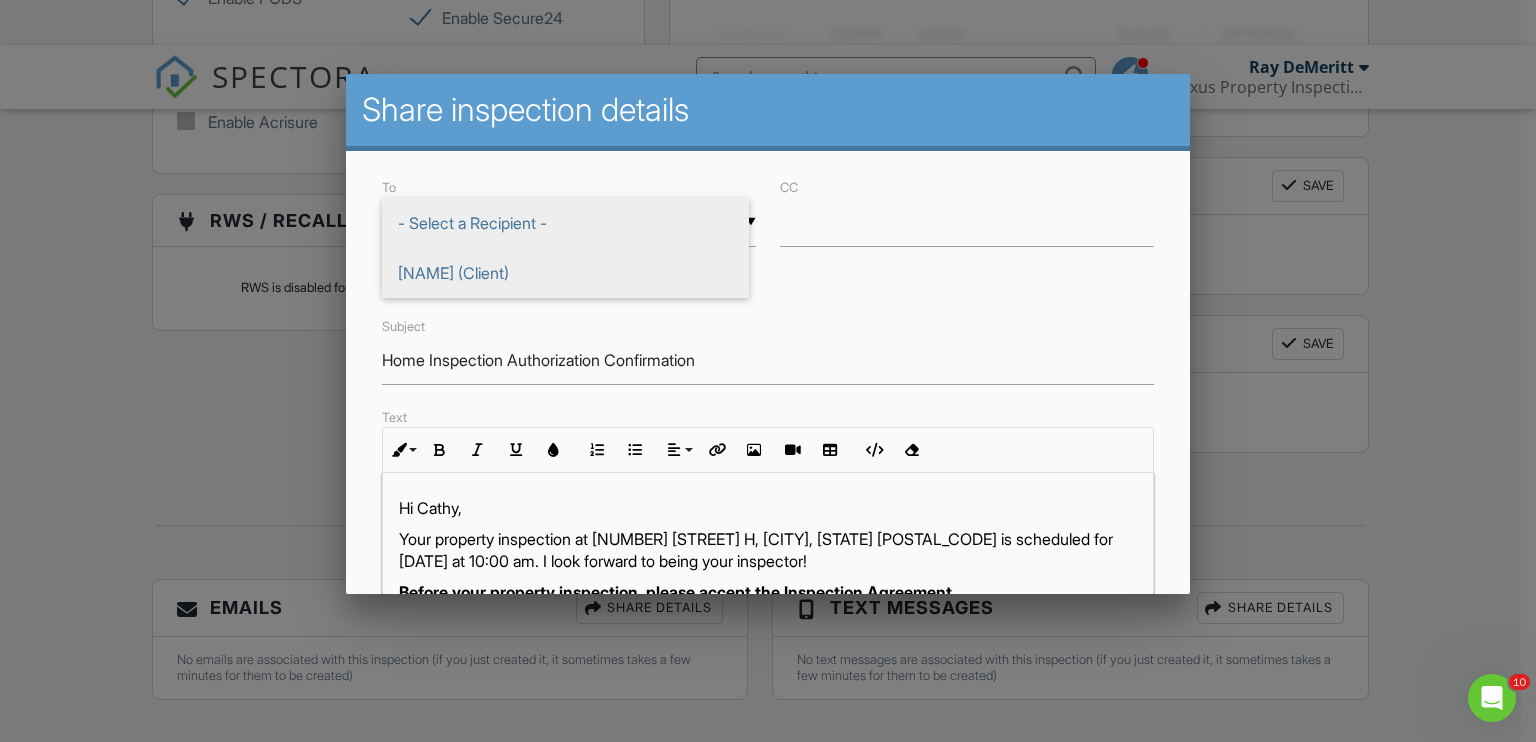 click on "Cathy Chang (Client)" at bounding box center (565, 273) 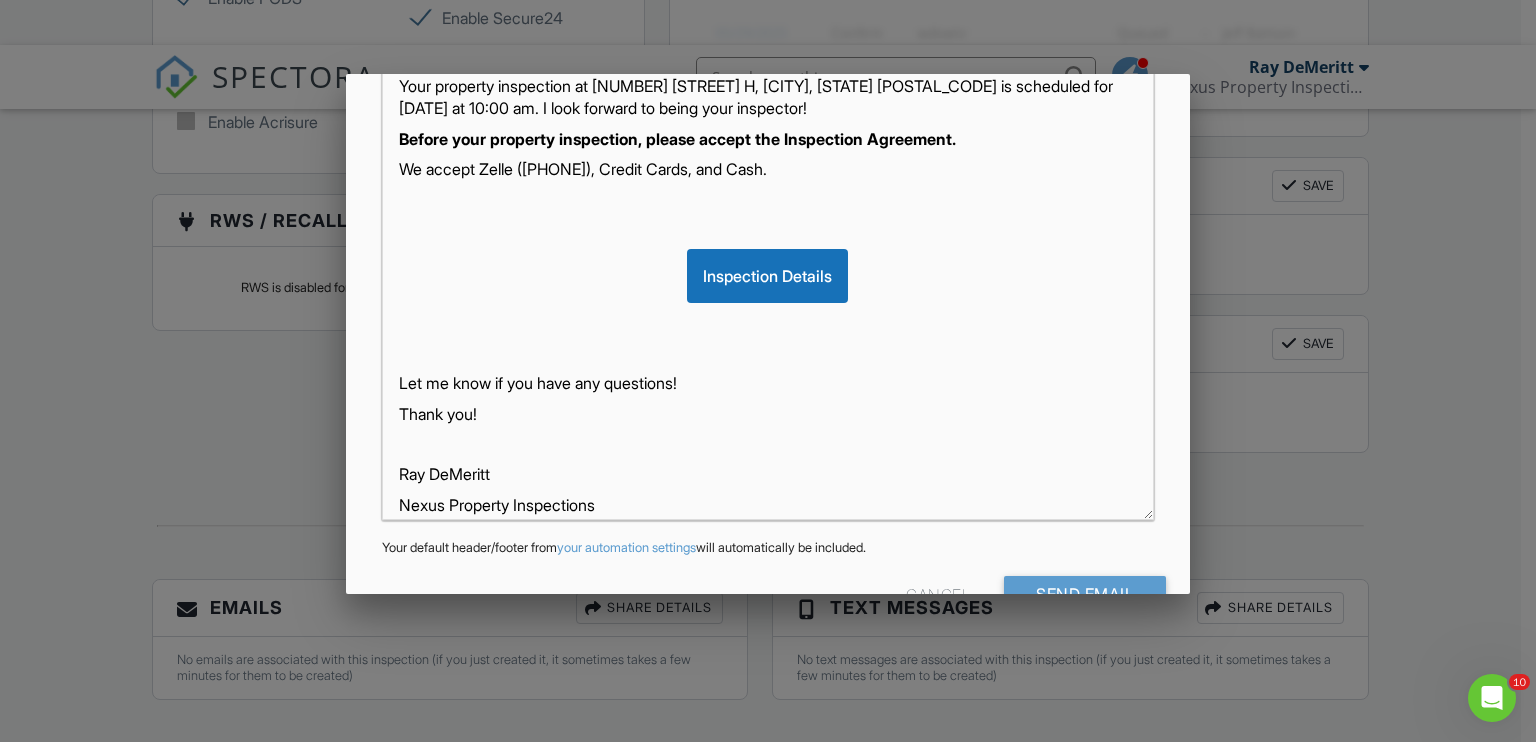 scroll, scrollTop: 508, scrollLeft: 0, axis: vertical 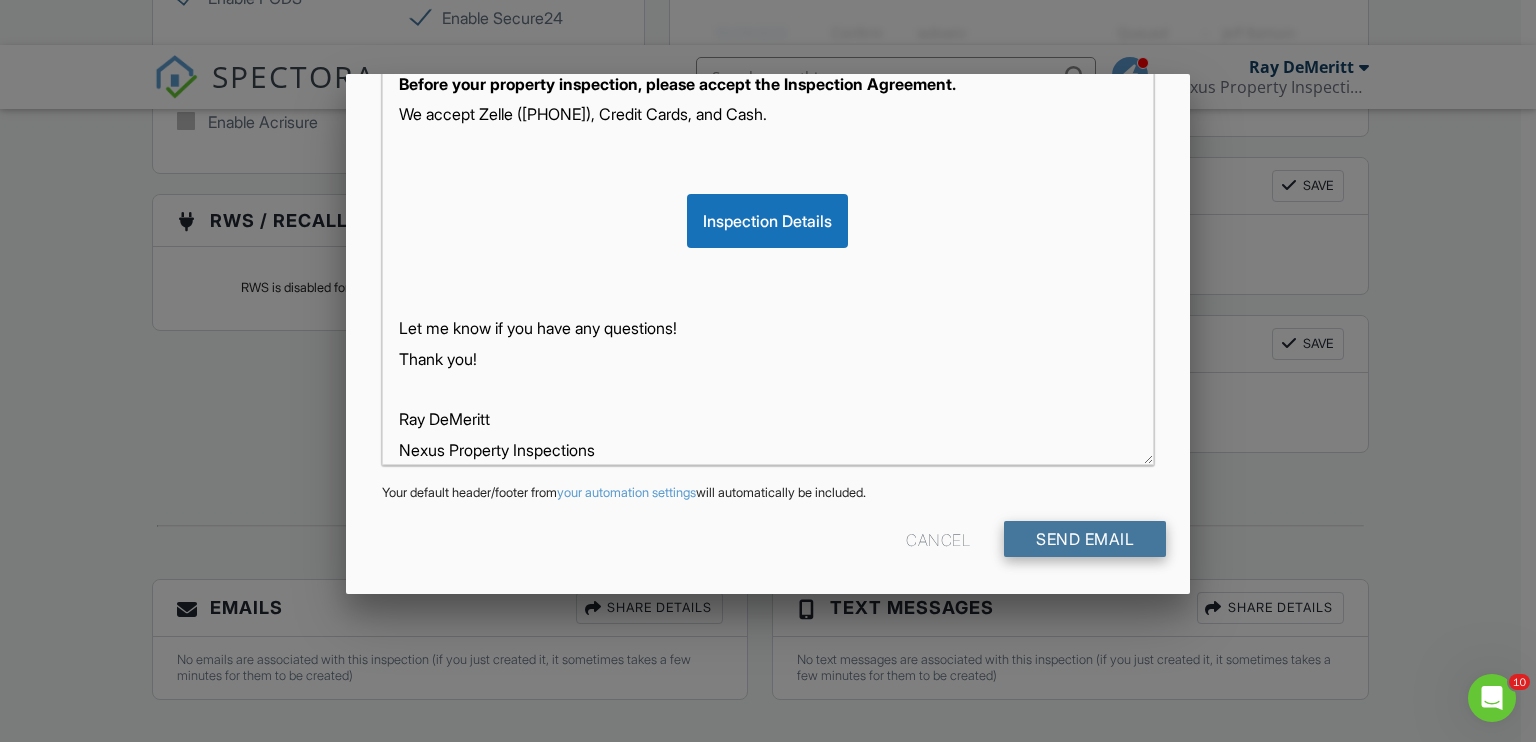 click on "Send Email" at bounding box center (1085, 539) 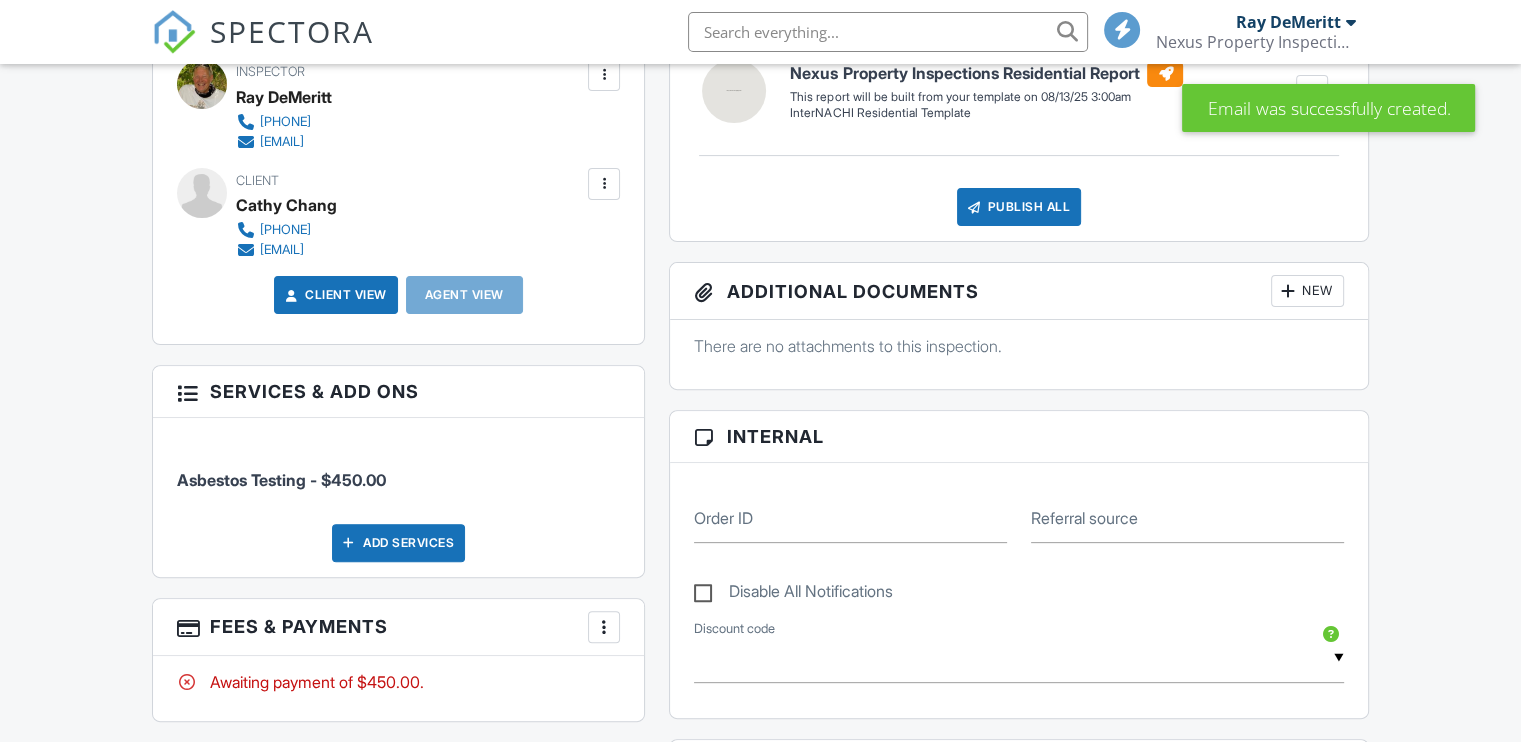 scroll, scrollTop: 600, scrollLeft: 0, axis: vertical 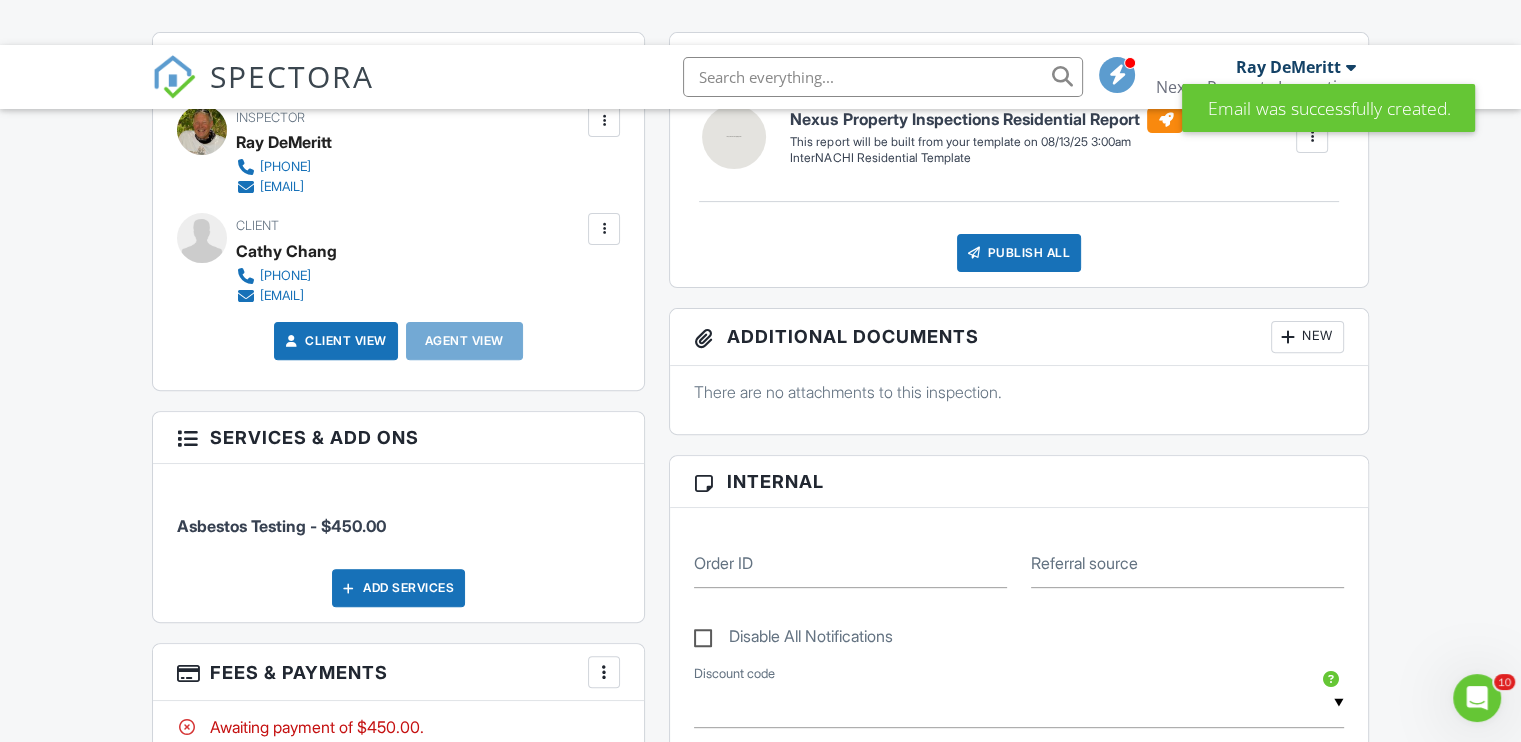 click at bounding box center [604, 229] 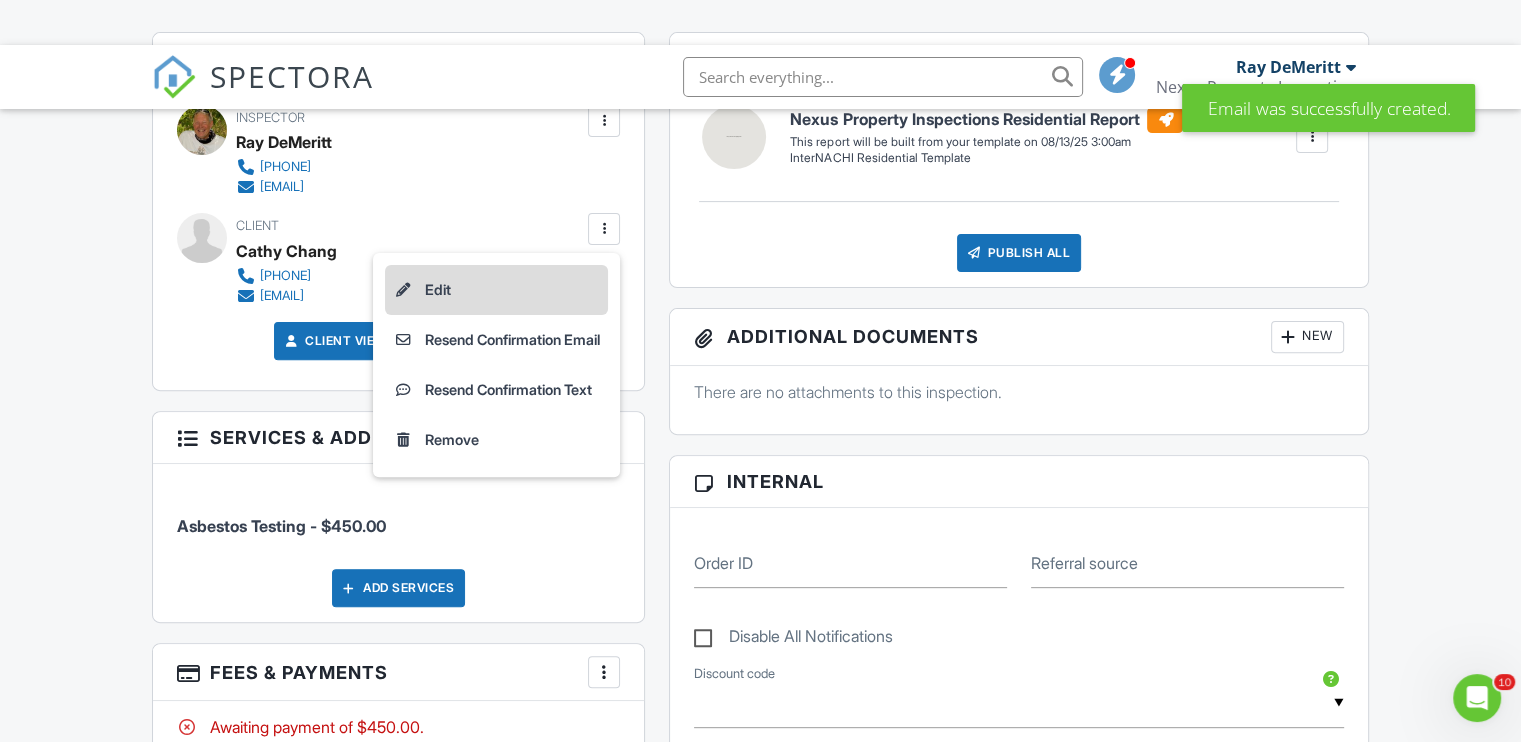 click on "Edit" at bounding box center [496, 290] 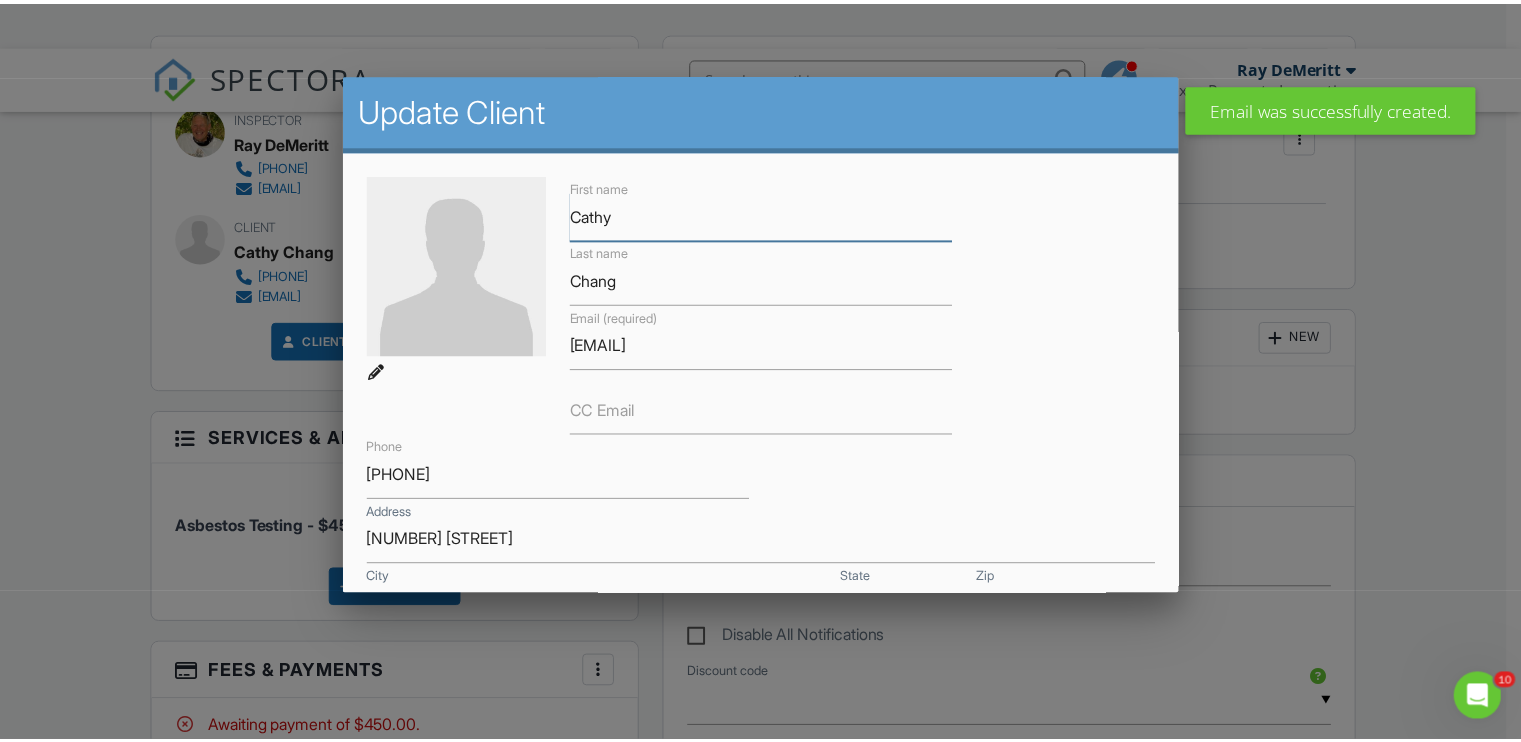 scroll, scrollTop: 300, scrollLeft: 0, axis: vertical 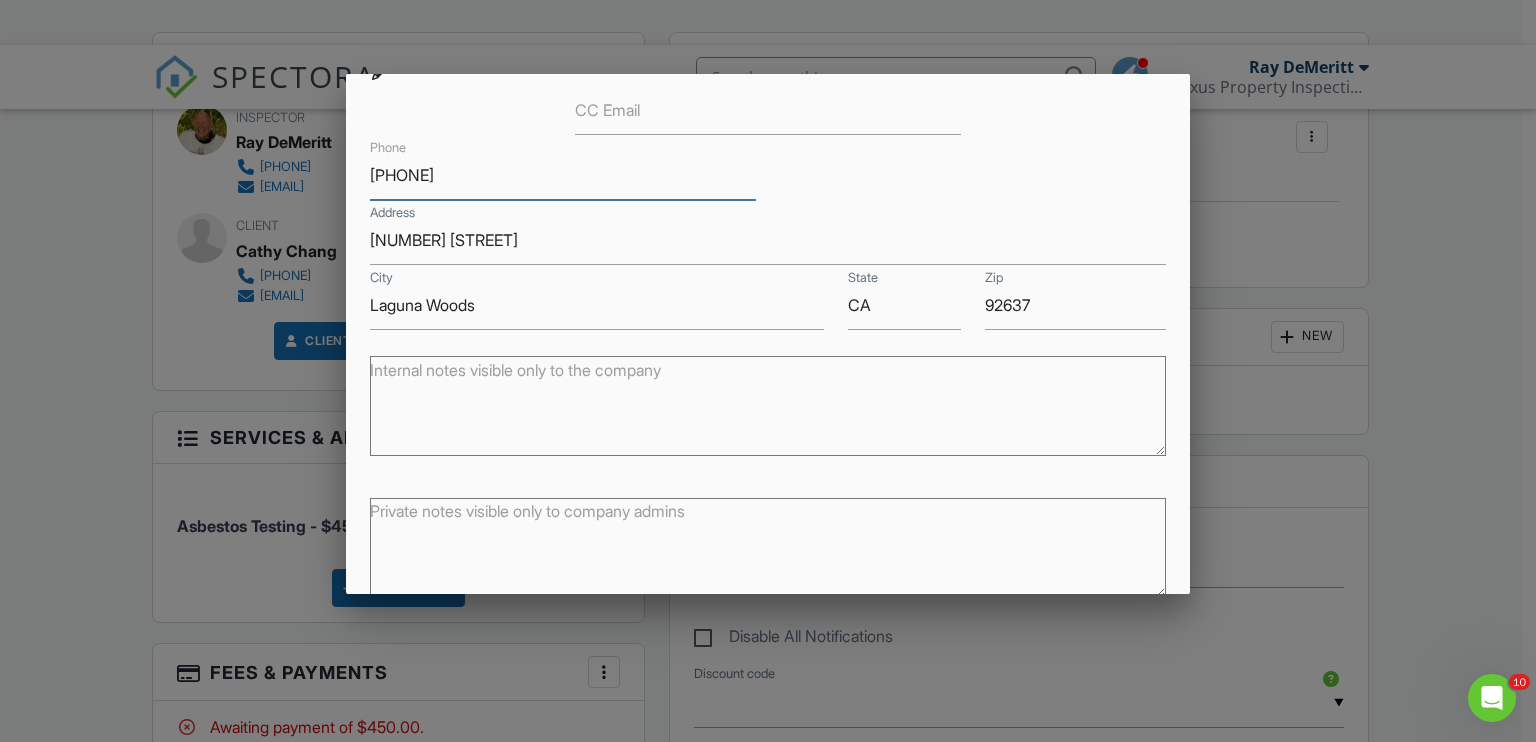drag, startPoint x: 490, startPoint y: 175, endPoint x: 364, endPoint y: 179, distance: 126.06348 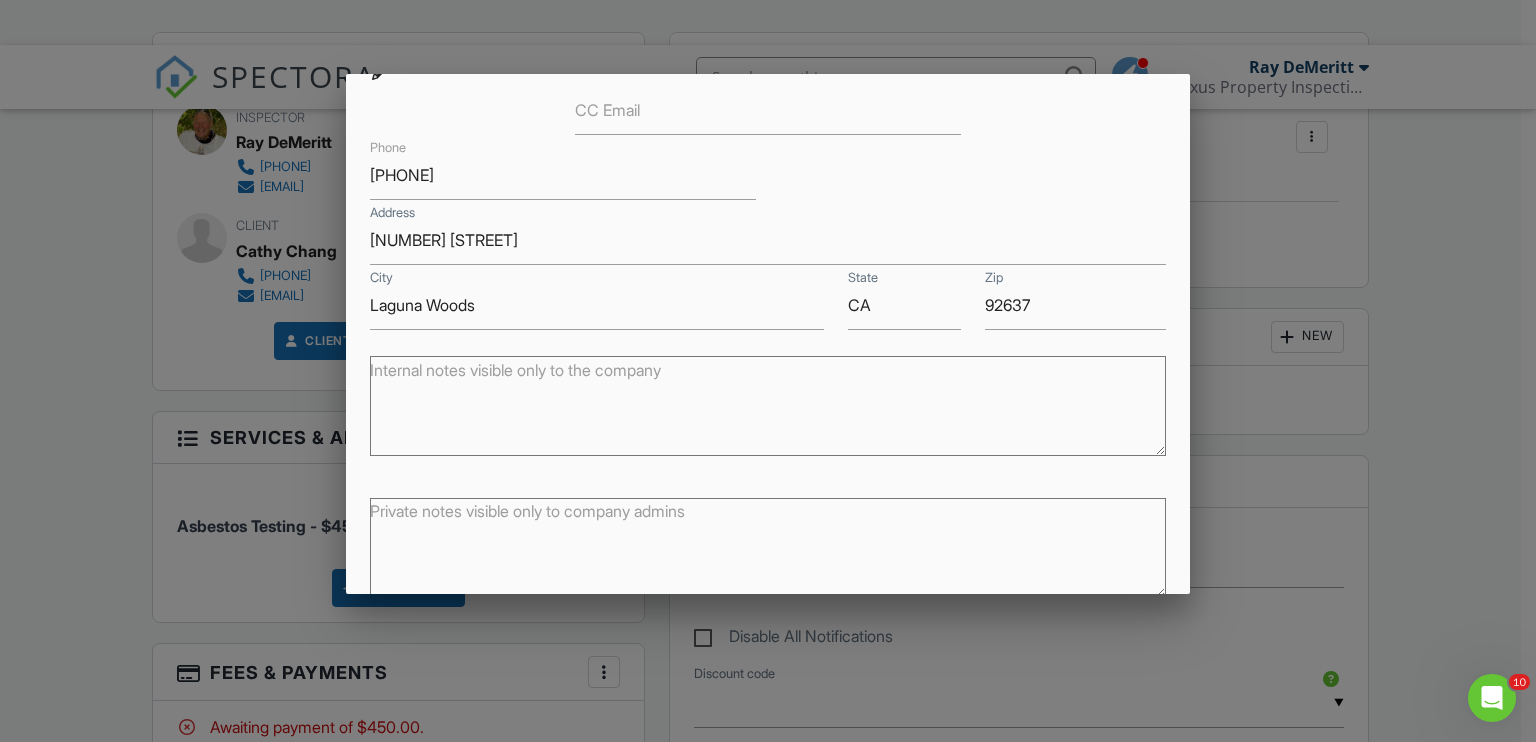 click at bounding box center (768, 364) 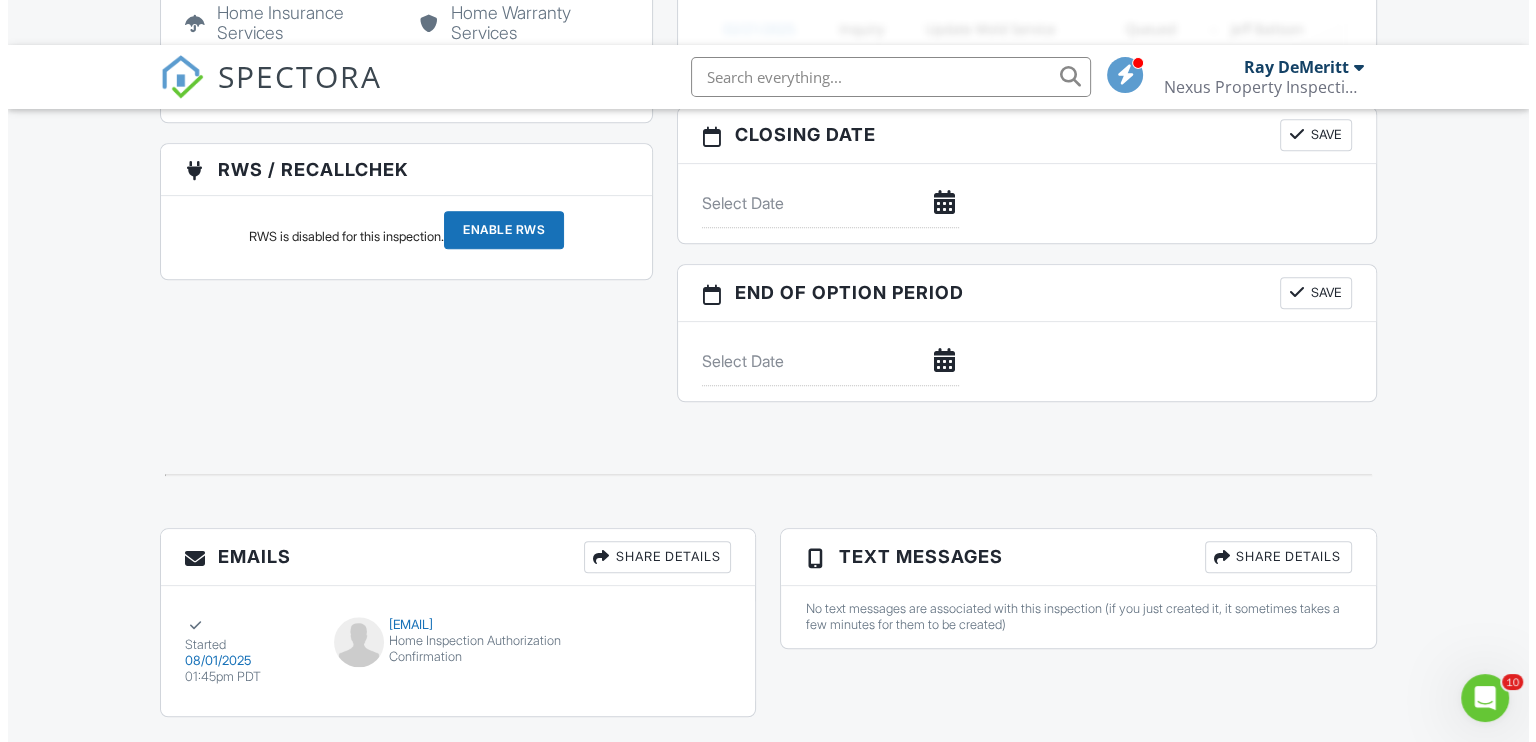scroll, scrollTop: 1848, scrollLeft: 0, axis: vertical 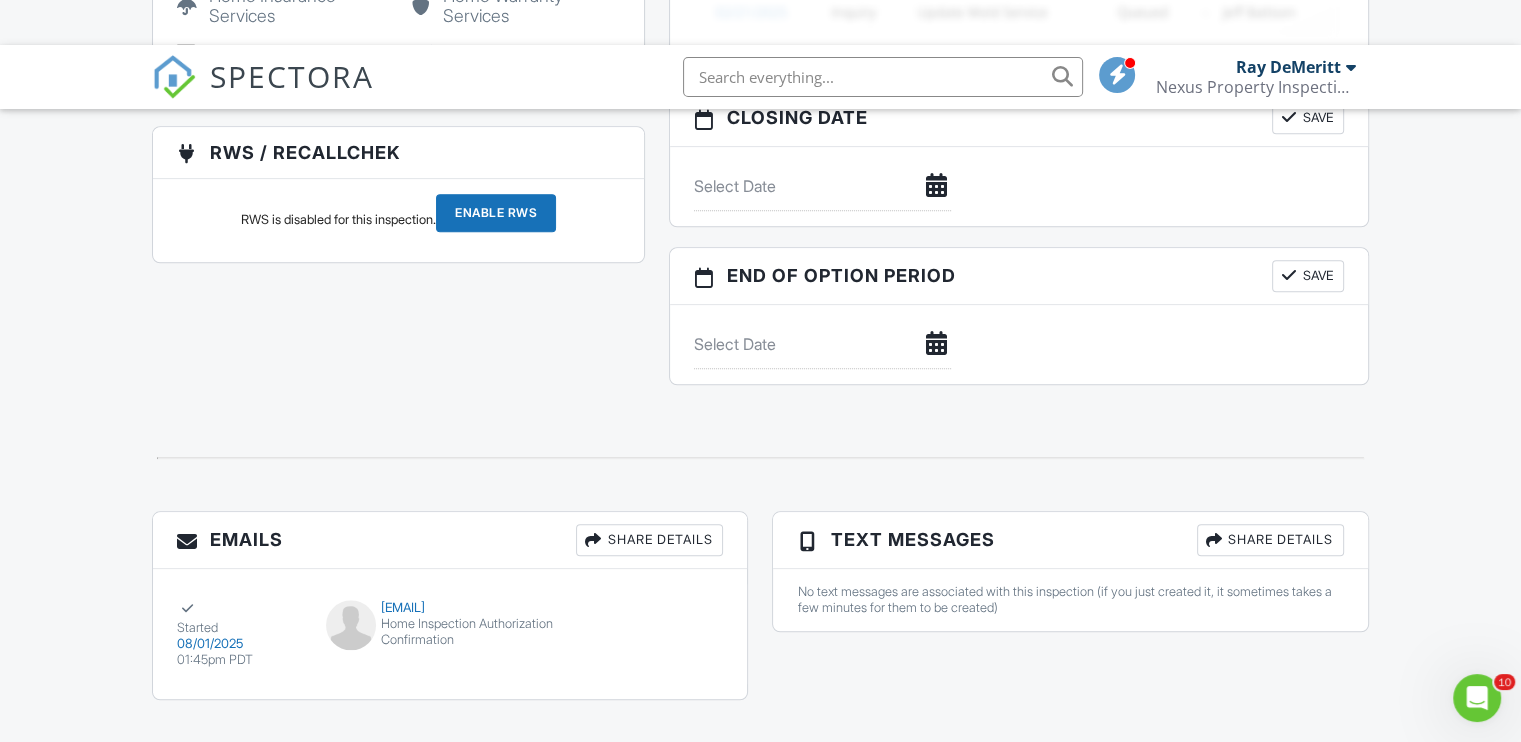 click on "Share Details" at bounding box center [1270, 540] 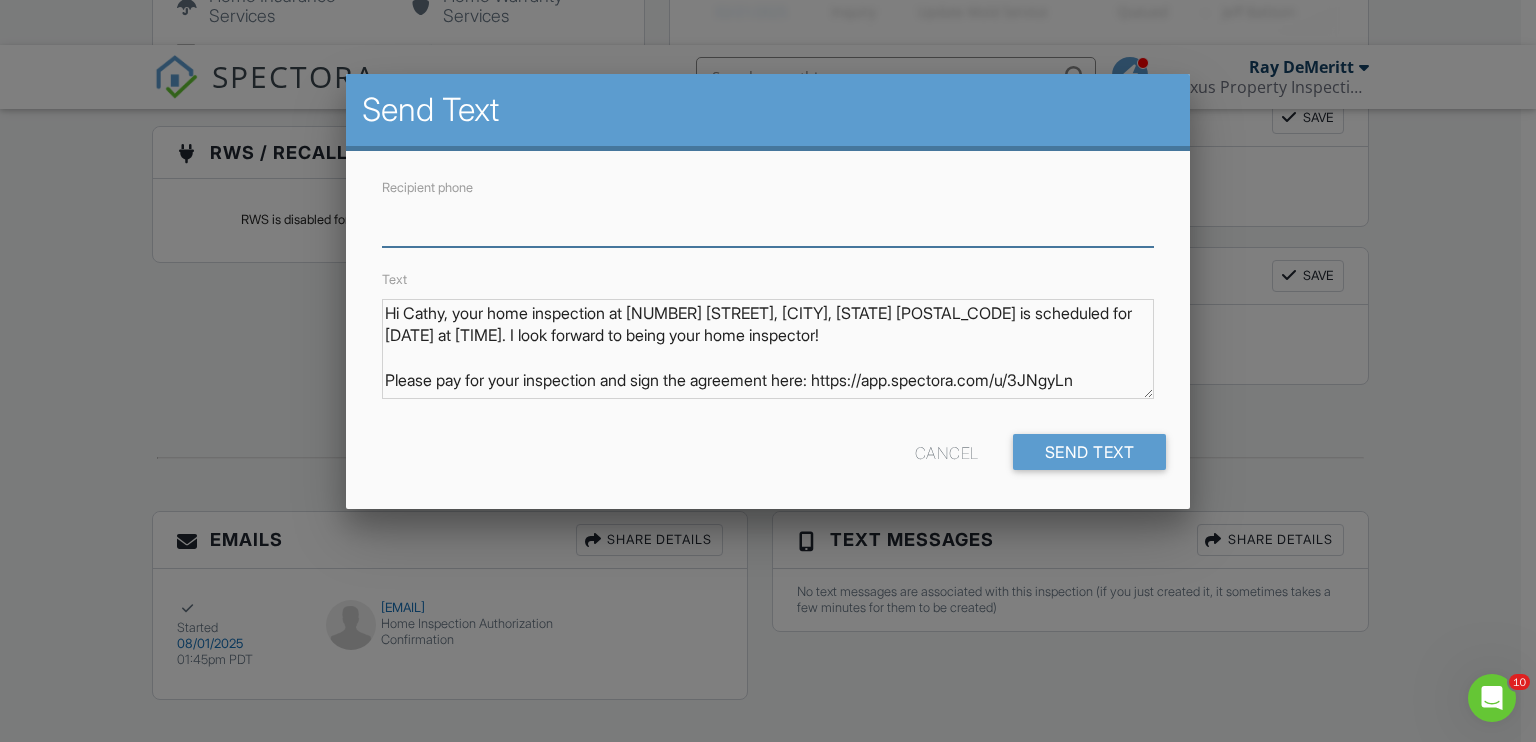 paste on "[PHONE]" 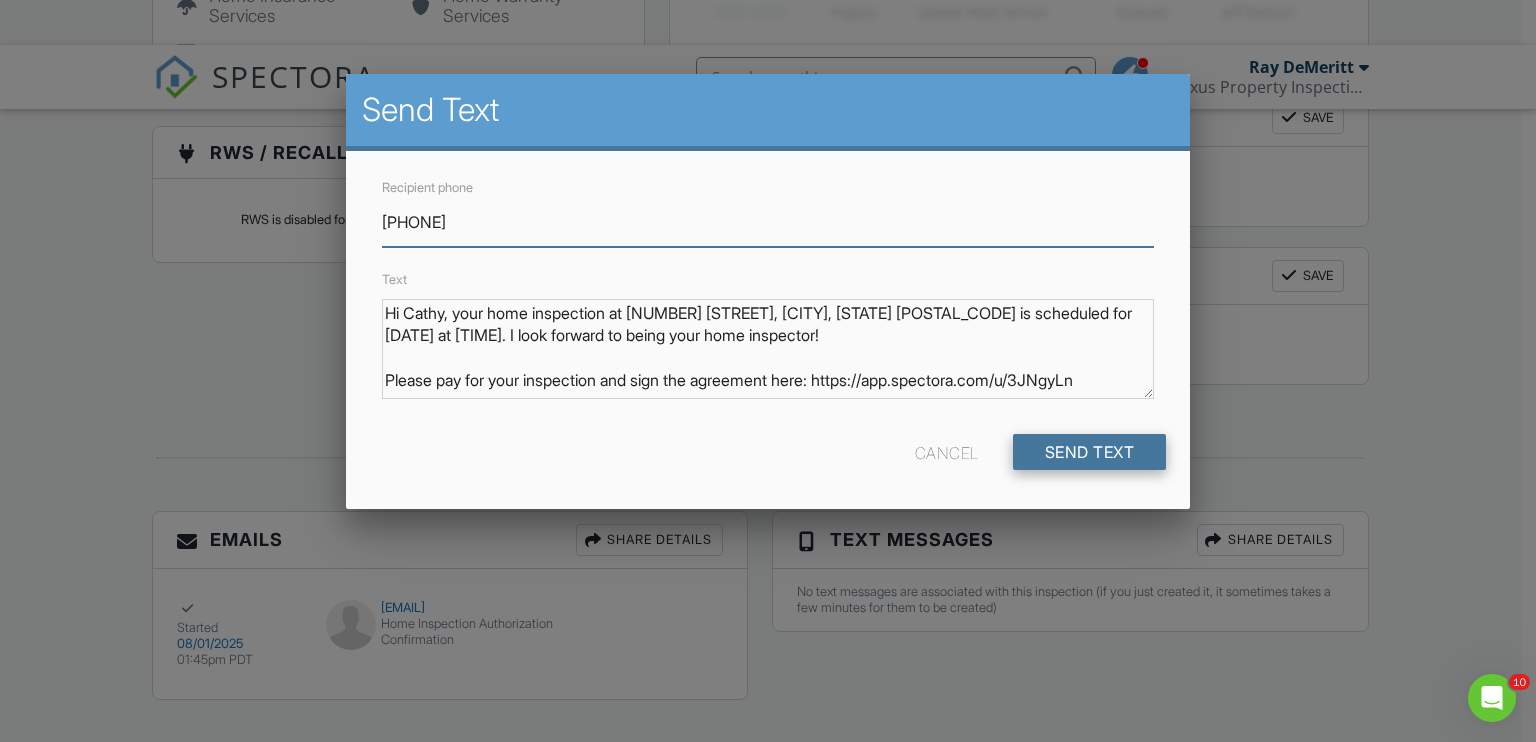 type on "[PHONE]" 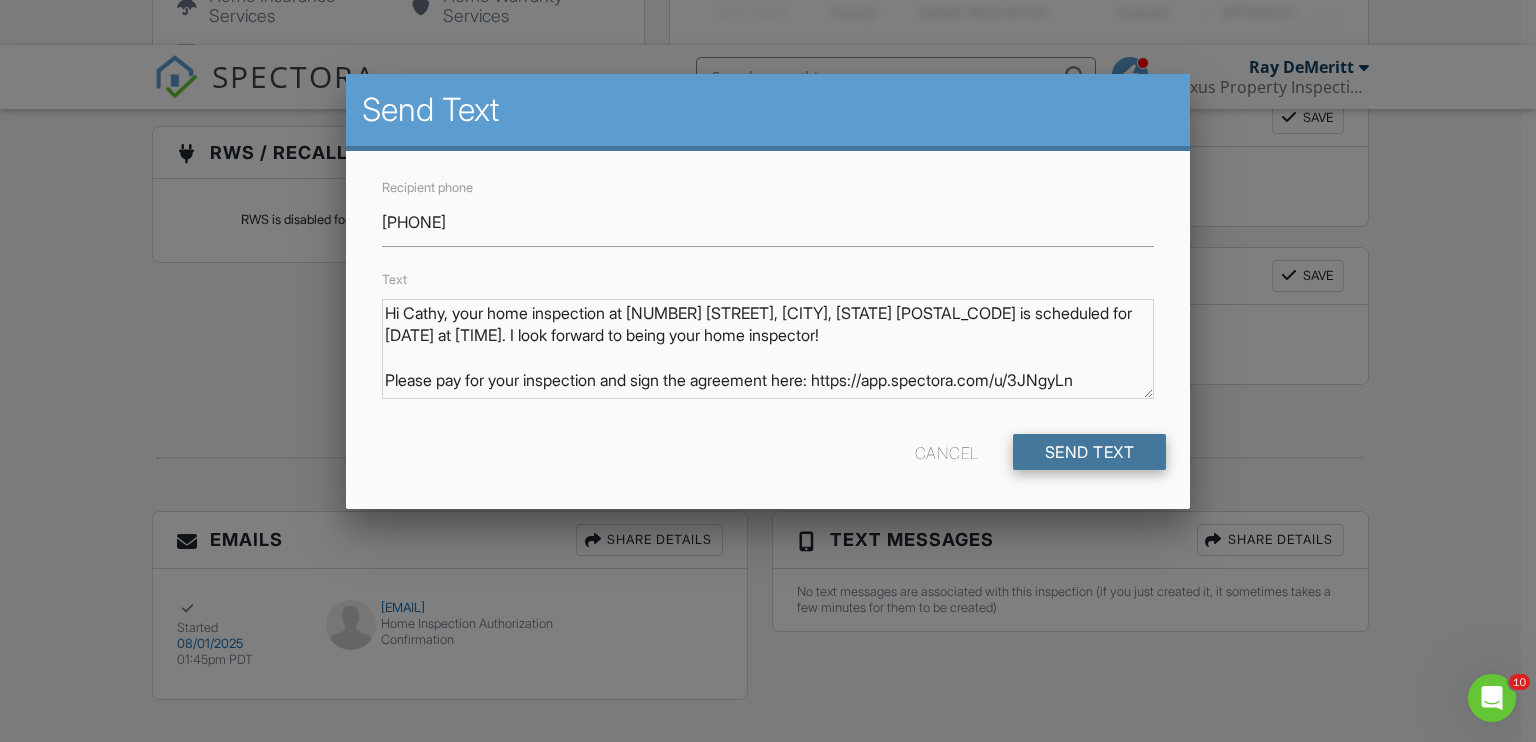 click on "Send Text" at bounding box center [1090, 452] 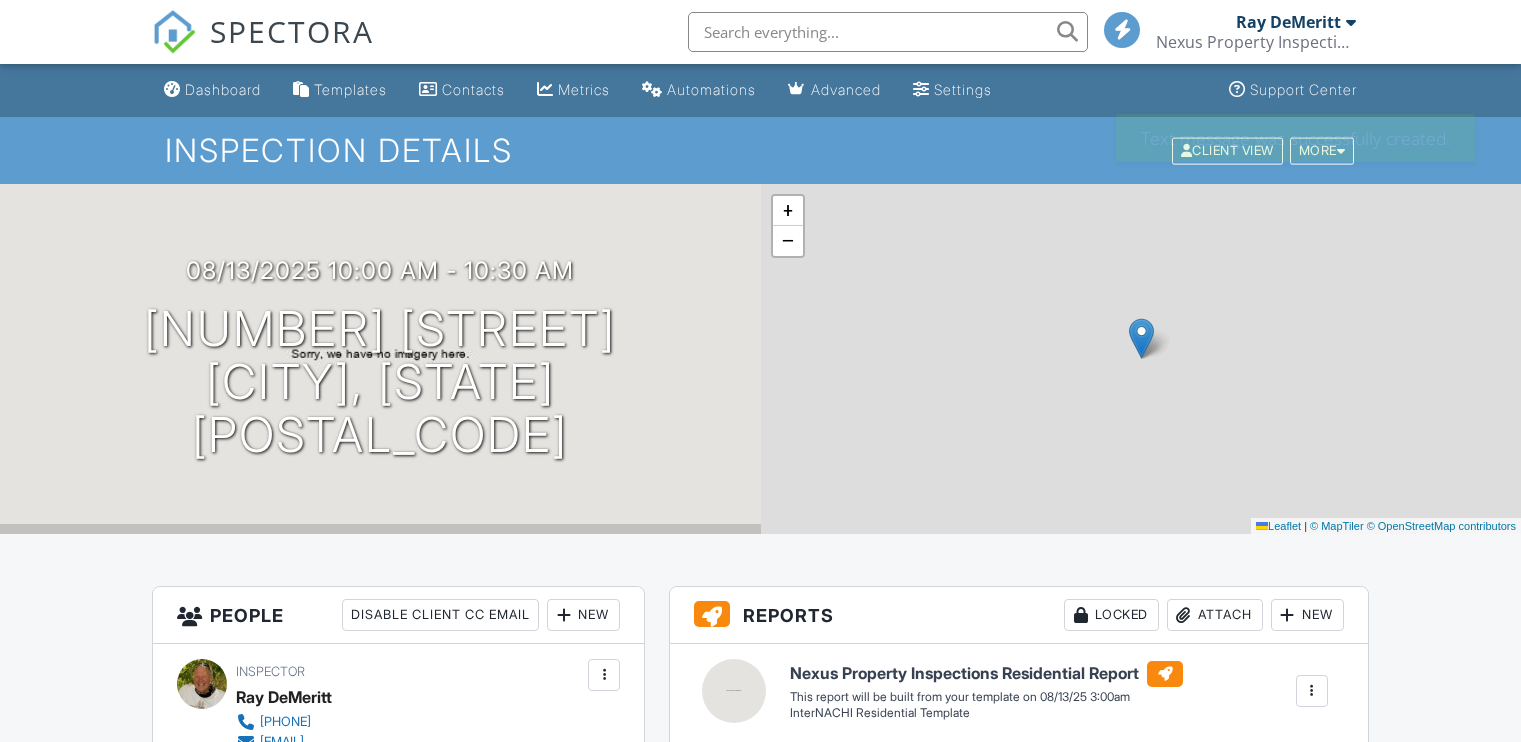 scroll, scrollTop: 0, scrollLeft: 0, axis: both 